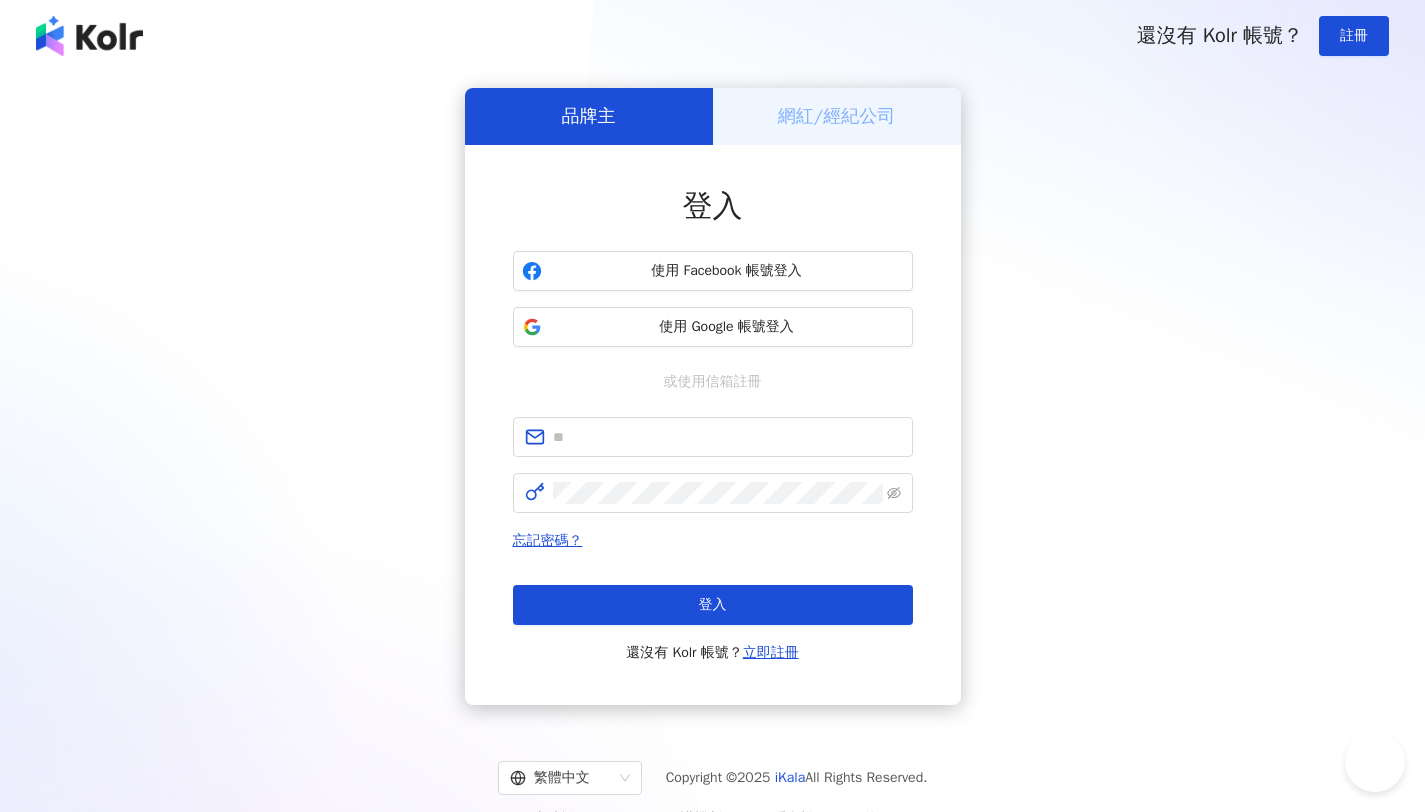 scroll, scrollTop: 0, scrollLeft: 0, axis: both 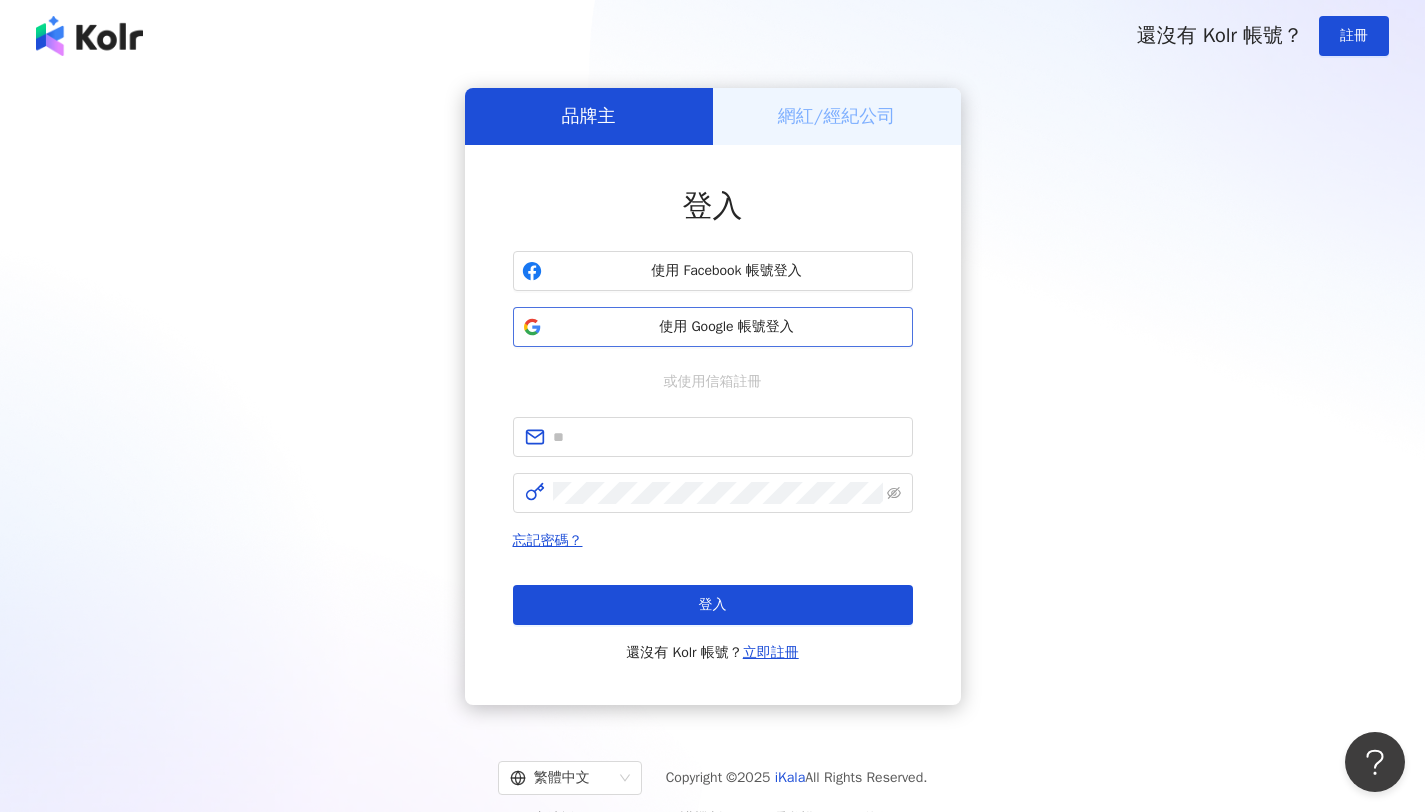 click on "使用 Google 帳號登入" at bounding box center [713, 327] 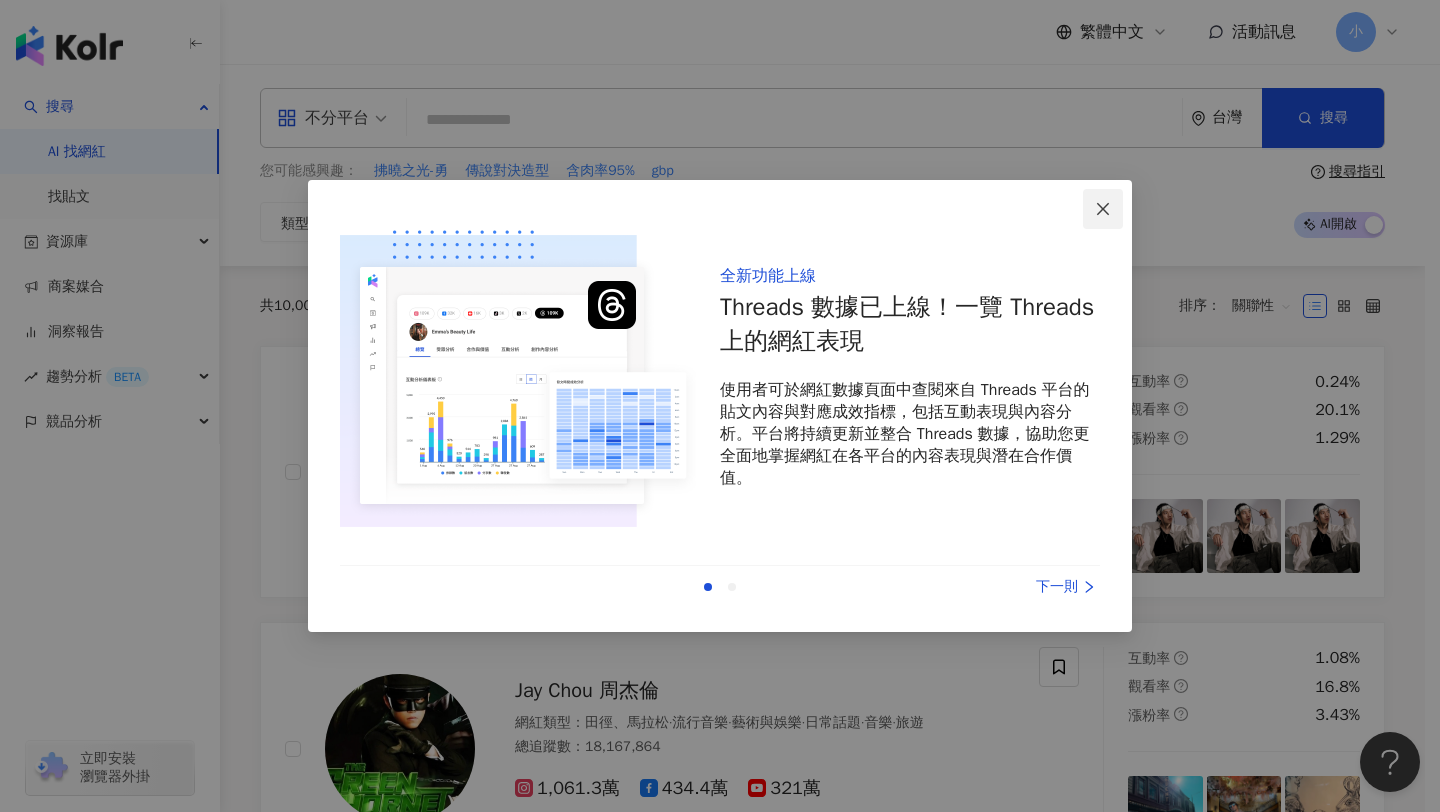 click 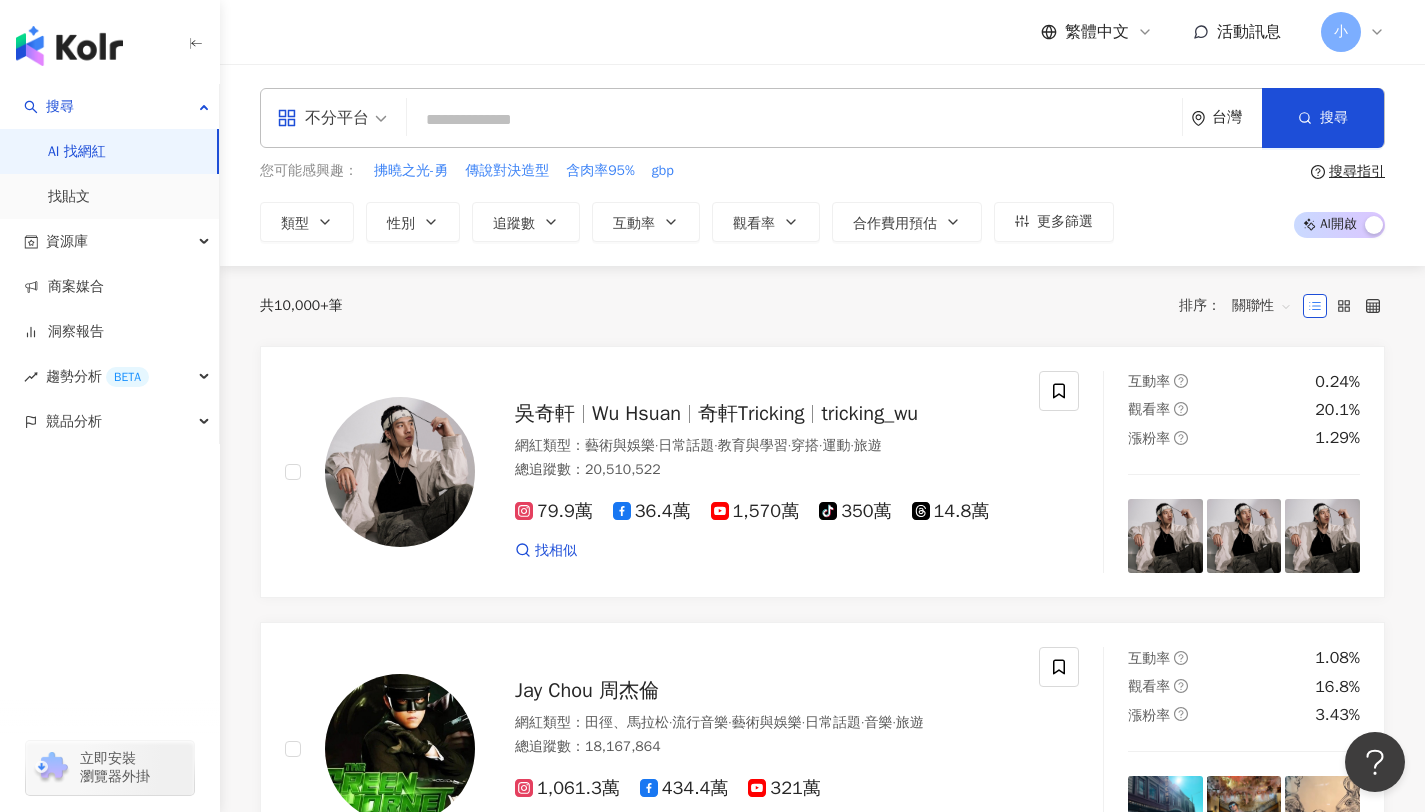 click at bounding box center [794, 120] 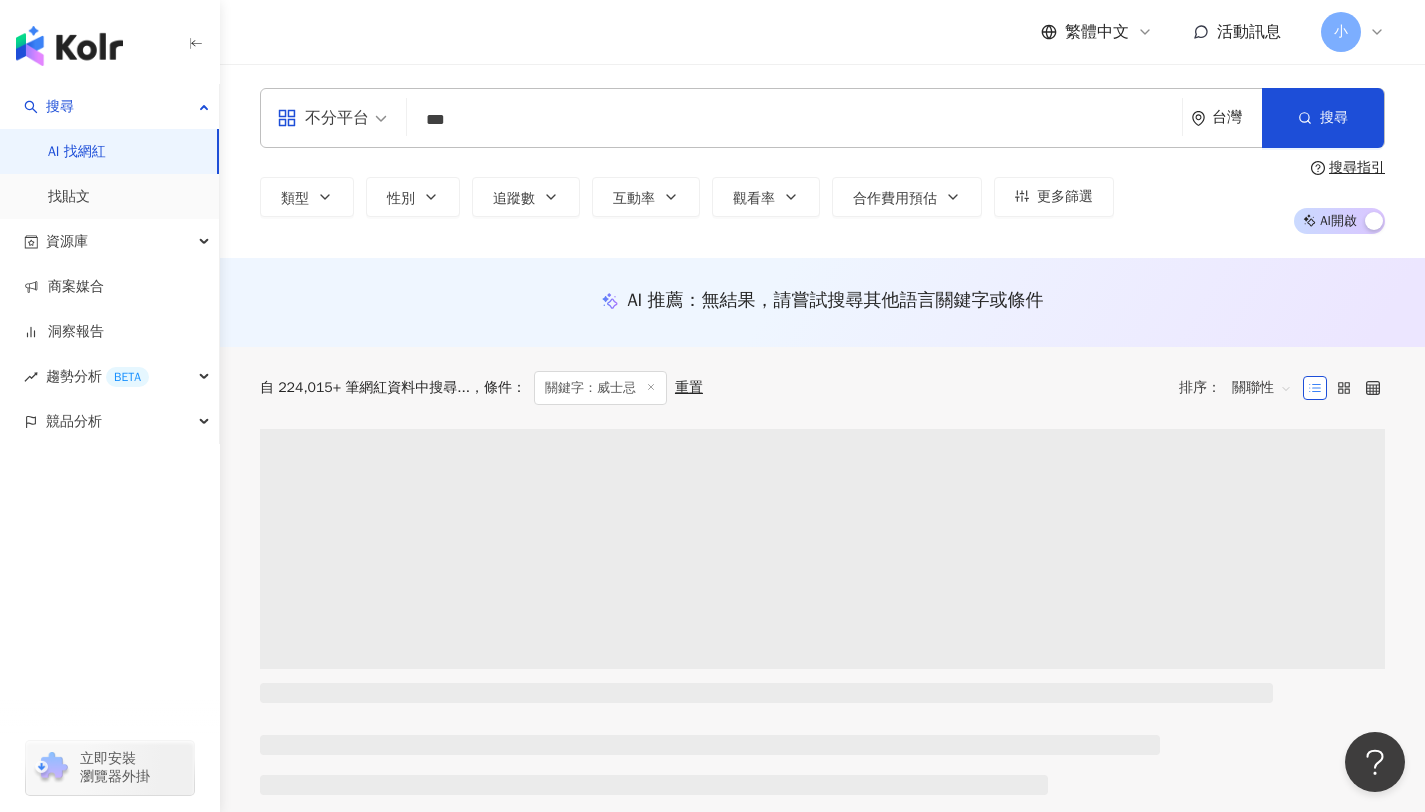 click on "不分平台" at bounding box center [332, 118] 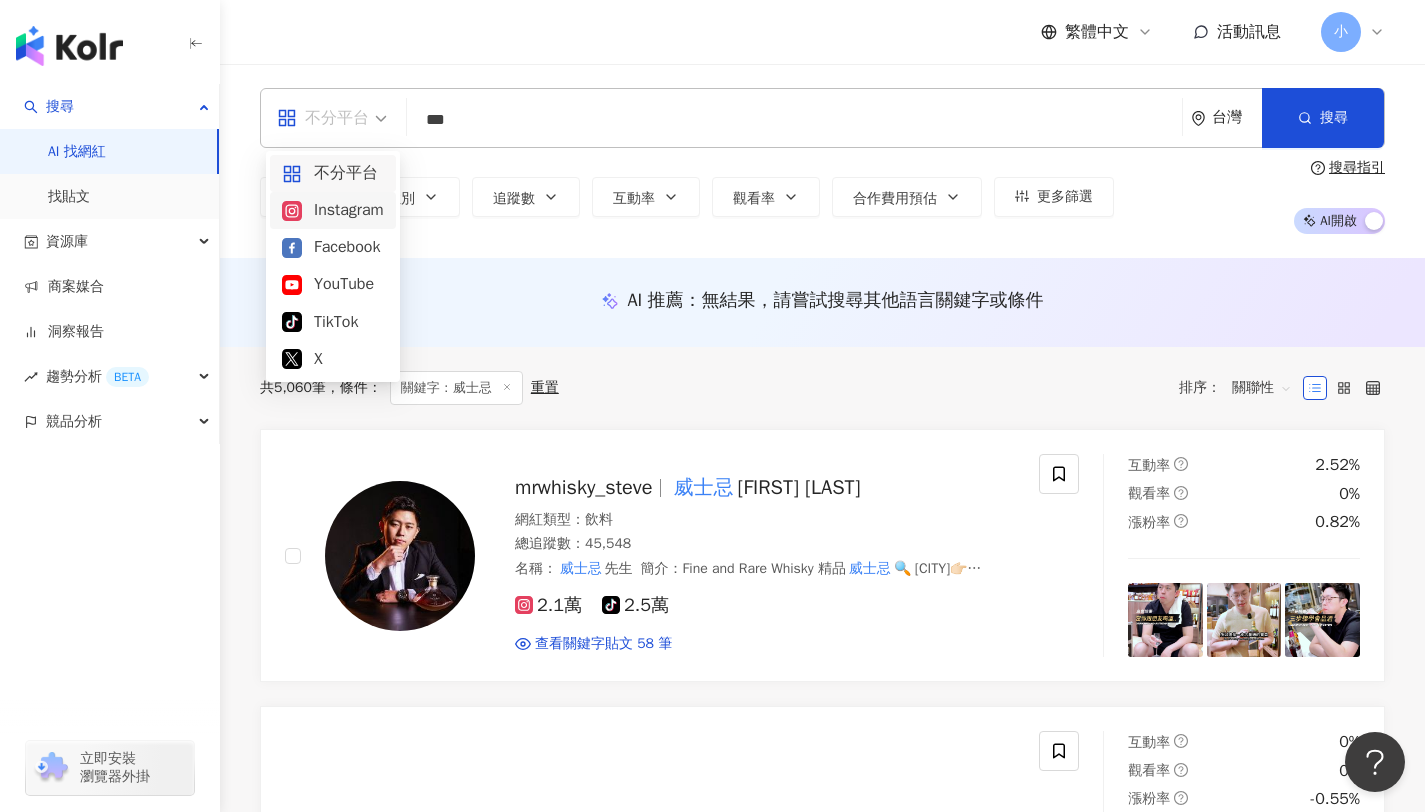 click on "Instagram" at bounding box center (333, 210) 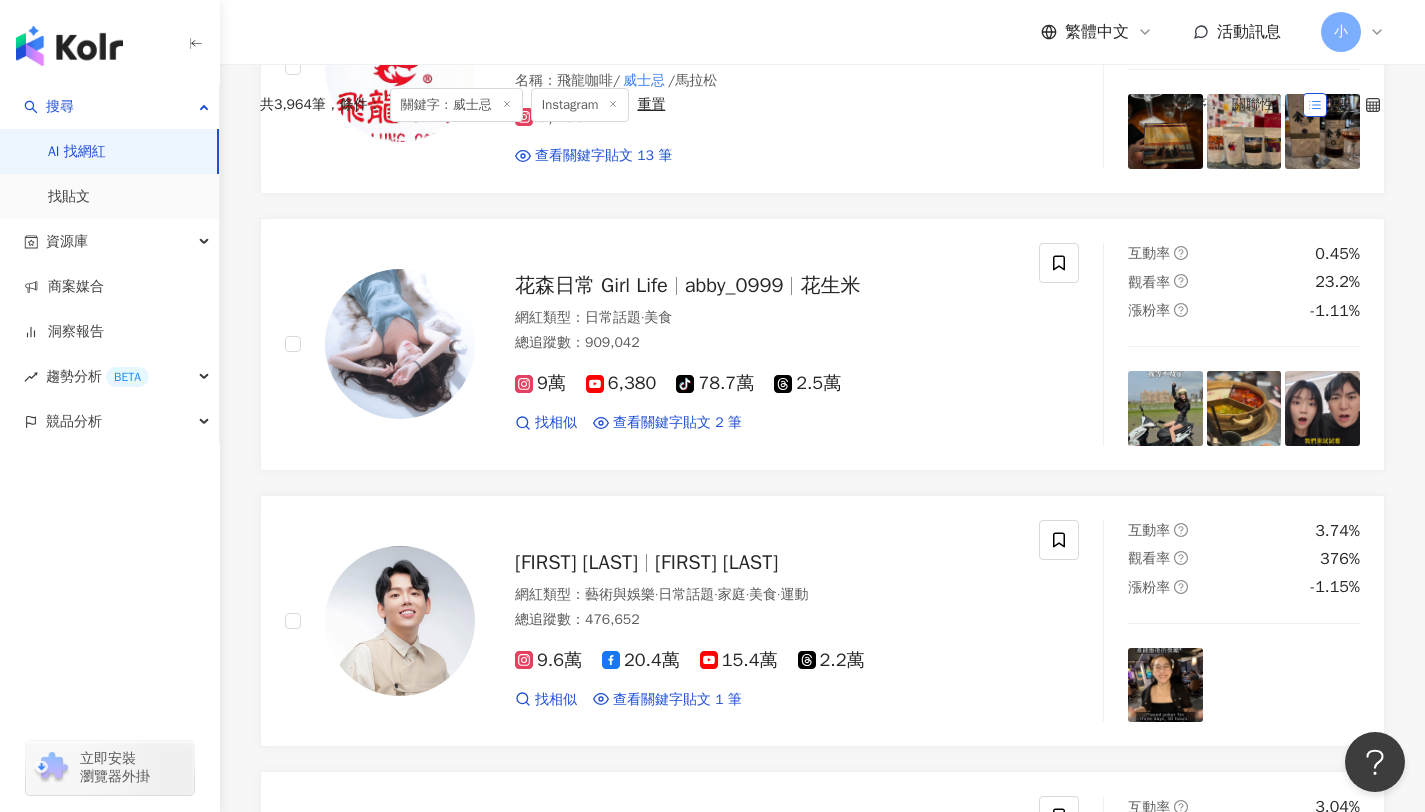 scroll, scrollTop: 0, scrollLeft: 0, axis: both 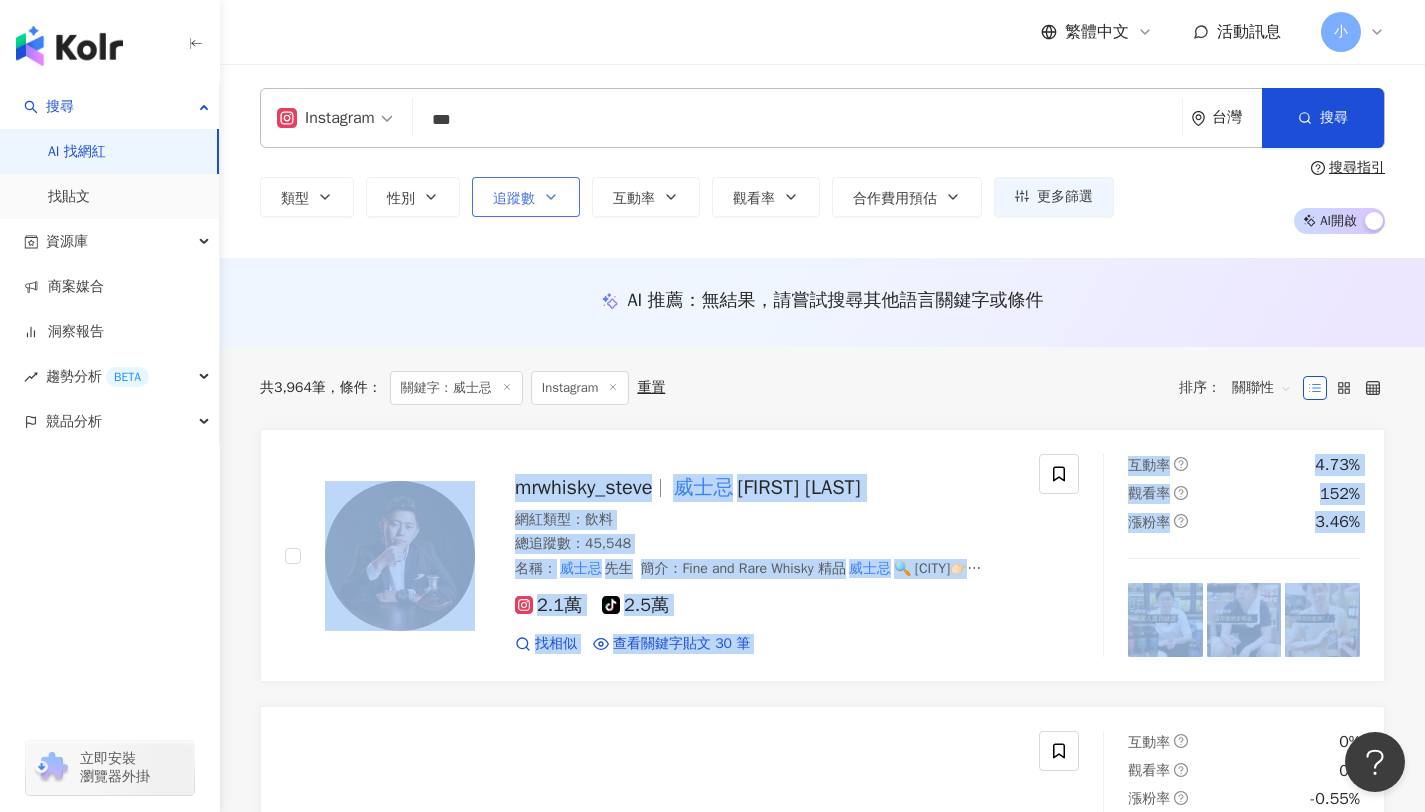 click on "追蹤數" at bounding box center [514, 199] 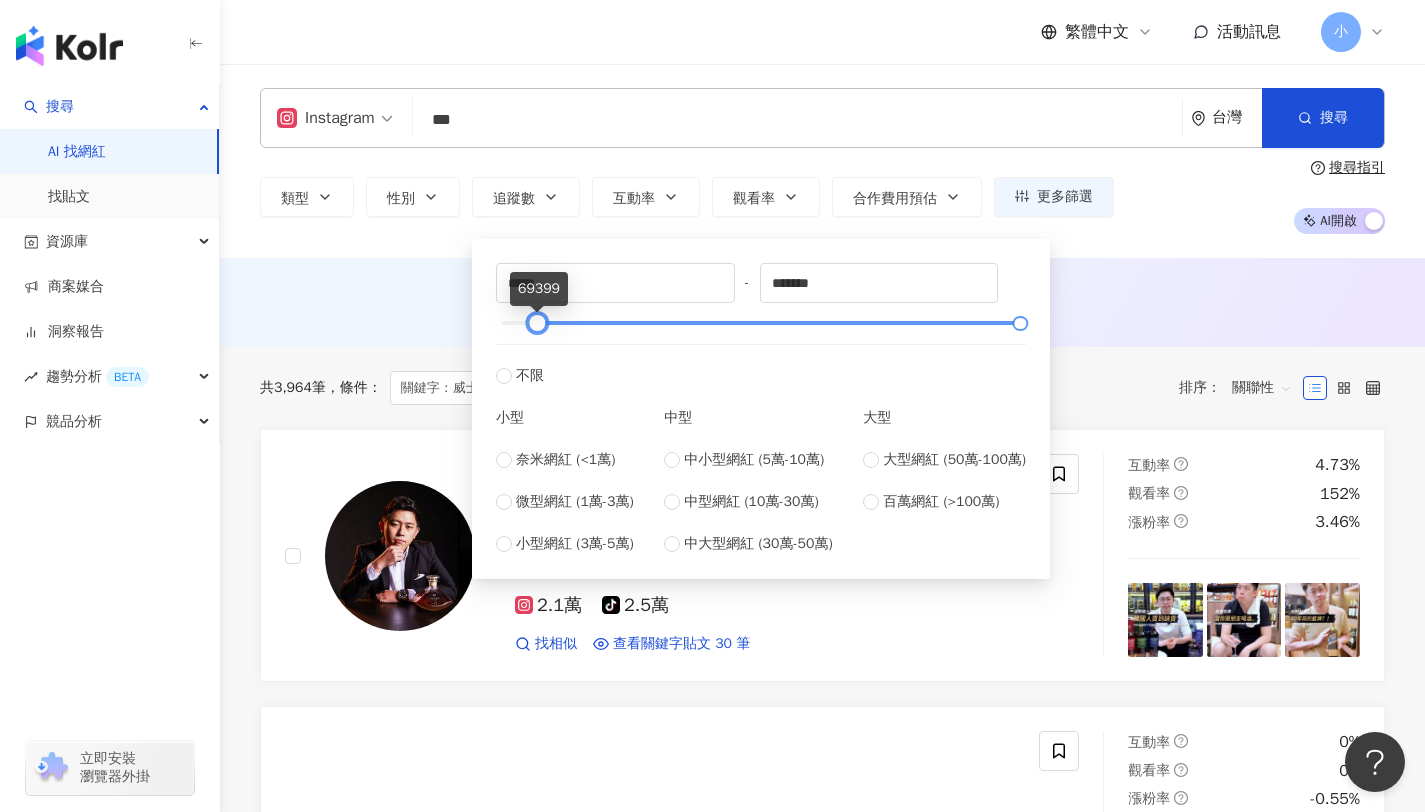 drag, startPoint x: 506, startPoint y: 323, endPoint x: 542, endPoint y: 322, distance: 36.013885 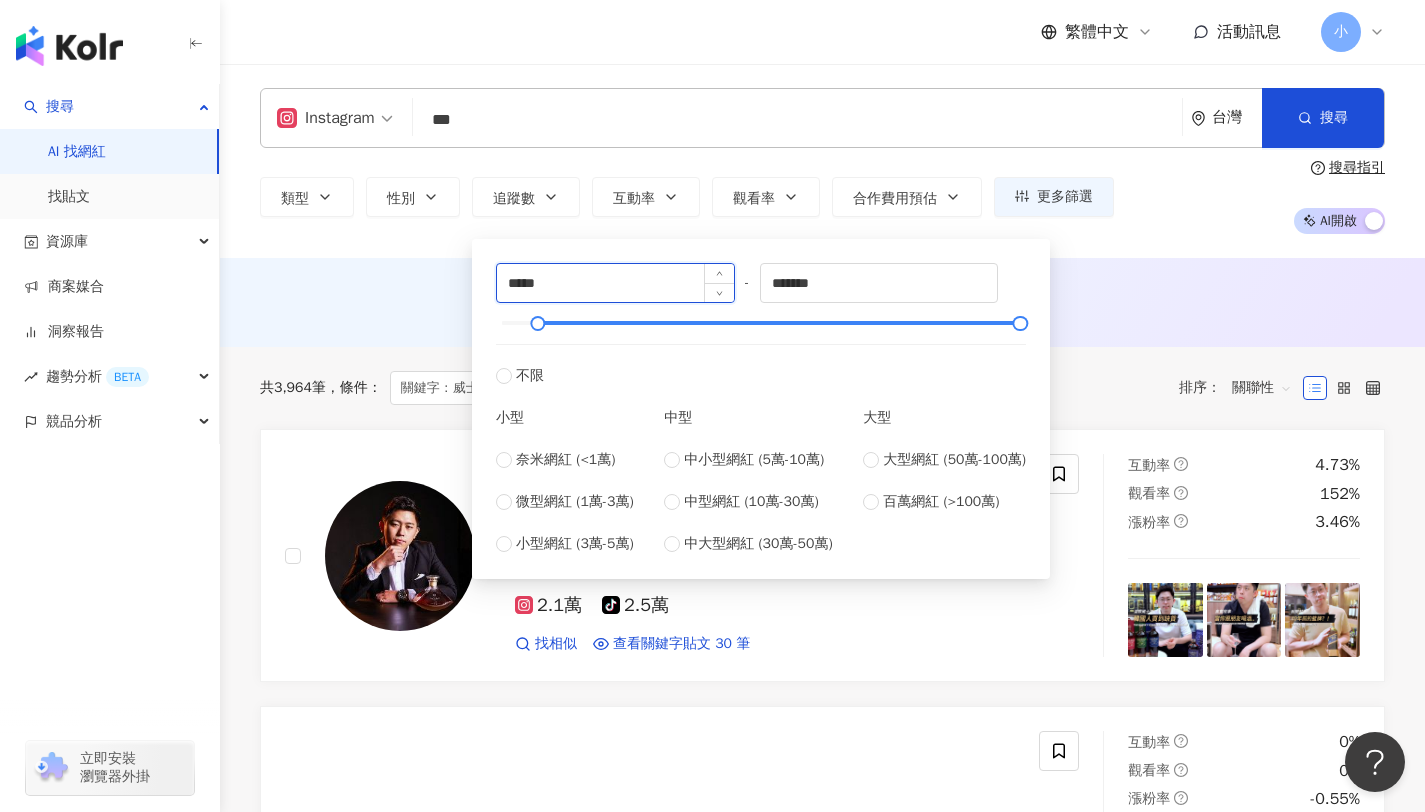 click on "*****" at bounding box center (615, 283) 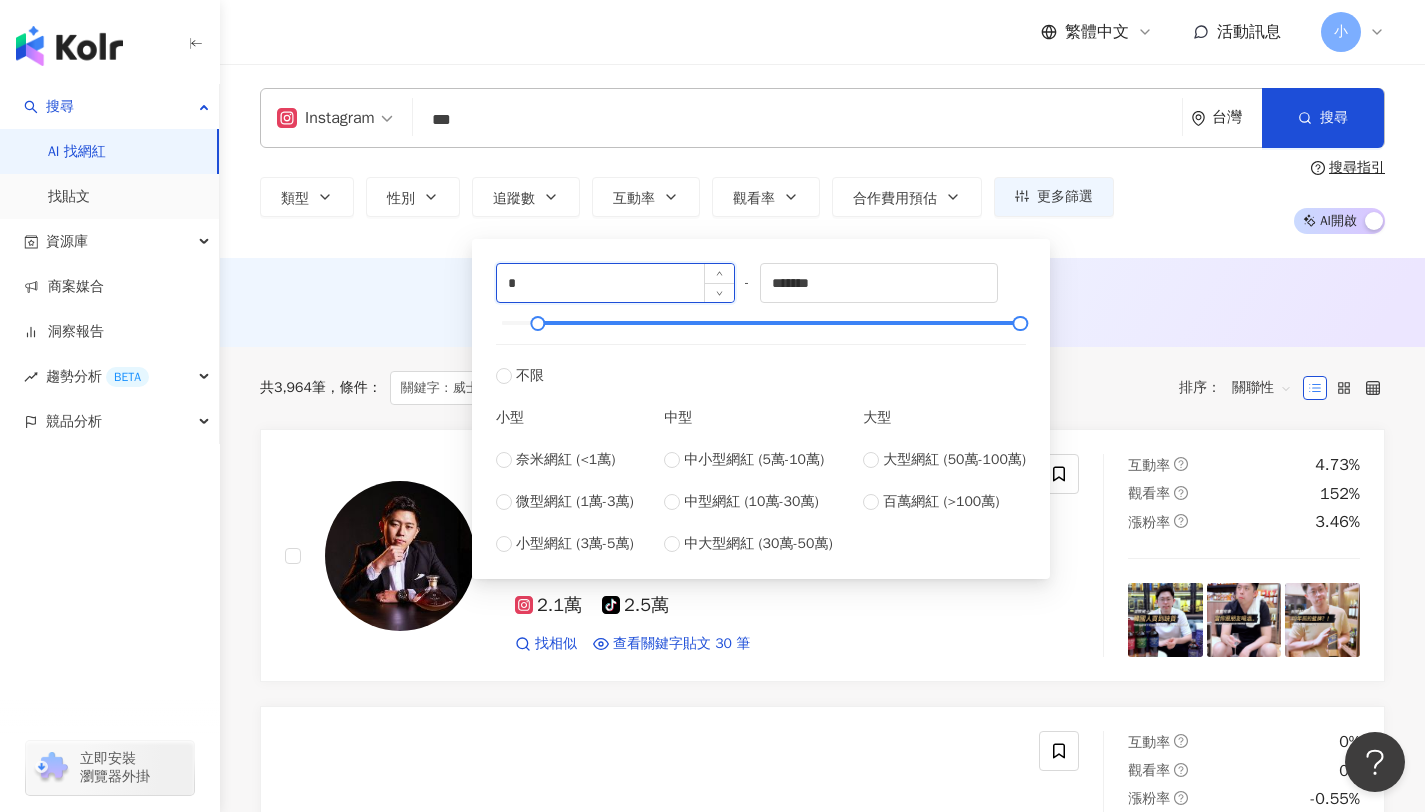 type on "*" 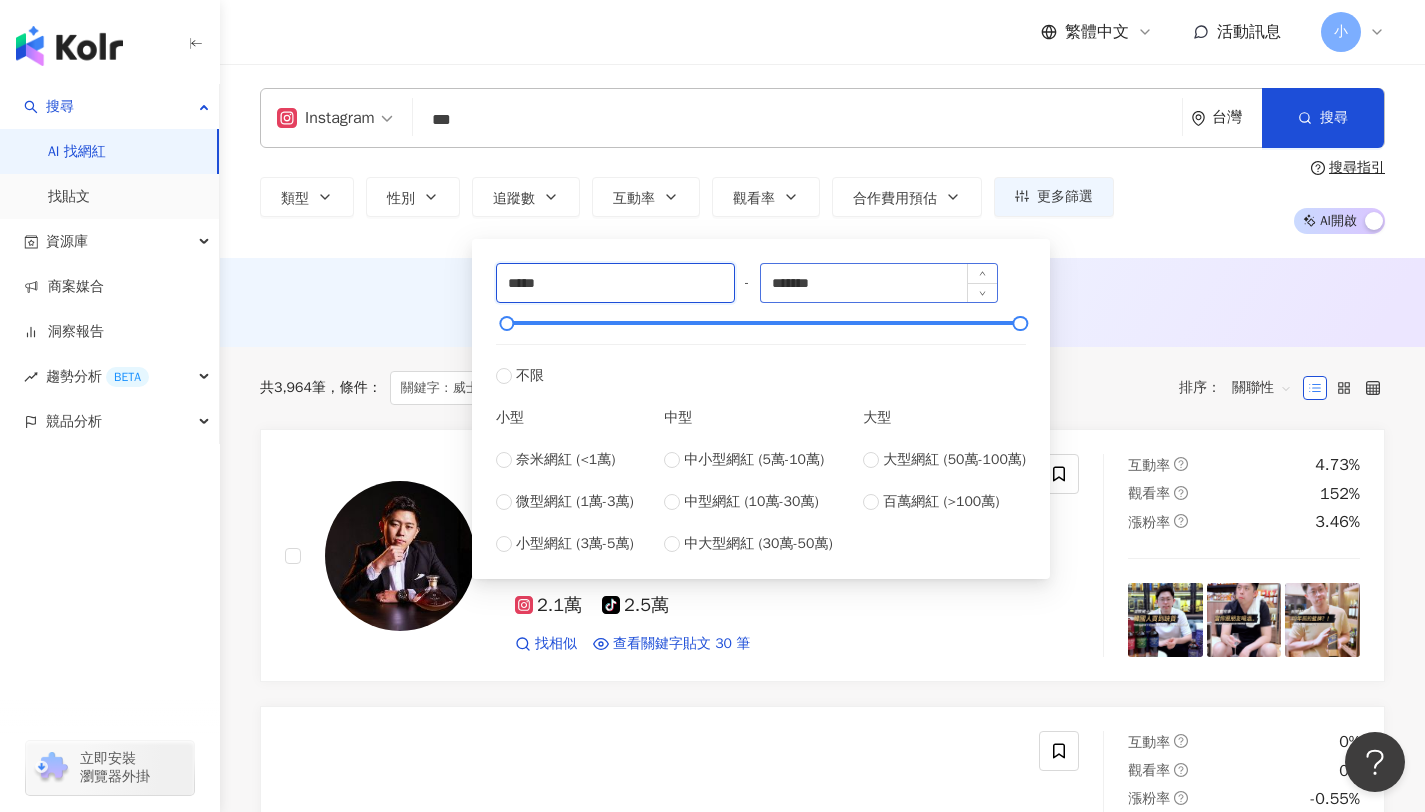type on "*****" 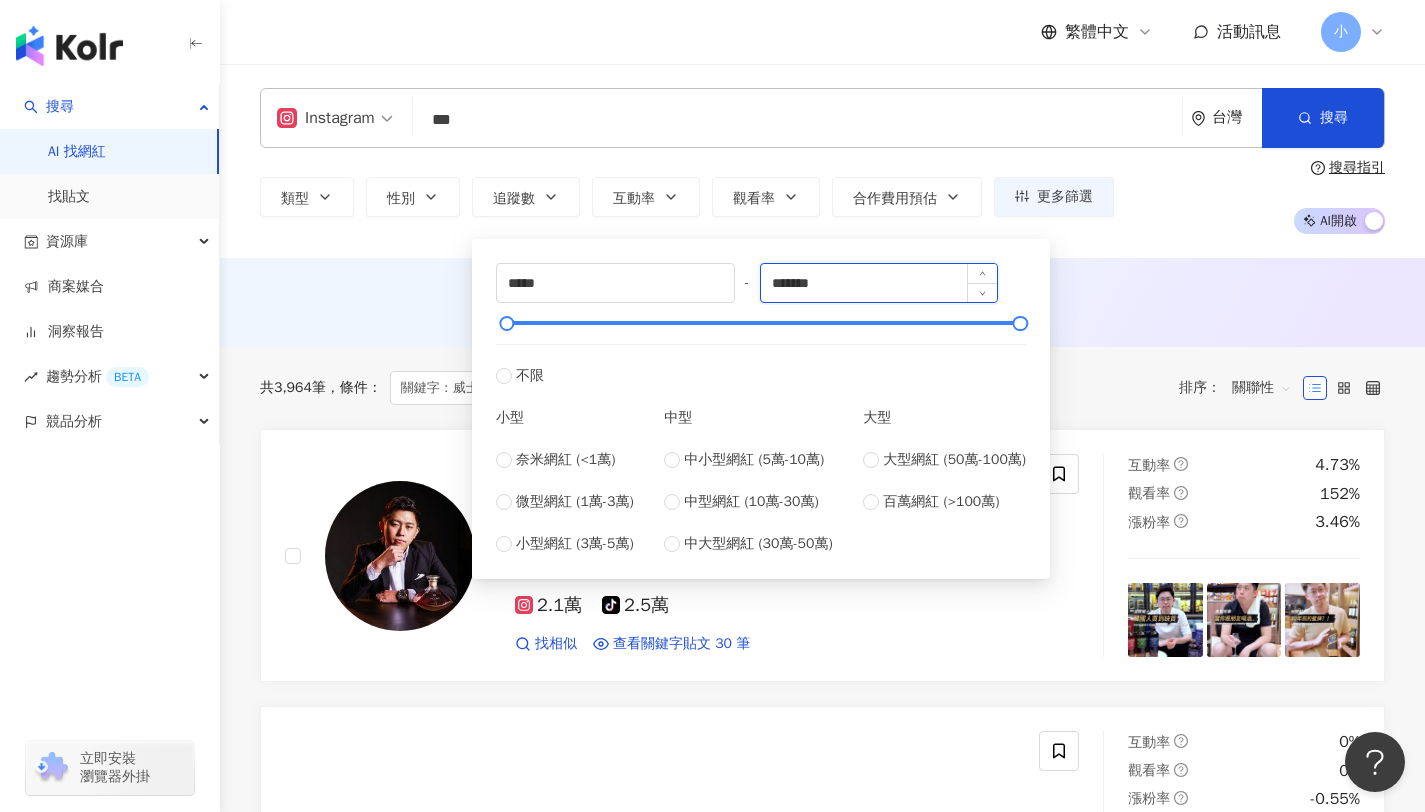 click on "*******" at bounding box center [879, 283] 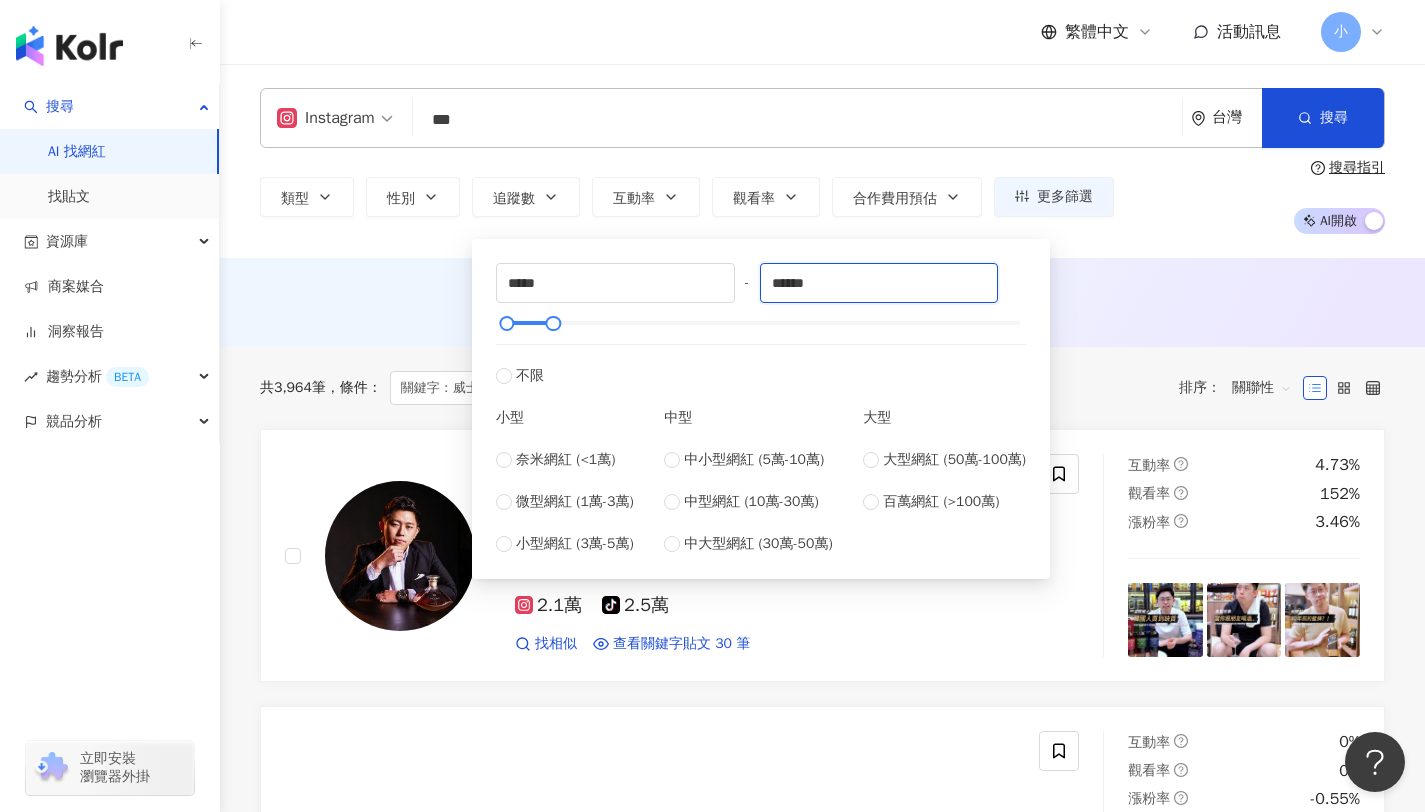 type on "******" 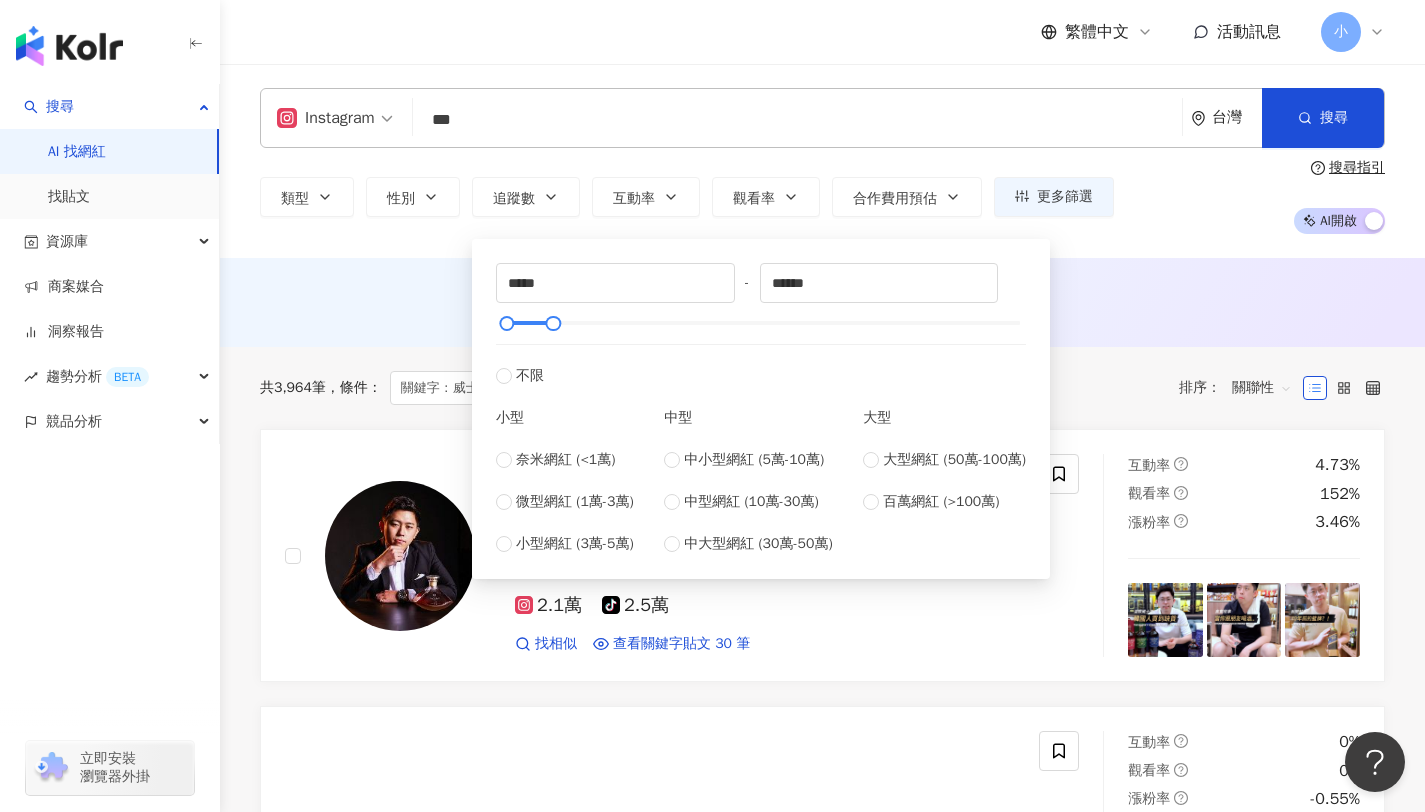 click on "AI 推薦 ： 無結果，請嘗試搜尋其他語言關鍵字或條件" at bounding box center (822, 302) 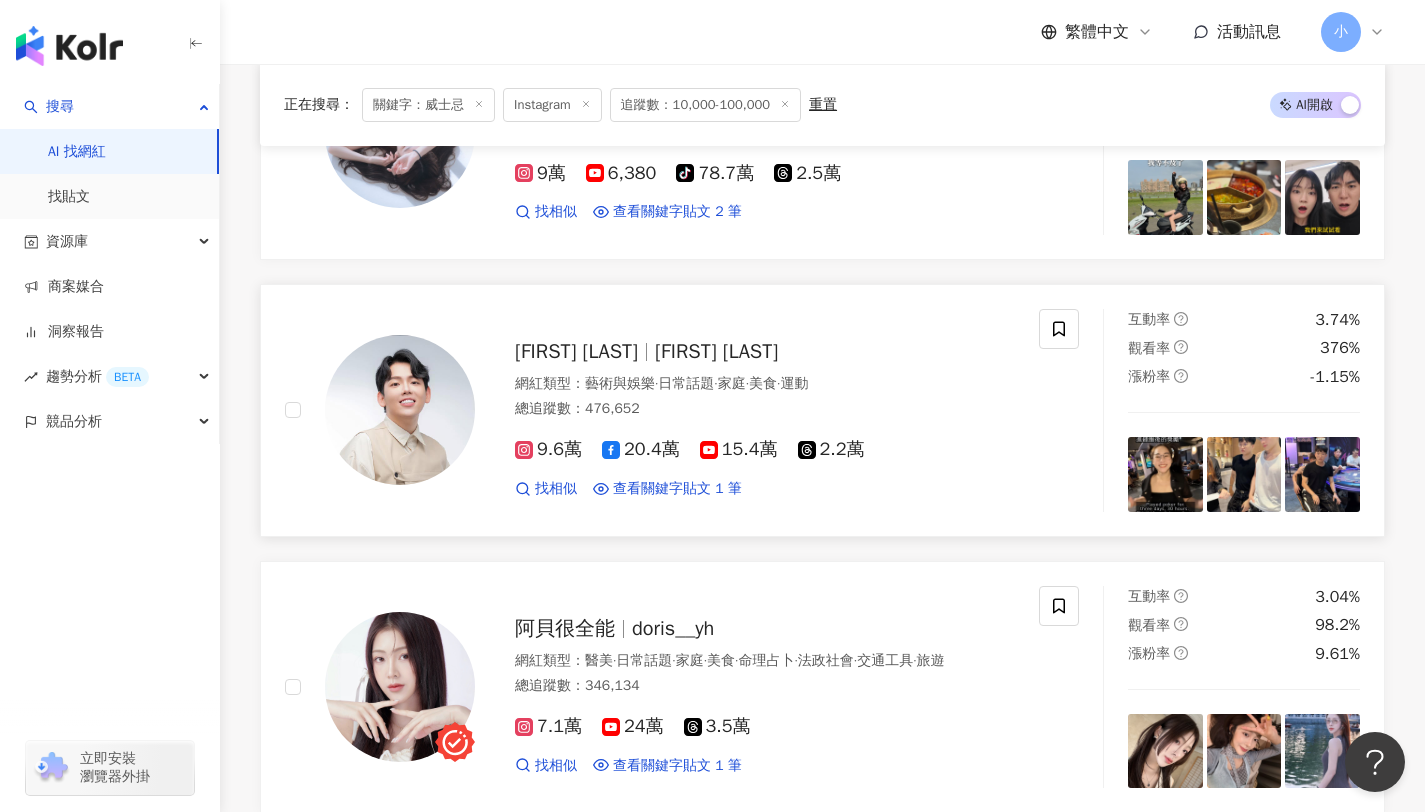 scroll, scrollTop: 490, scrollLeft: 0, axis: vertical 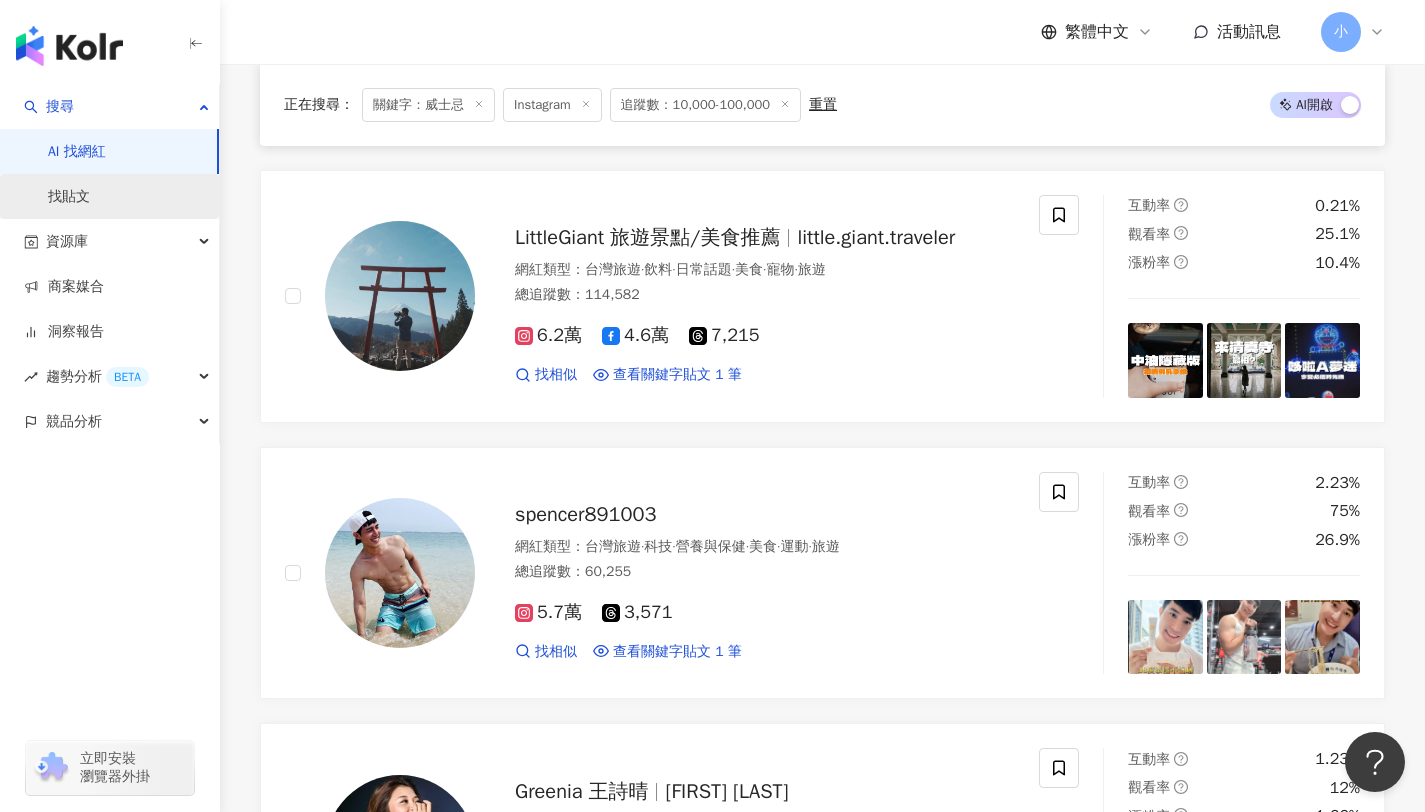 click on "找貼文" at bounding box center (69, 197) 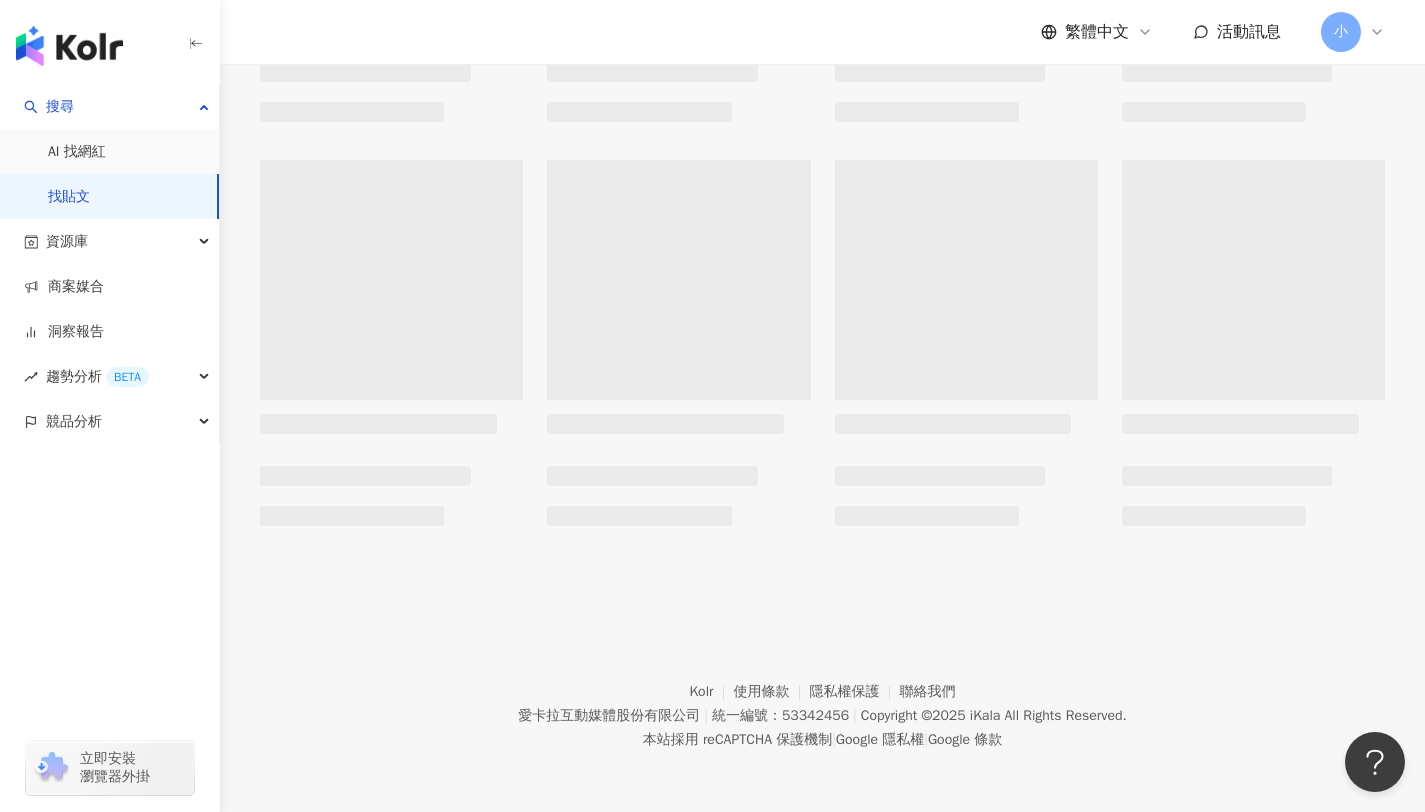 scroll, scrollTop: 0, scrollLeft: 0, axis: both 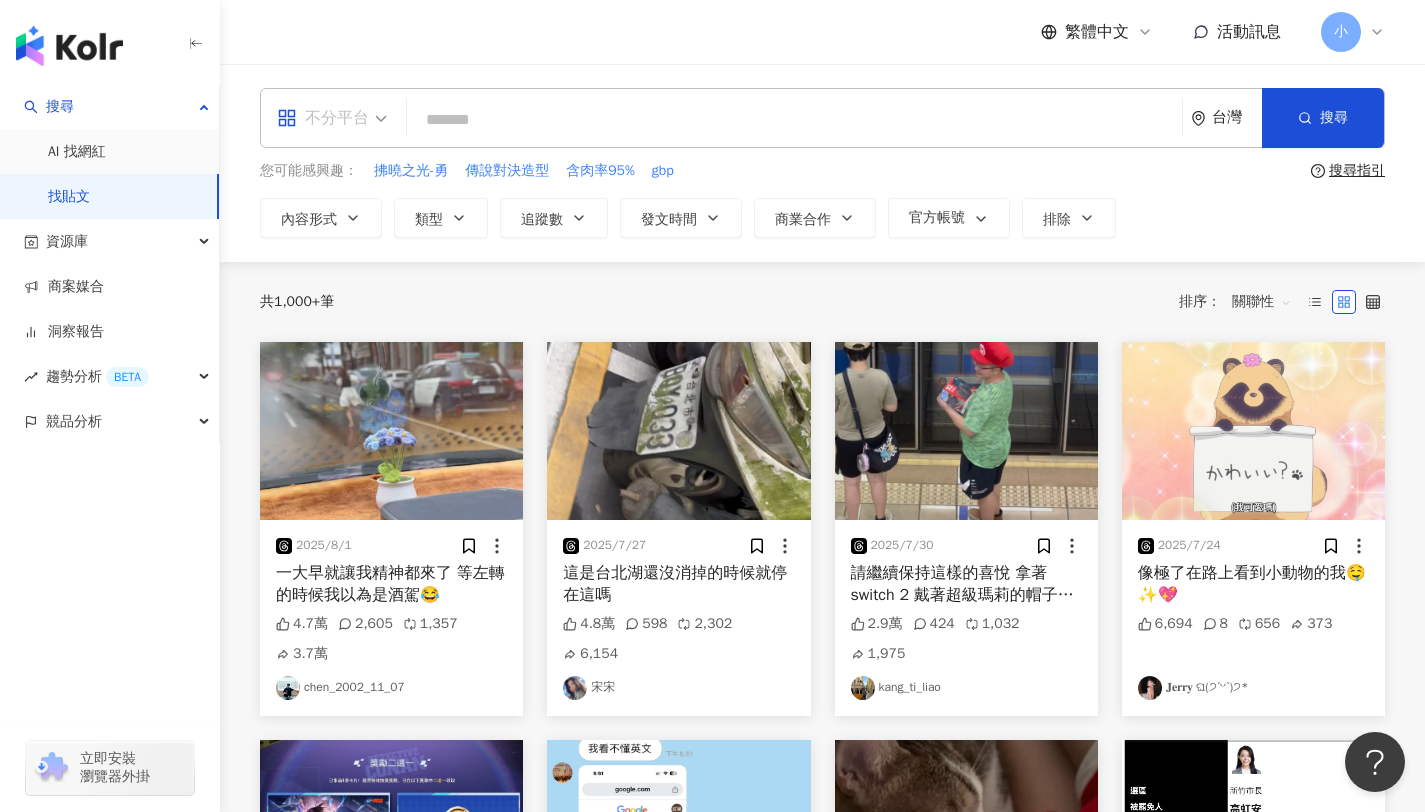 click on "不分平台" at bounding box center (323, 118) 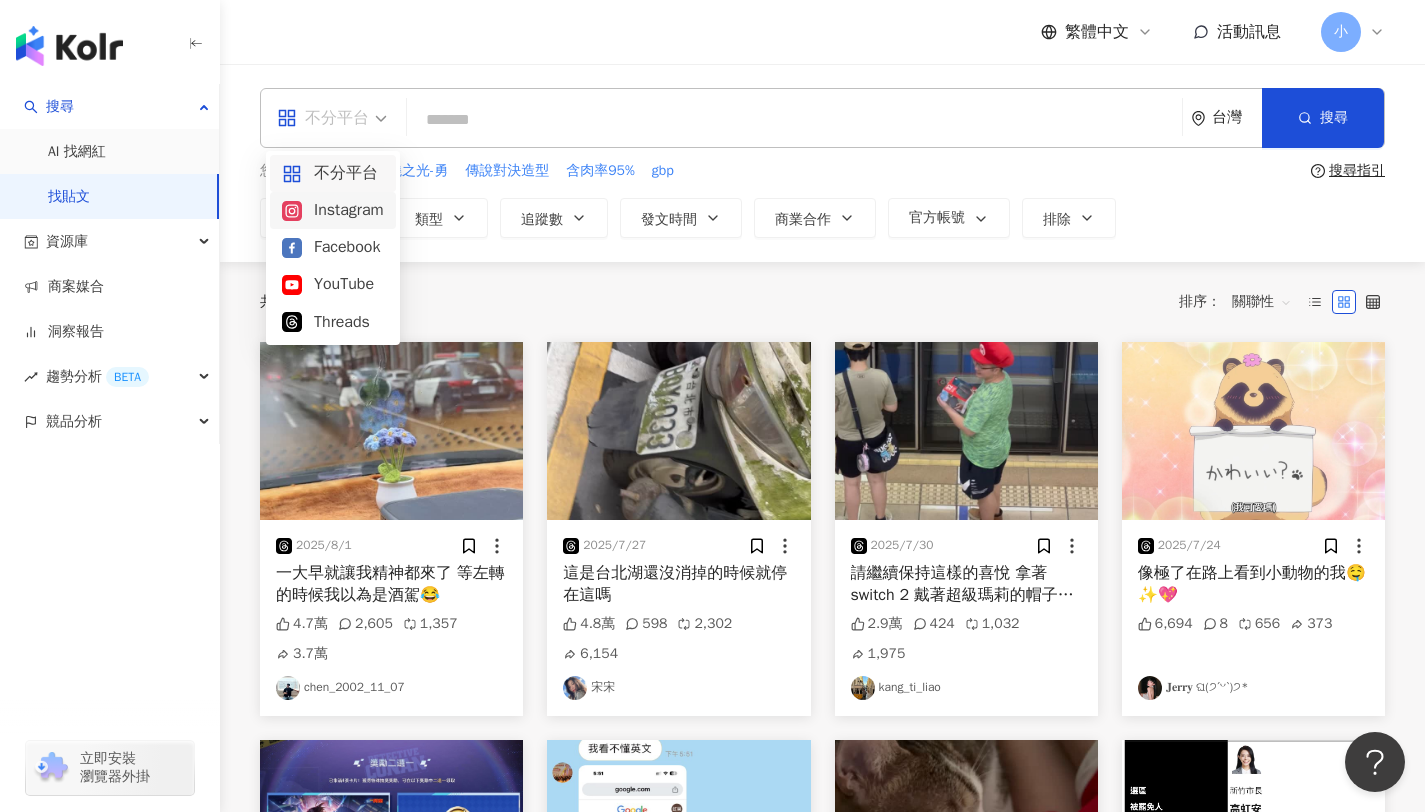 click on "Instagram" at bounding box center [333, 210] 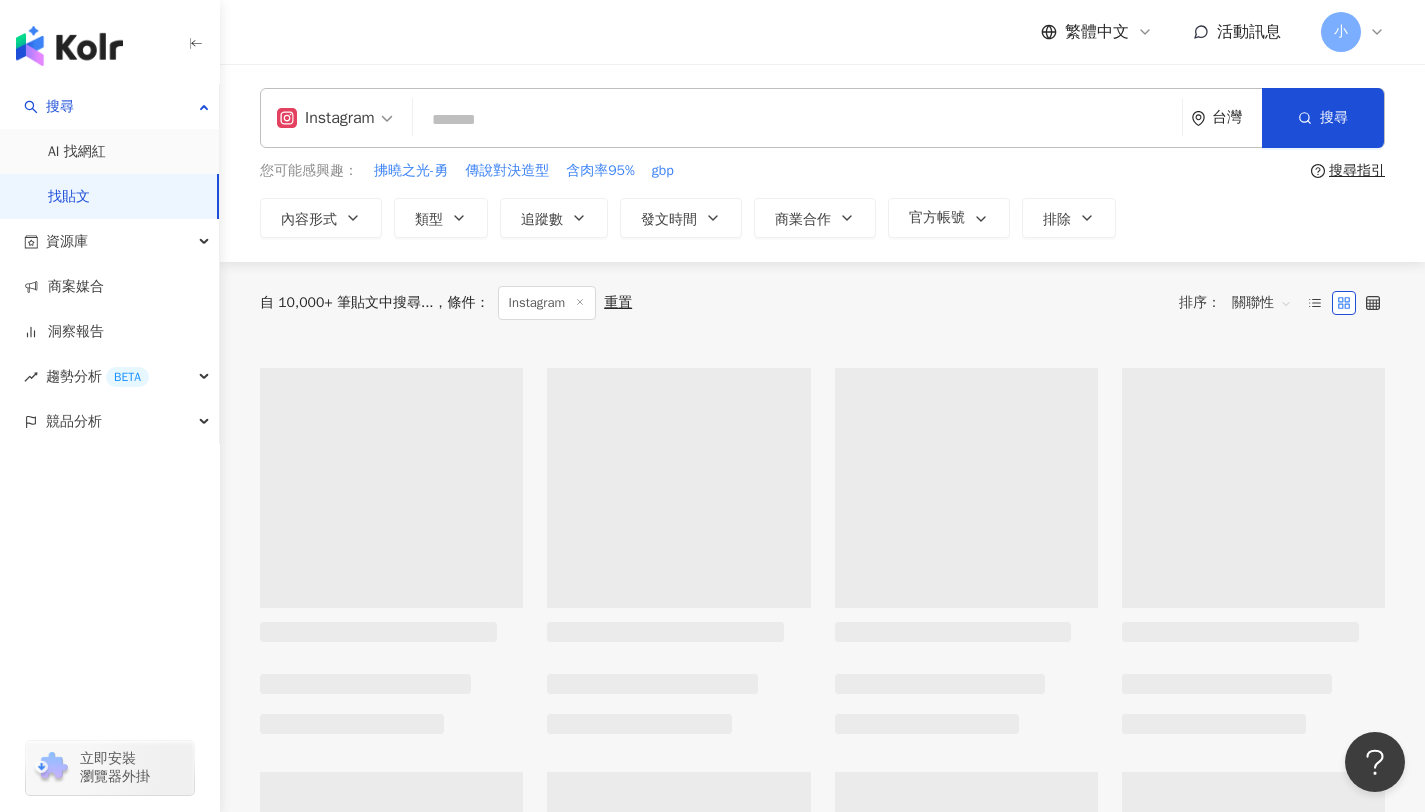 click at bounding box center (797, 119) 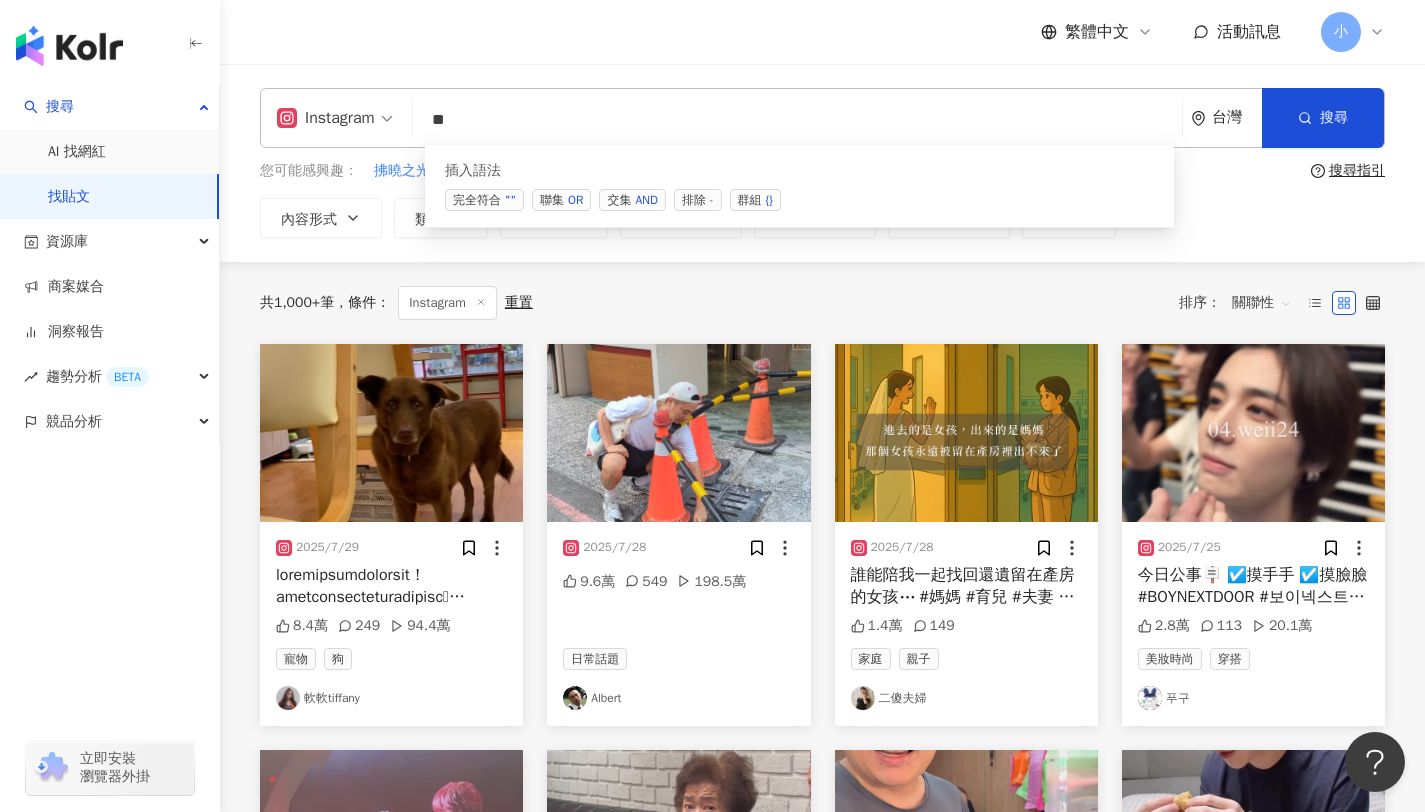 type on "*" 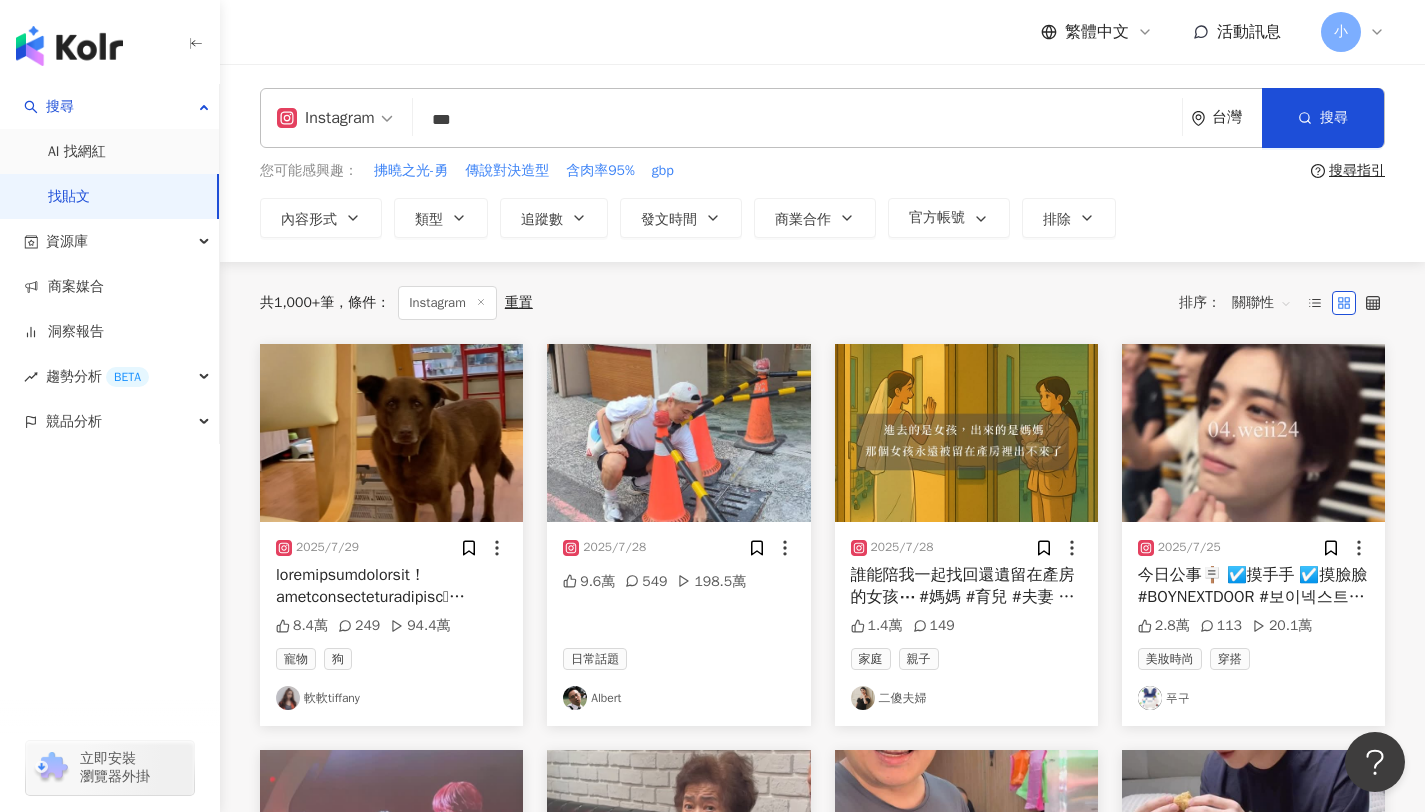 type on "***" 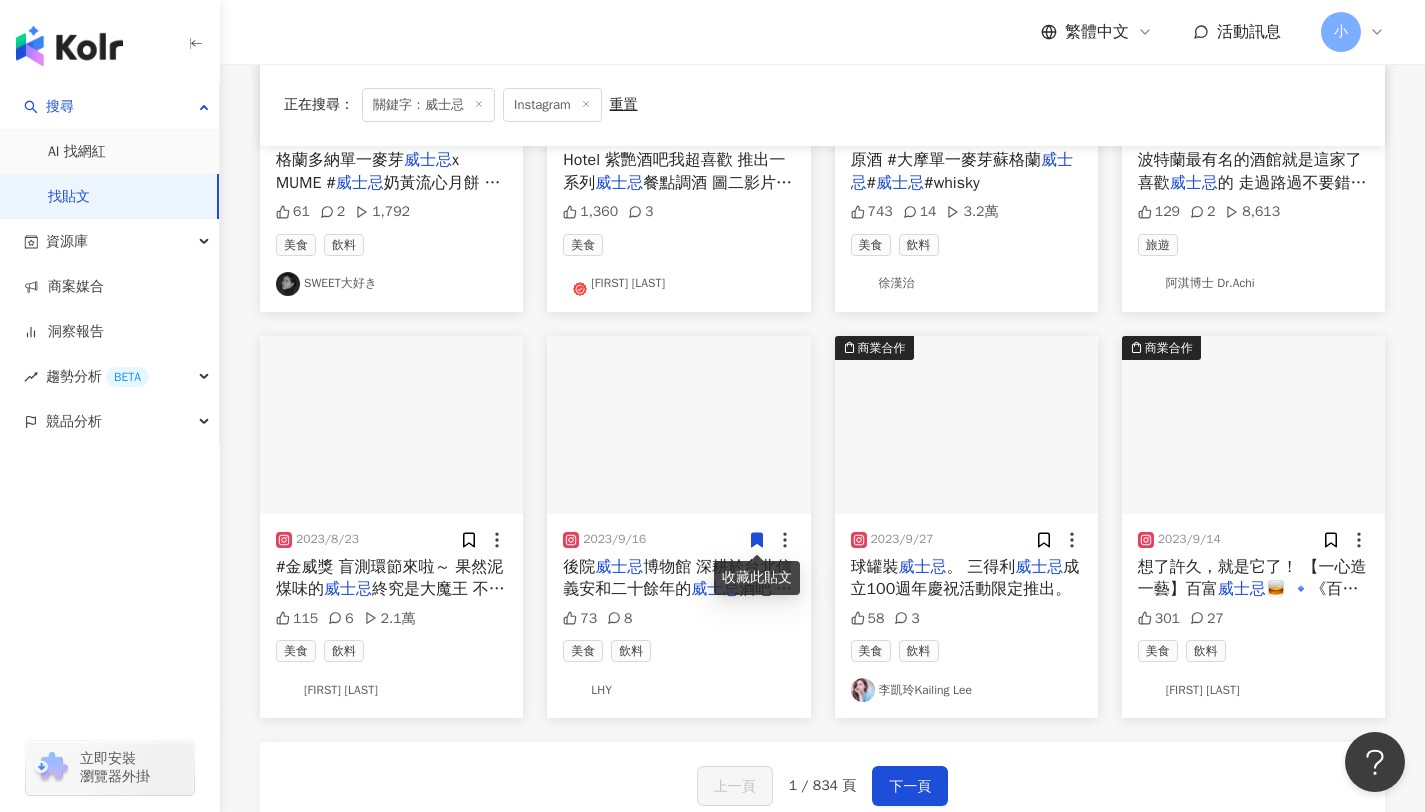scroll, scrollTop: 923, scrollLeft: 0, axis: vertical 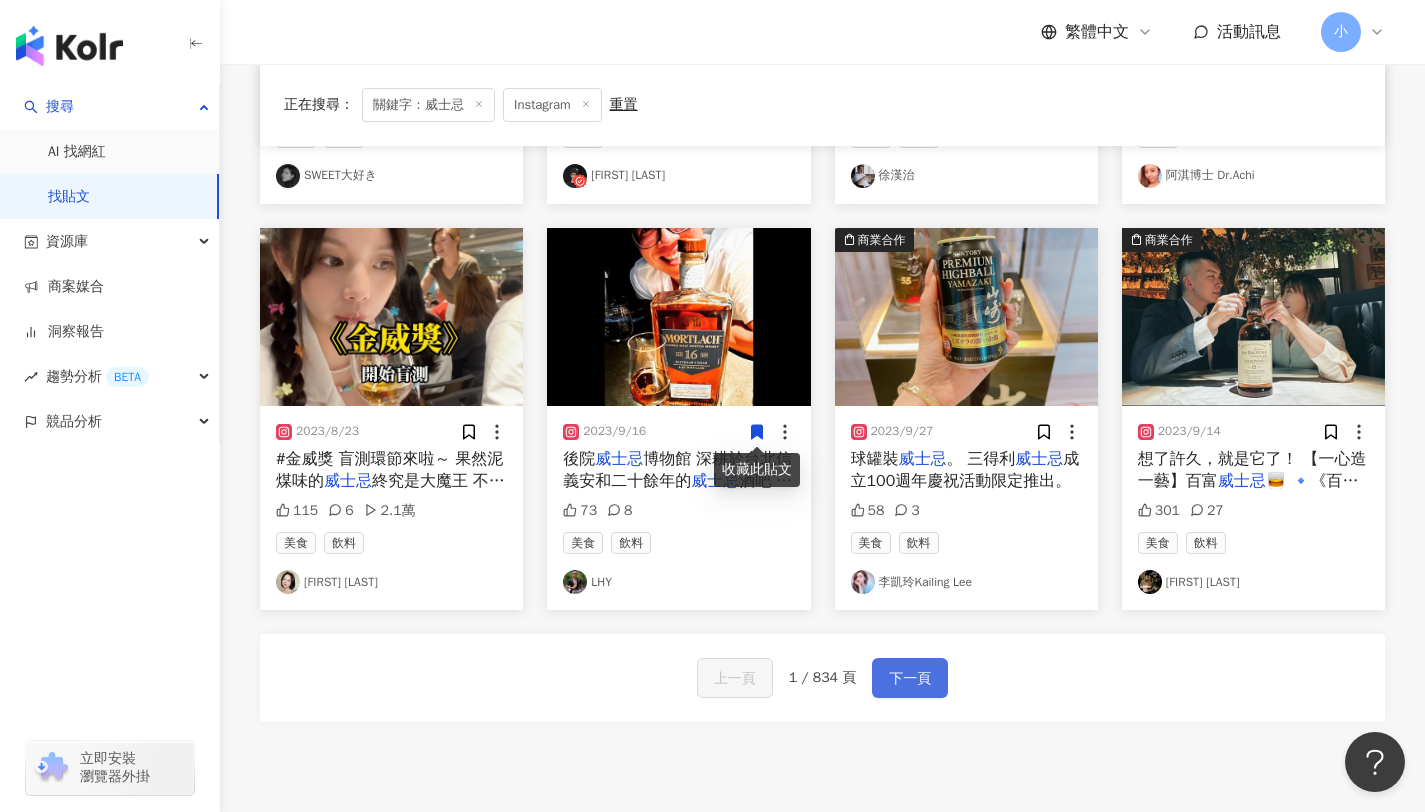 click on "下一頁" at bounding box center [910, 678] 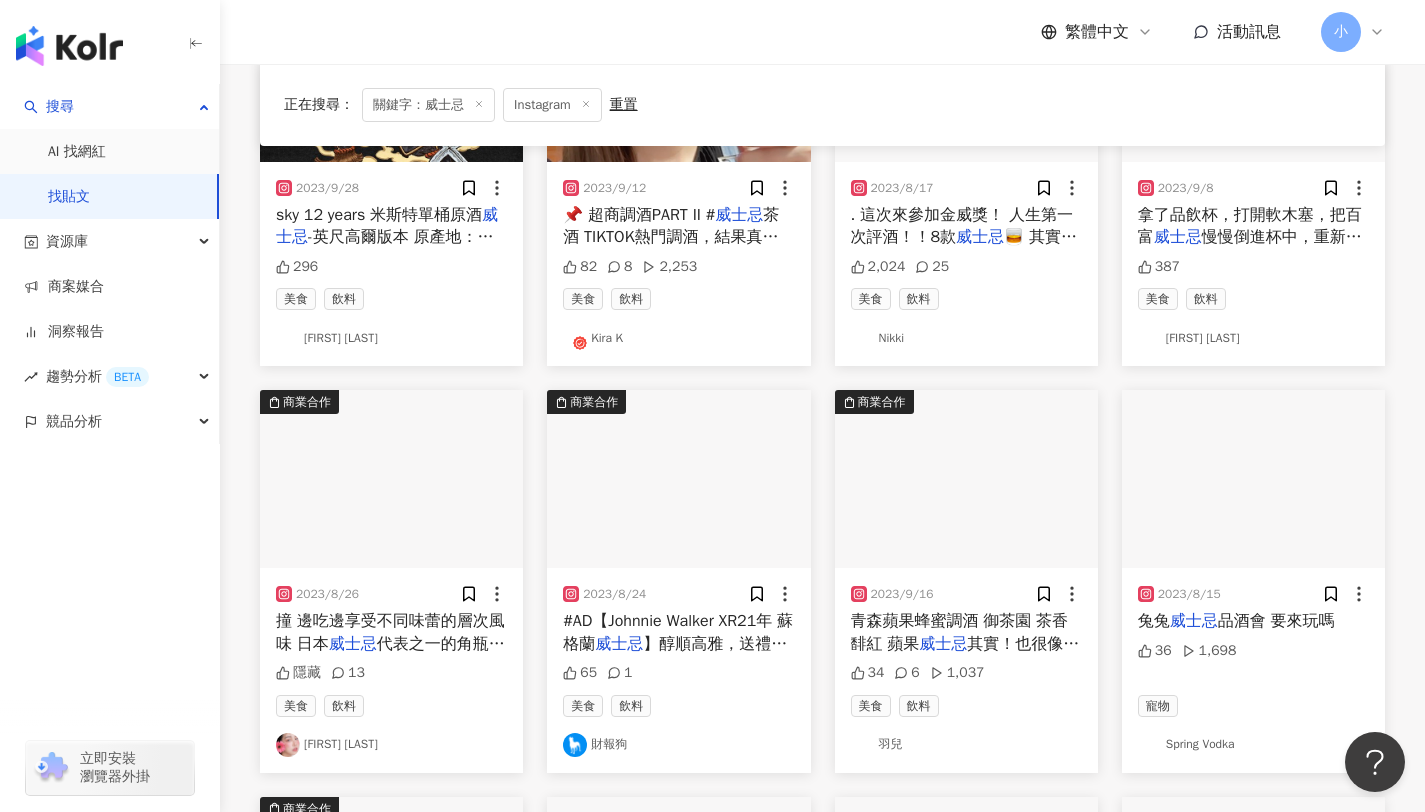 scroll, scrollTop: 0, scrollLeft: 0, axis: both 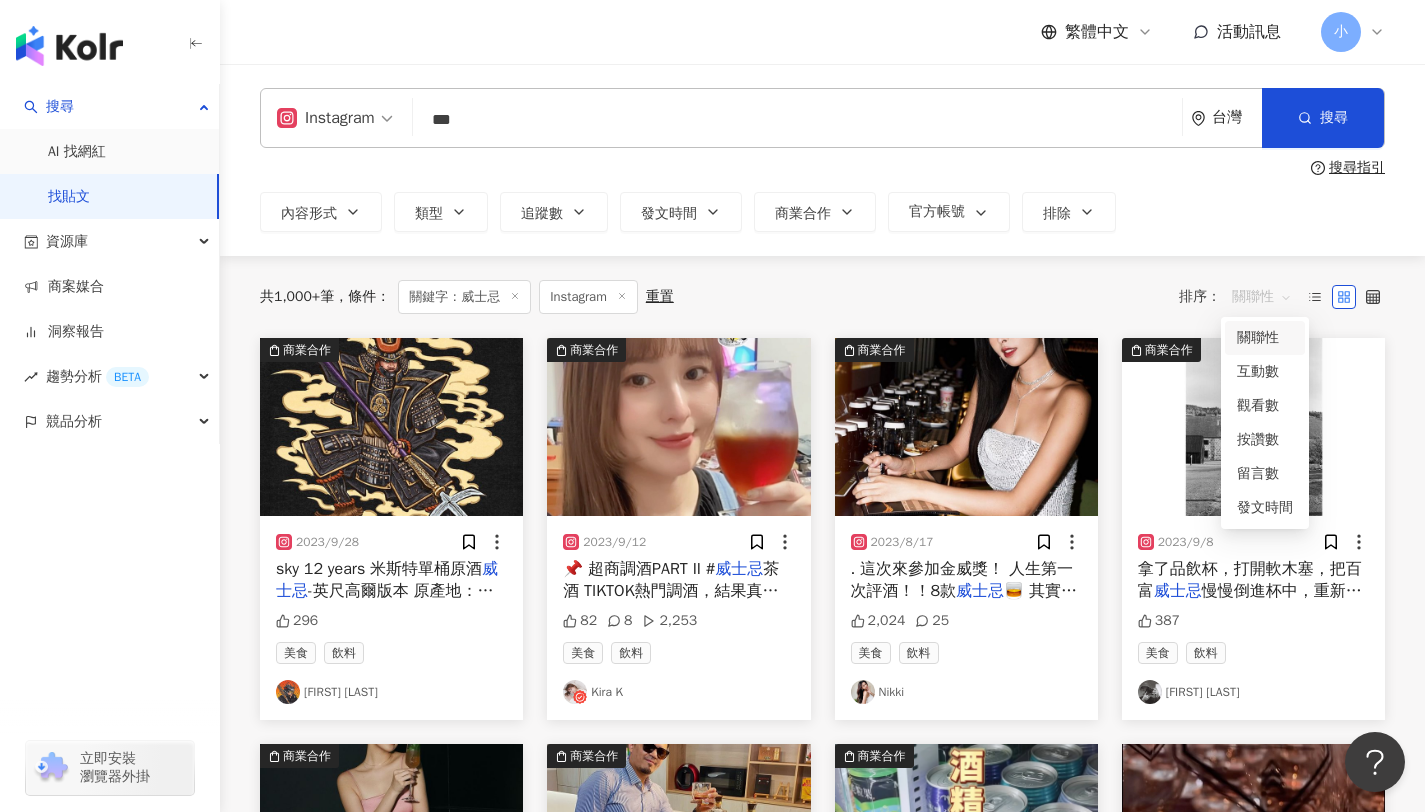 click on "關聯性" at bounding box center [1262, 297] 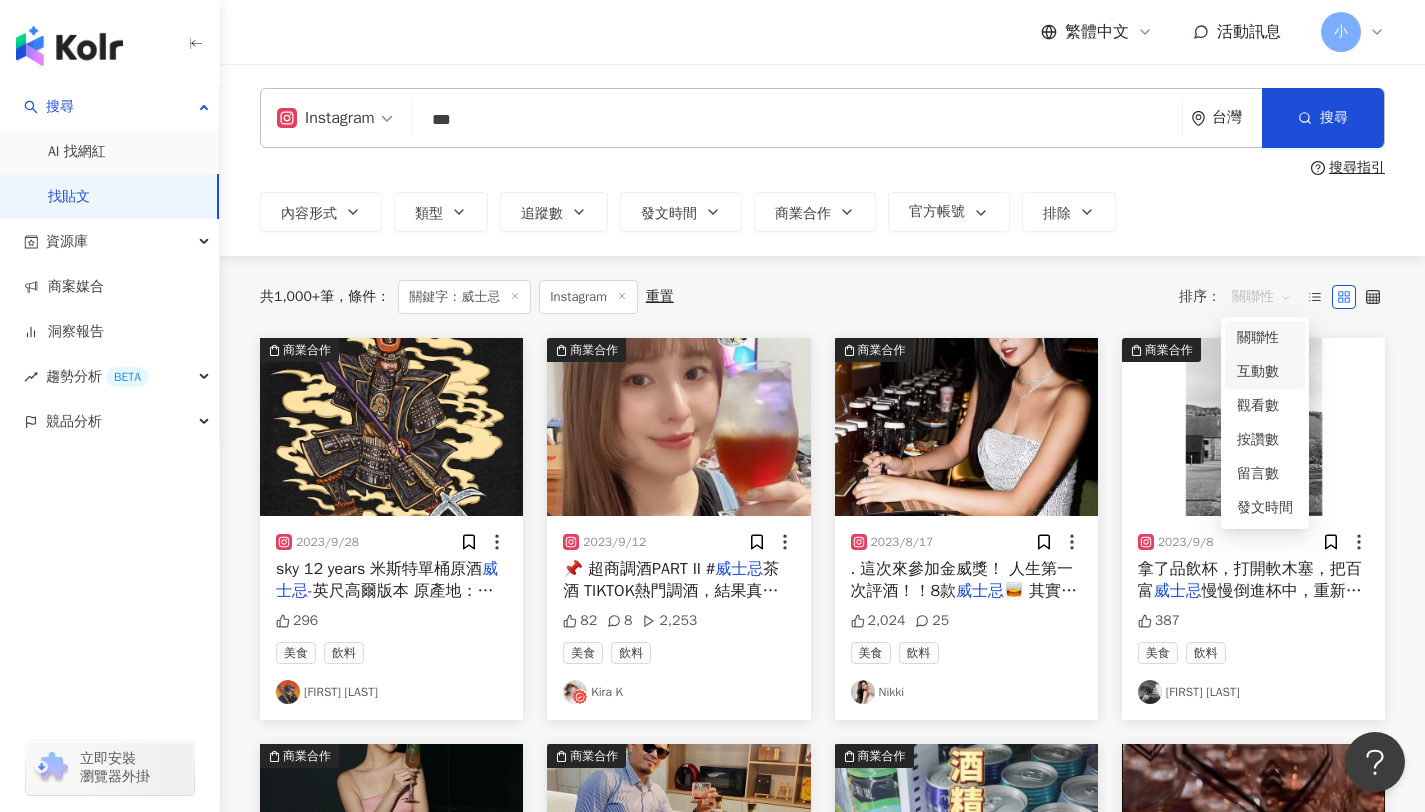 click on "互動數" at bounding box center [1265, 372] 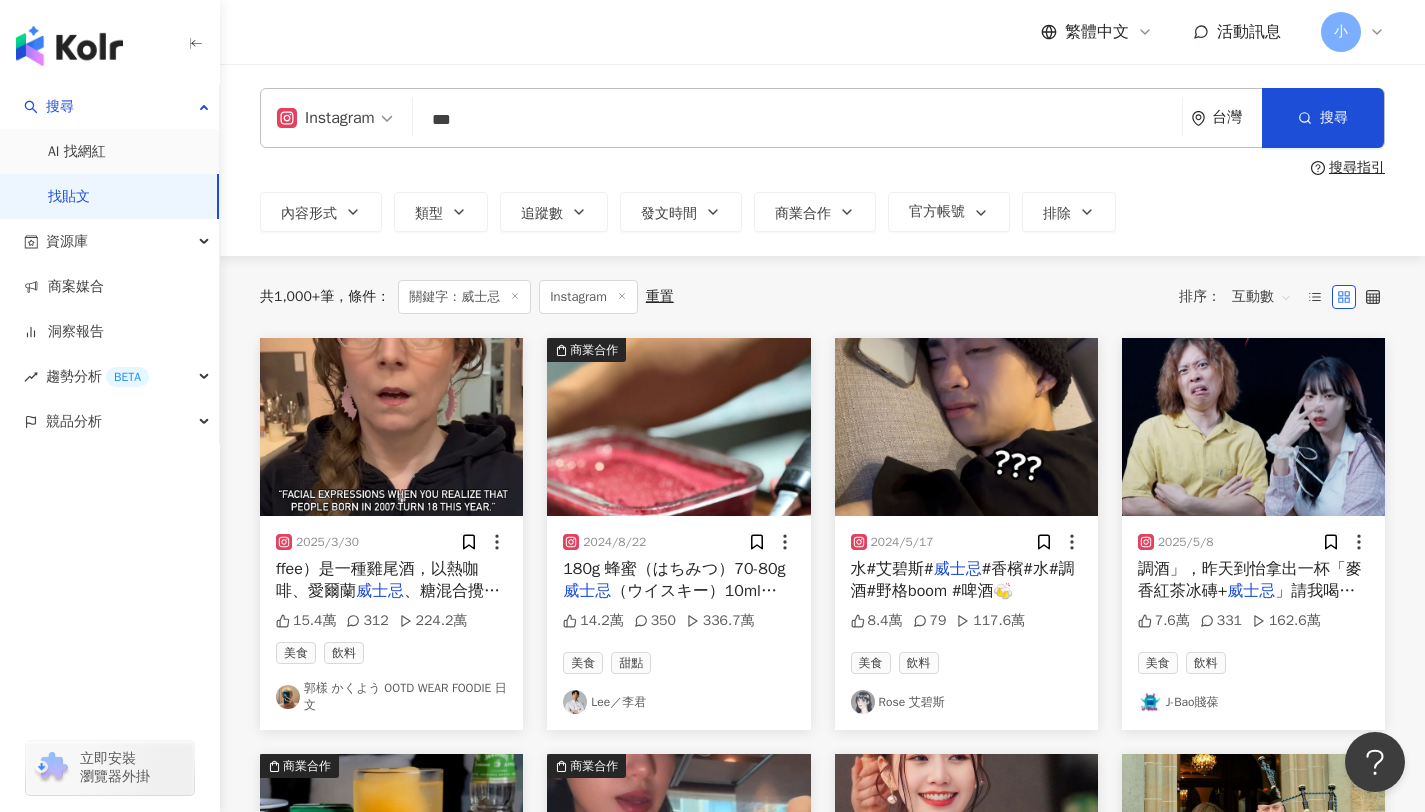 click on "180g
蜂蜜（はちみつ）70-80g" at bounding box center [674, 569] 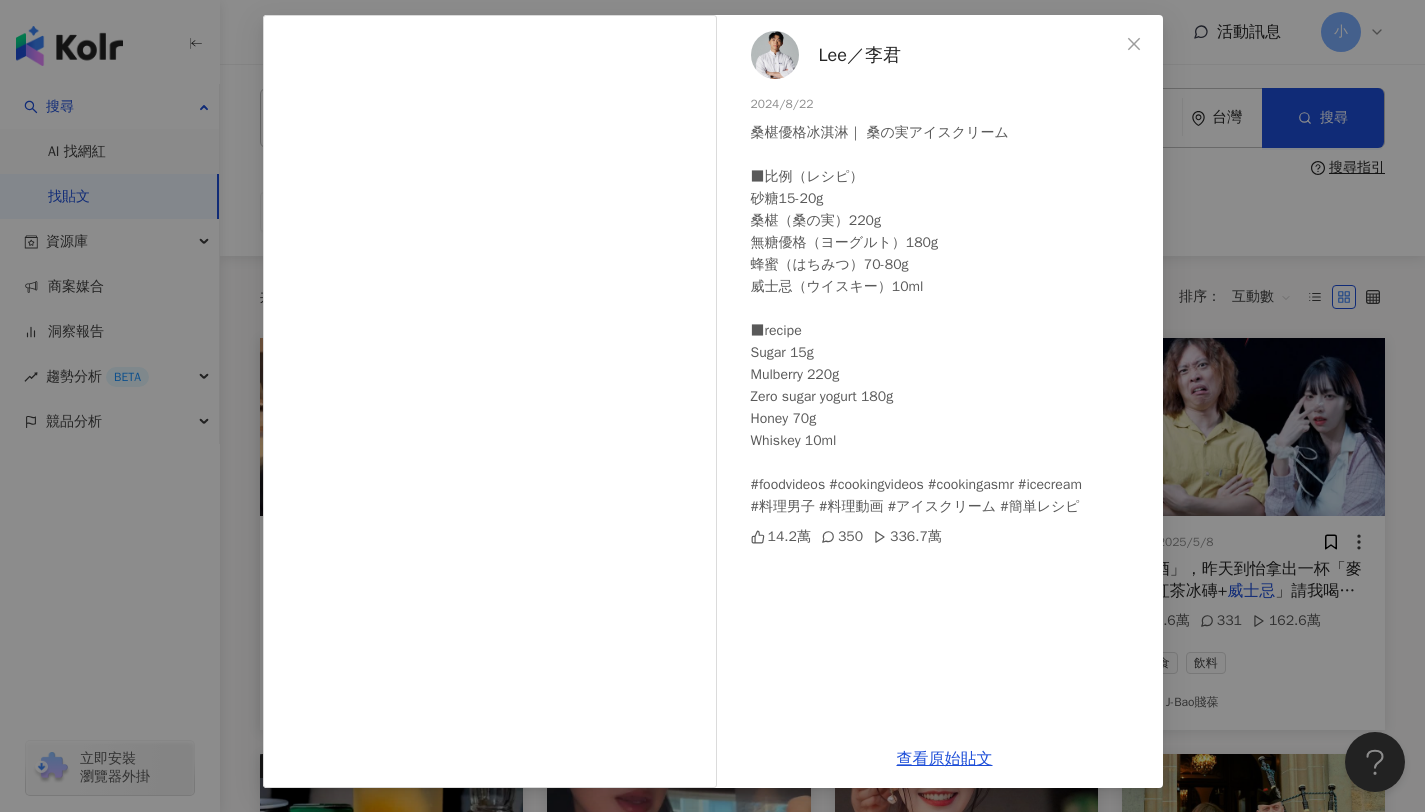 scroll, scrollTop: 0, scrollLeft: 0, axis: both 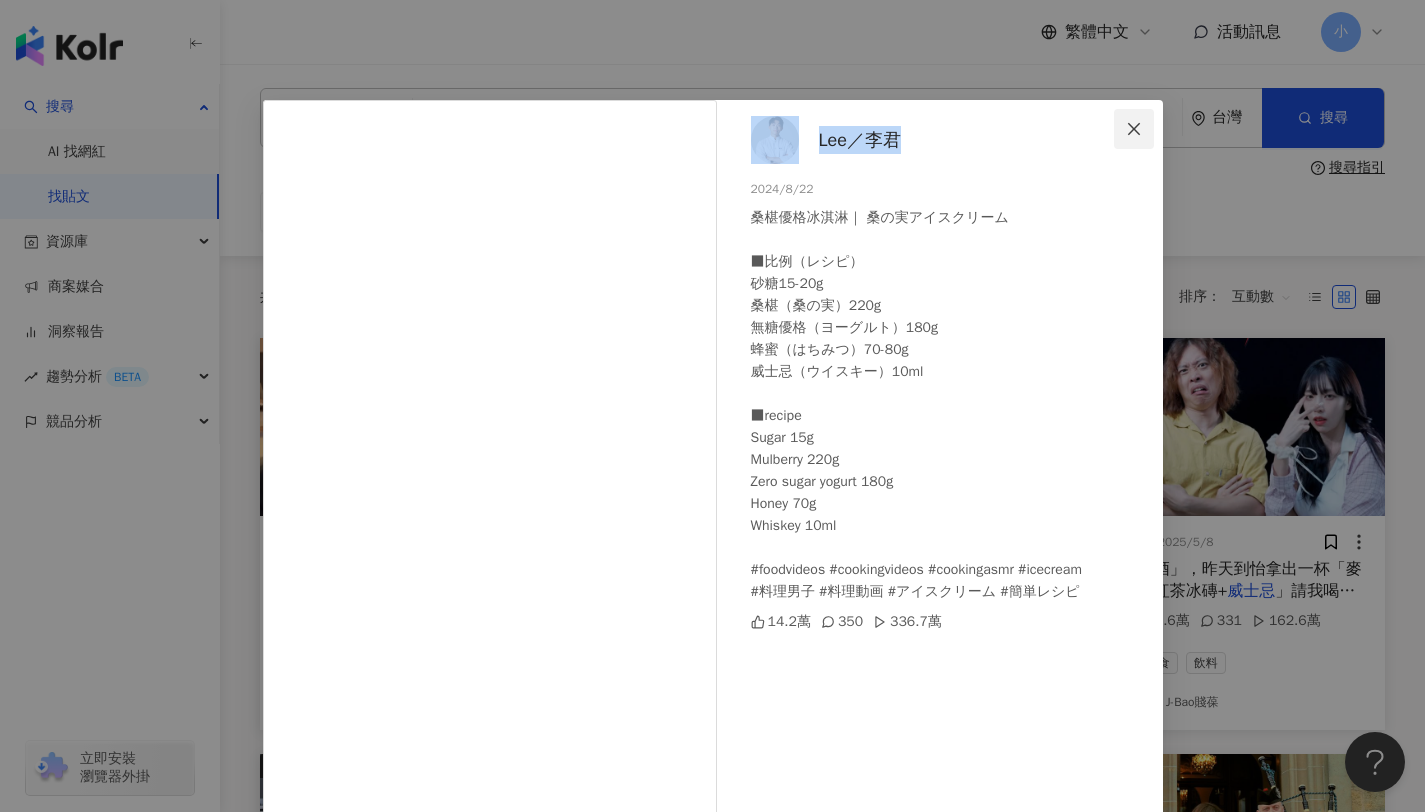 click 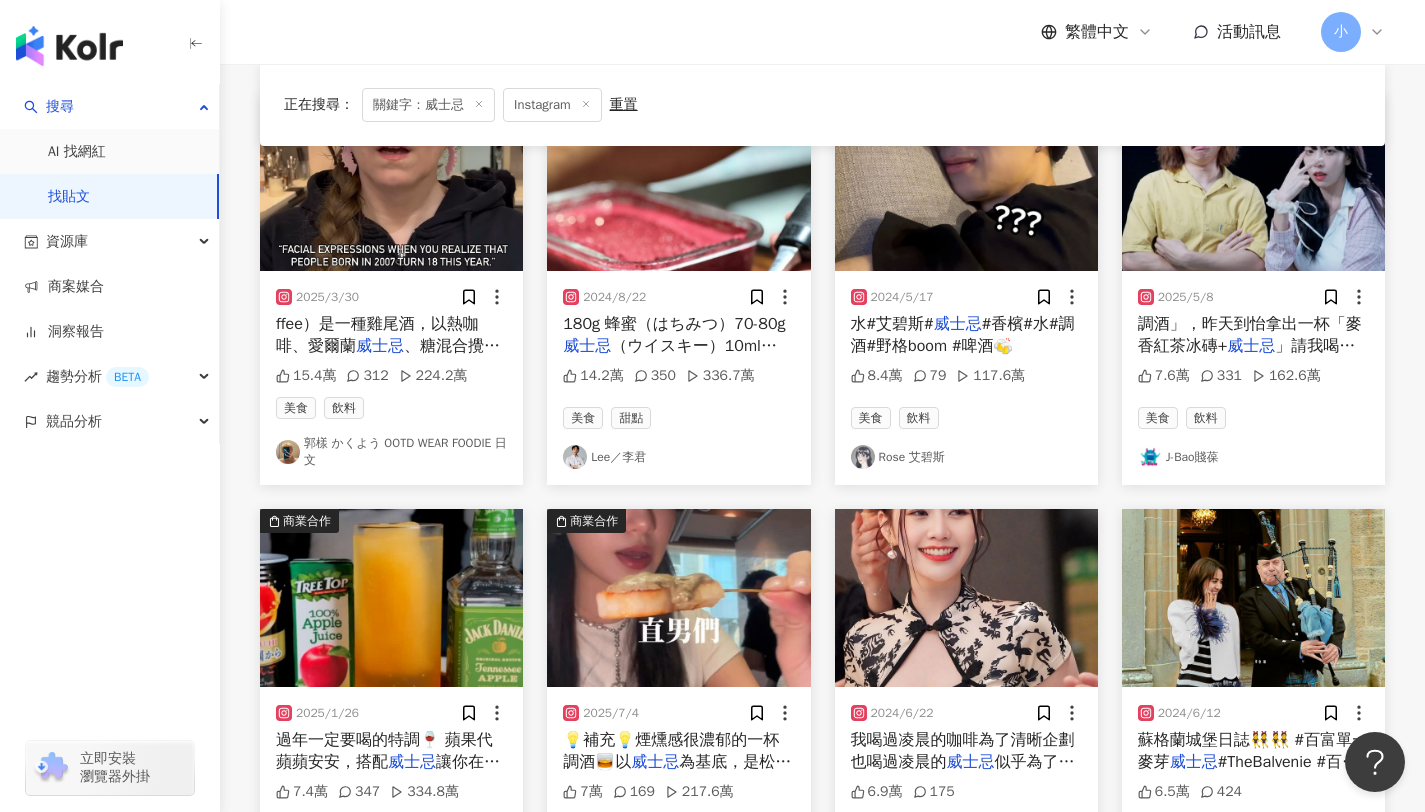 scroll, scrollTop: 266, scrollLeft: 0, axis: vertical 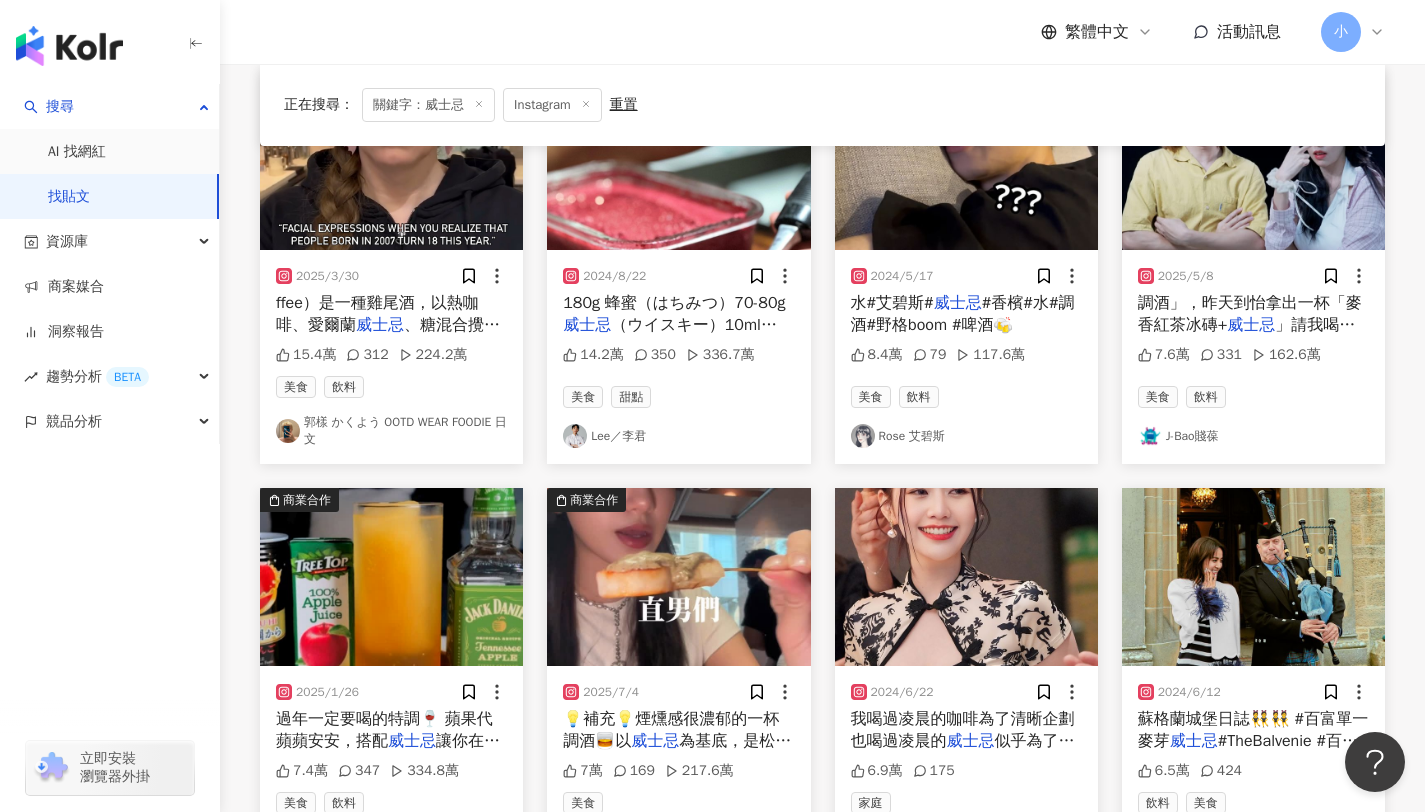 click on "Rose 艾碧斯" at bounding box center (966, 436) 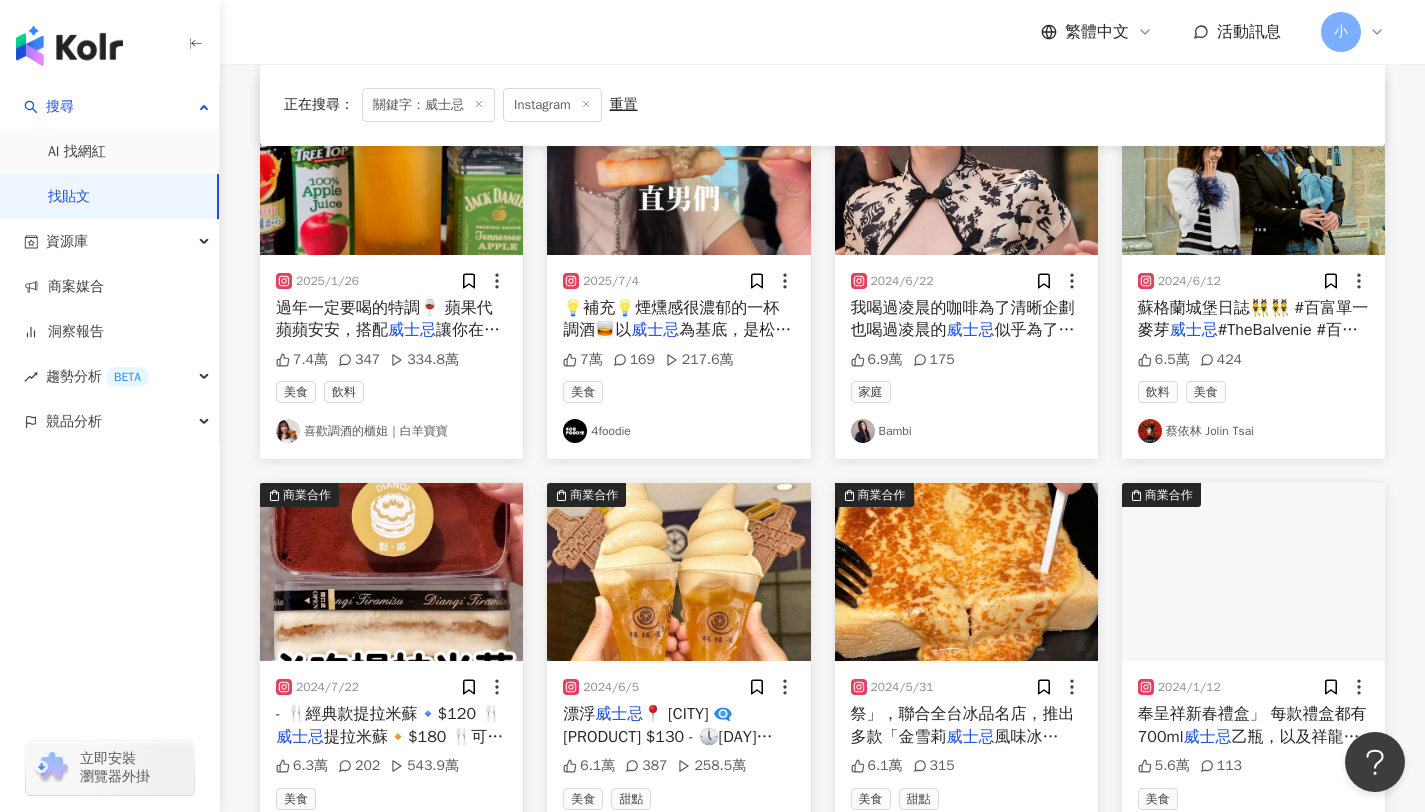 scroll, scrollTop: 687, scrollLeft: 0, axis: vertical 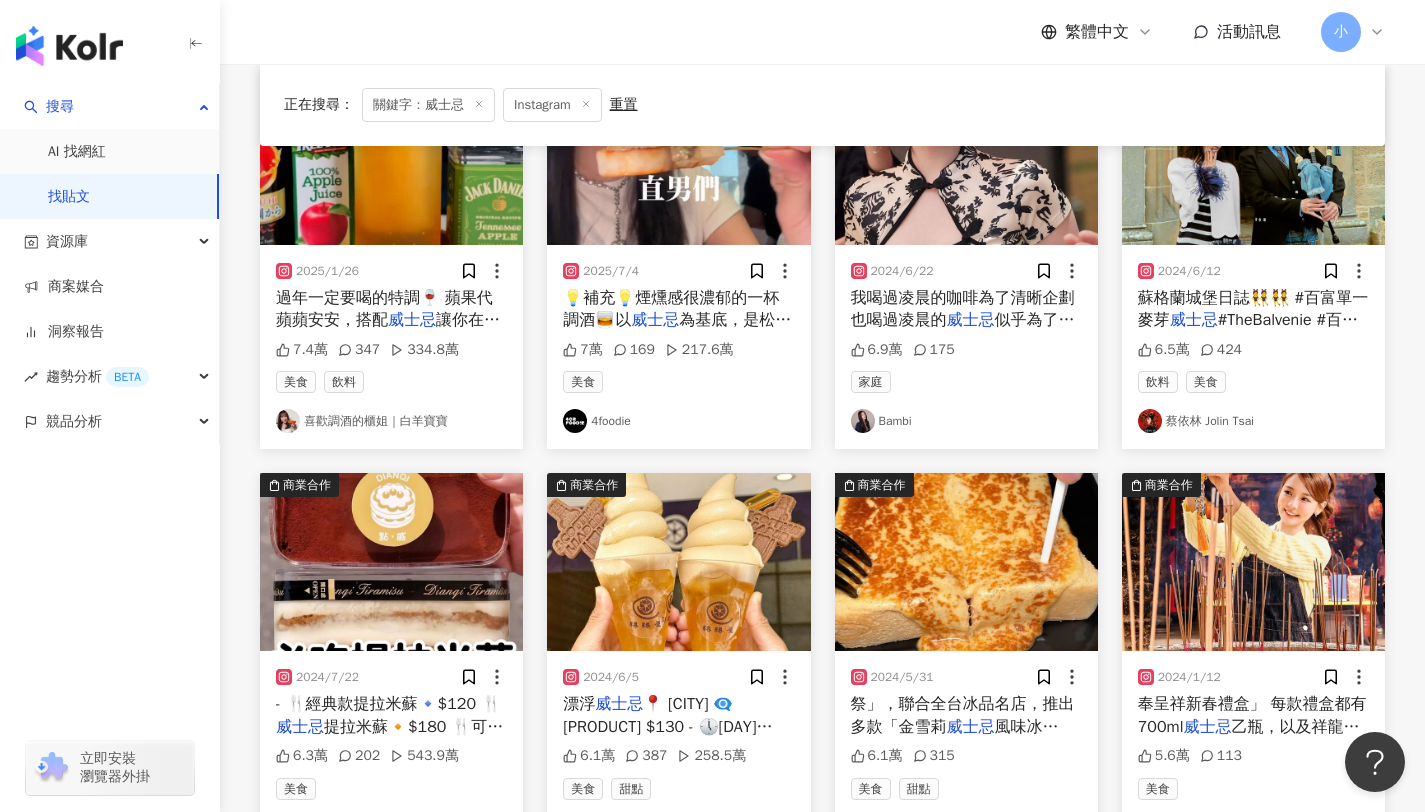 click on "喜歡調酒的櫃姐｜白羊寶寶" at bounding box center (391, 421) 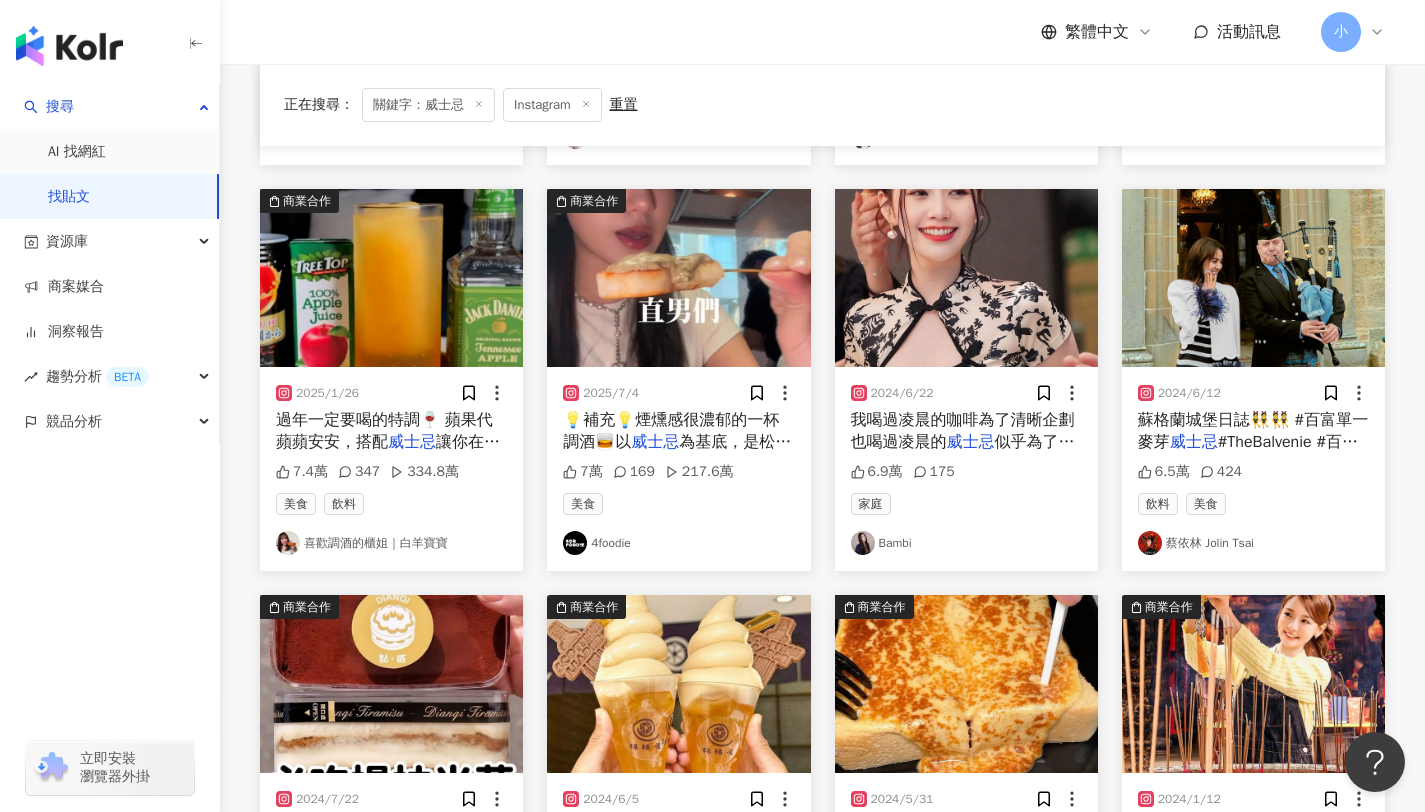 scroll, scrollTop: 563, scrollLeft: 0, axis: vertical 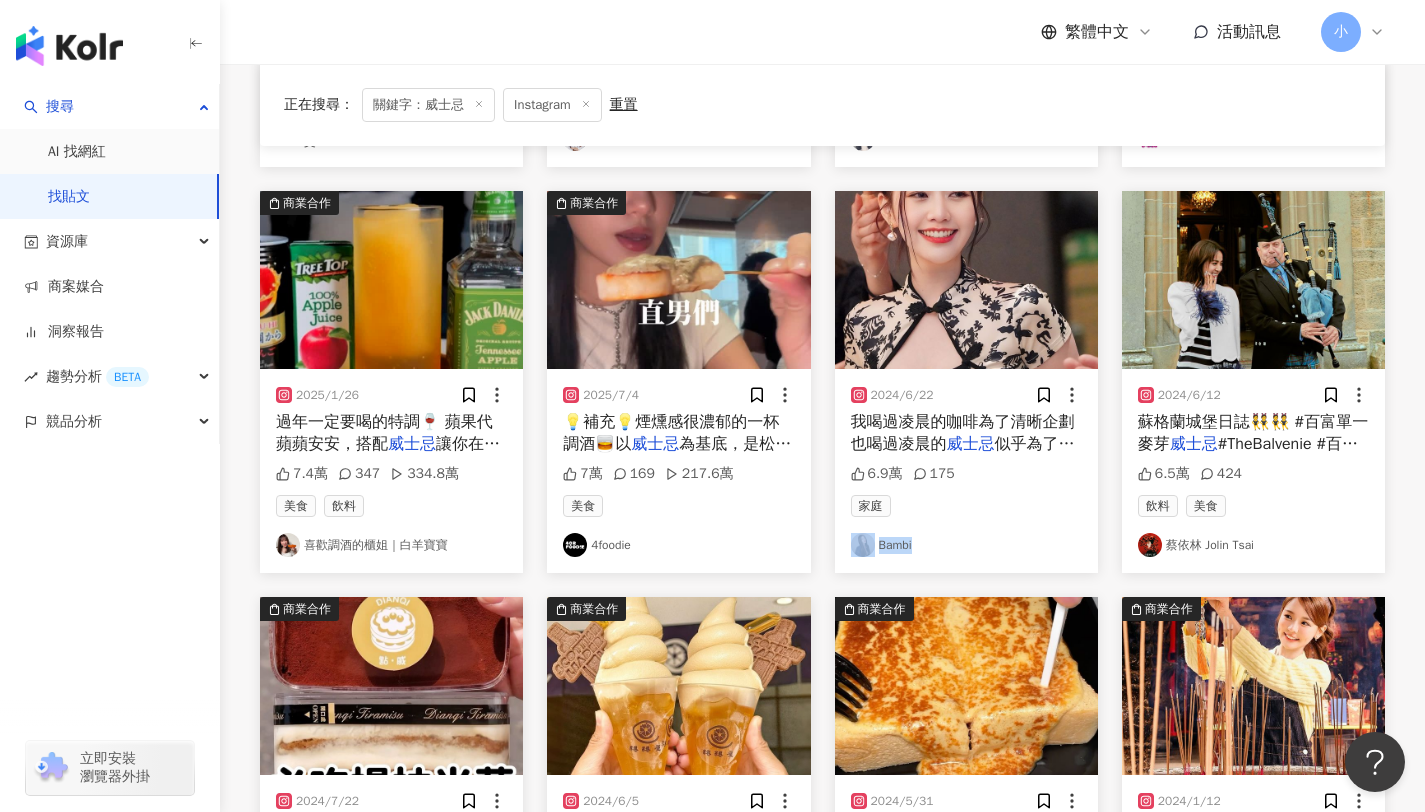 click on "我喝過凌晨的咖啡為了清晰企劃
也喝過凌晨的" at bounding box center (963, 433) 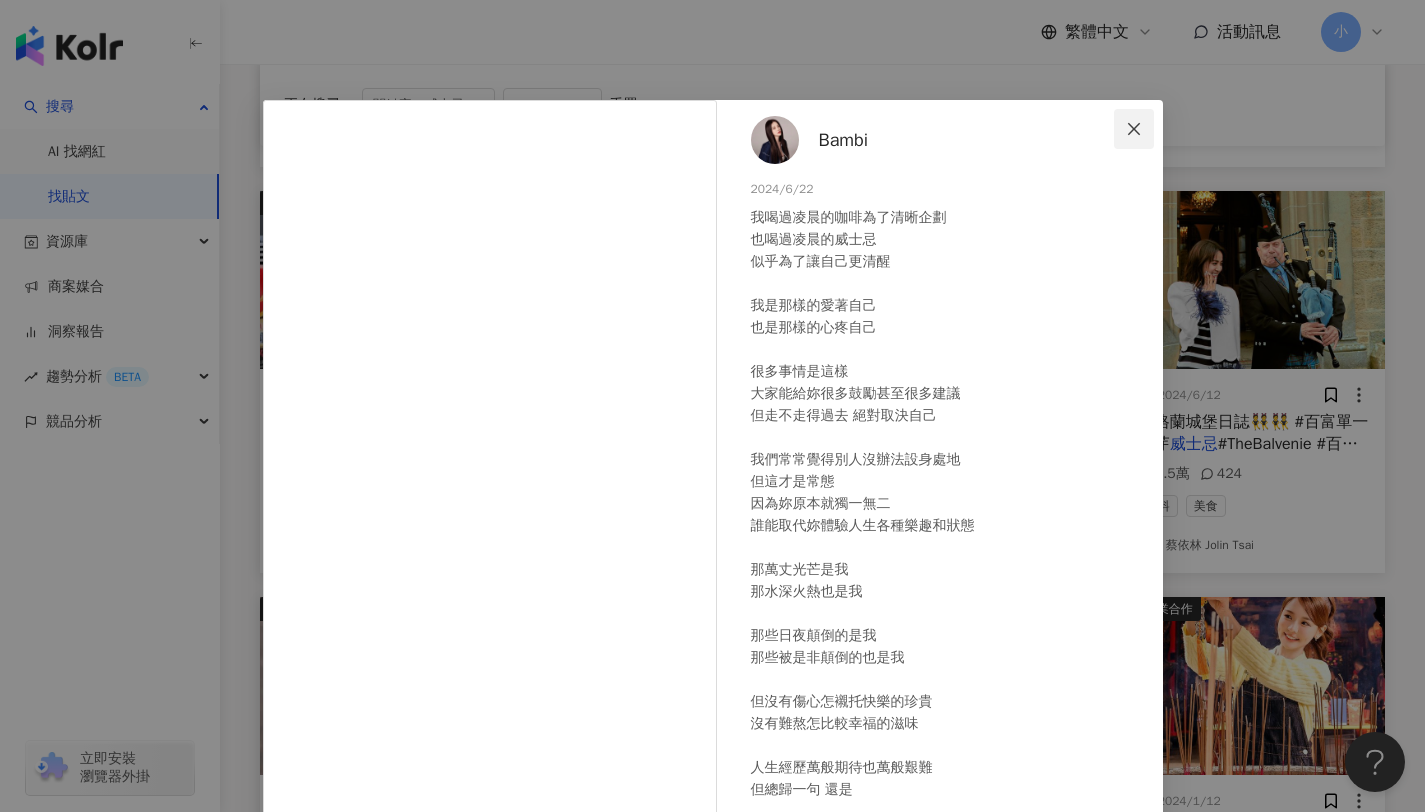 click at bounding box center (1134, 129) 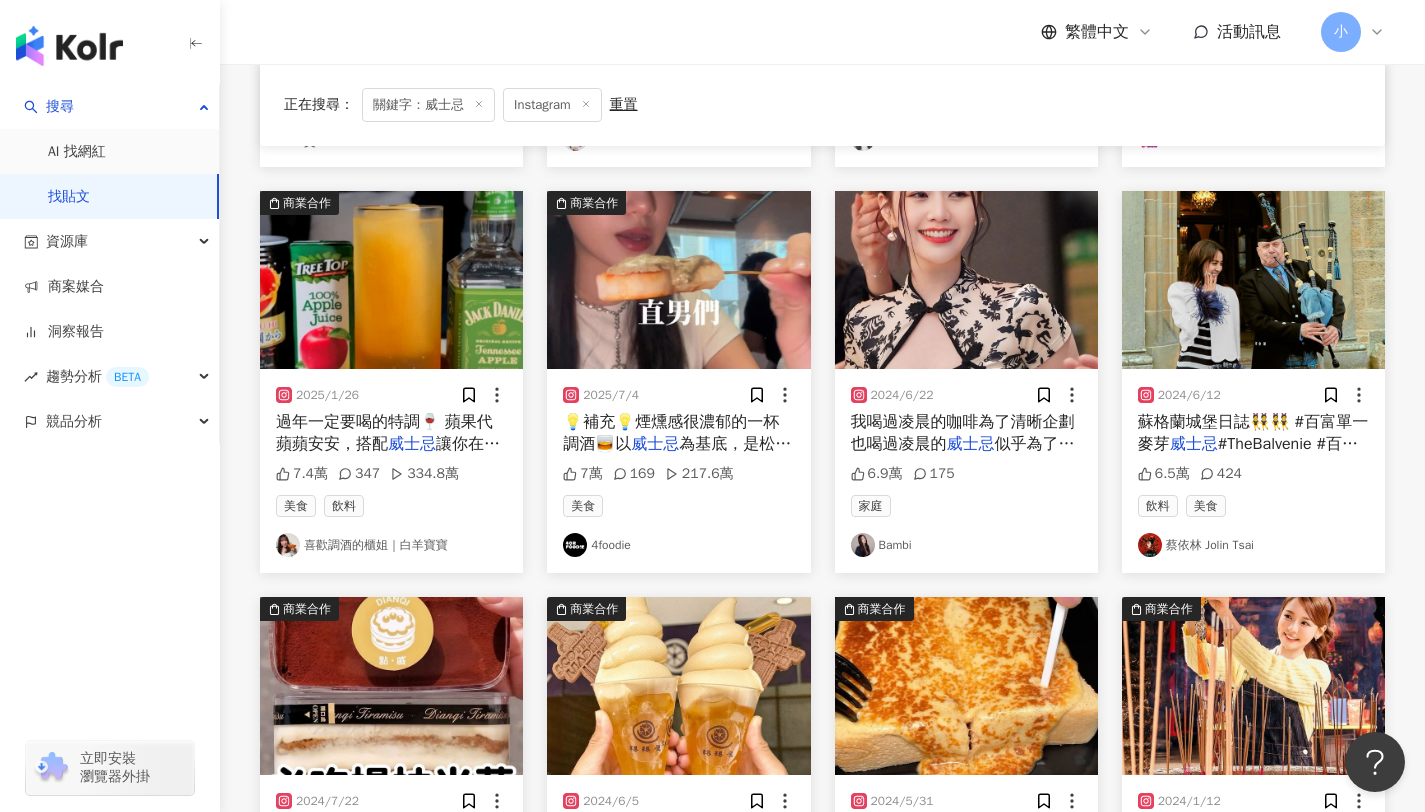 click on "Bambi" at bounding box center (966, 545) 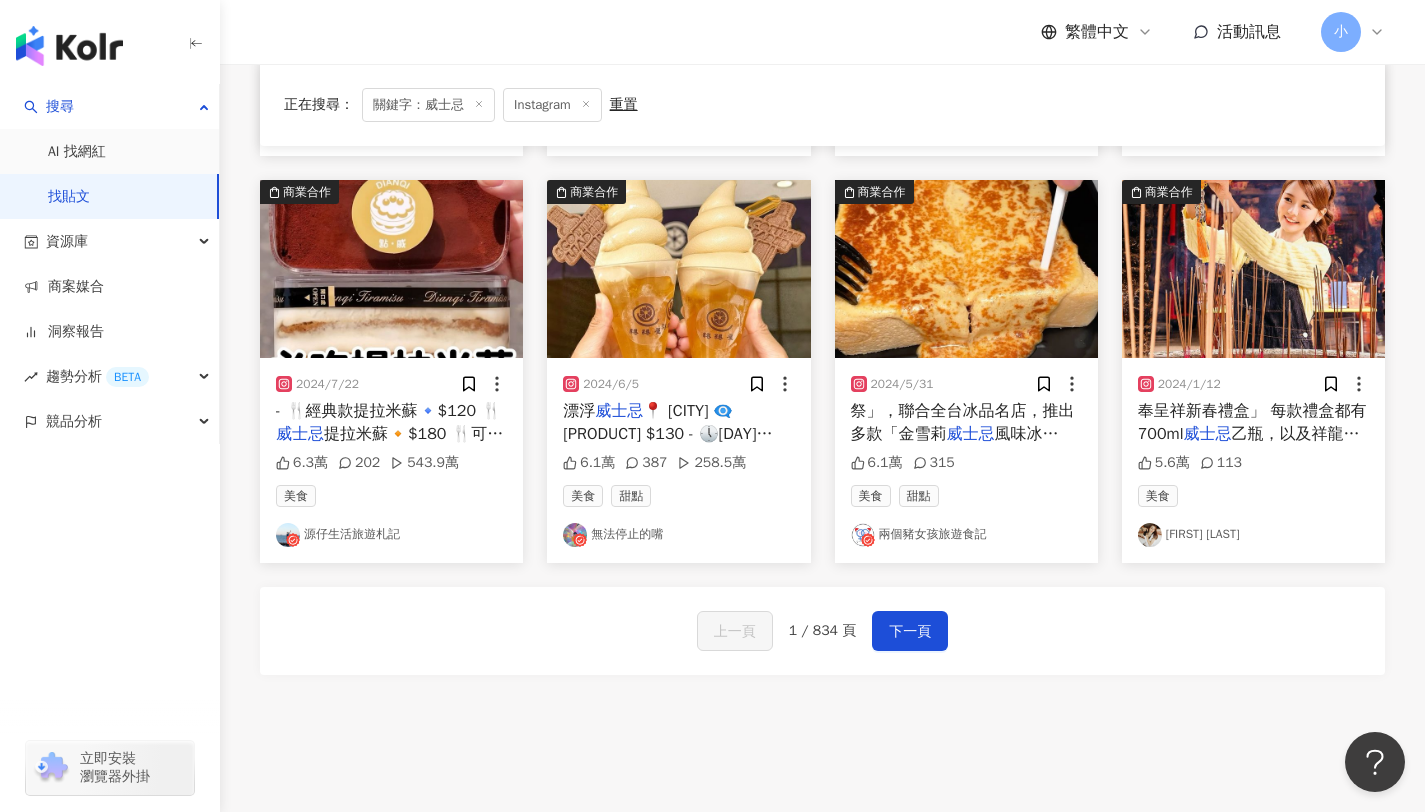 scroll, scrollTop: 934, scrollLeft: 0, axis: vertical 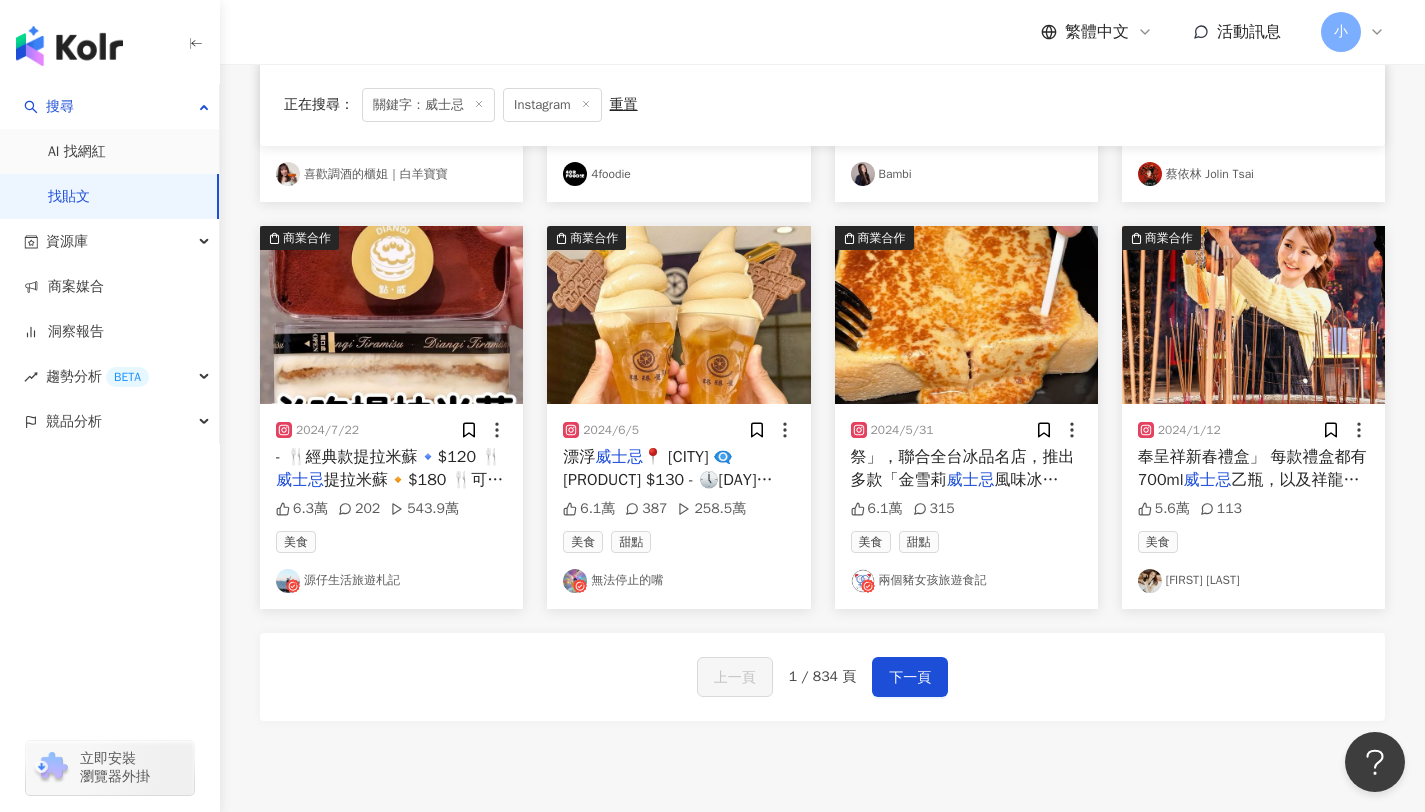 click on "無法停止的嘴" at bounding box center (678, 581) 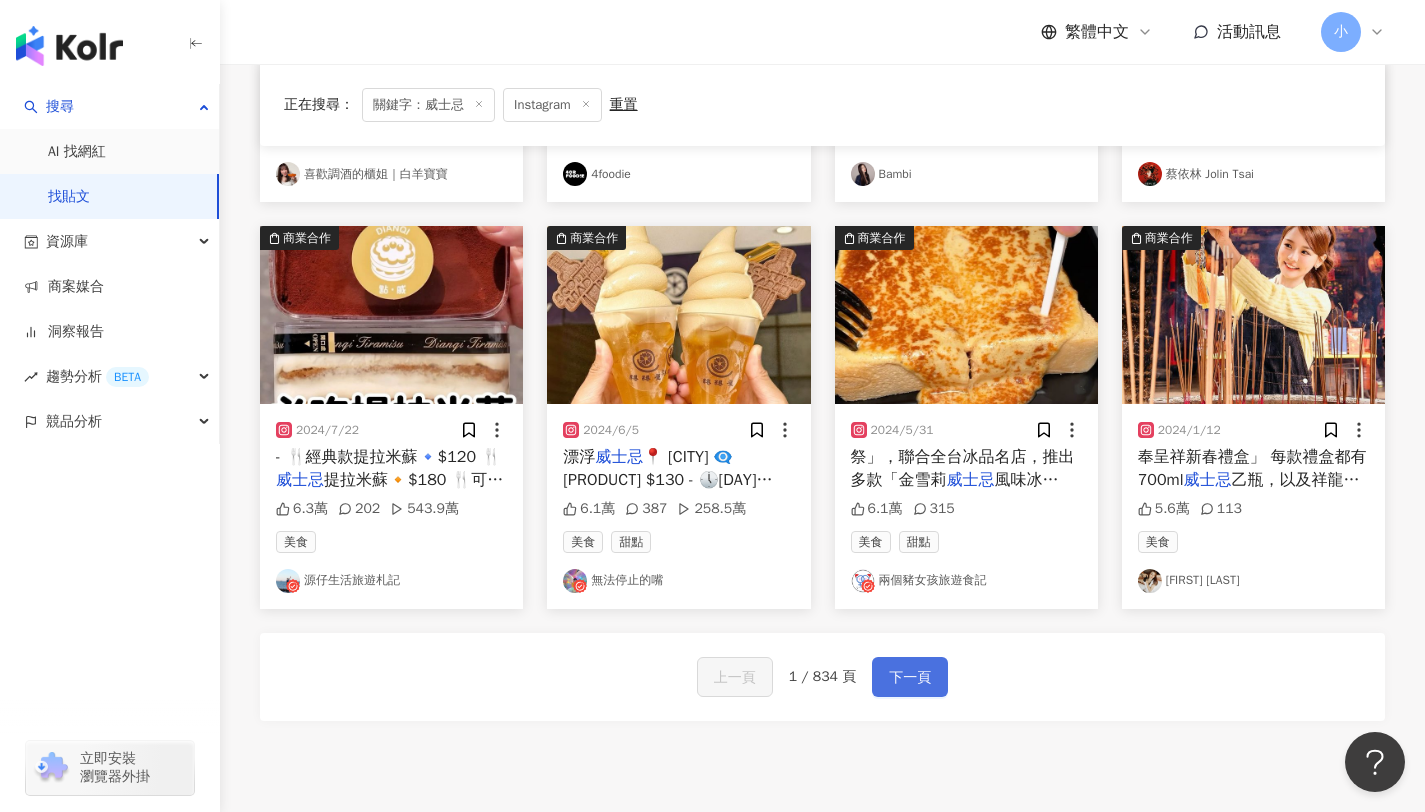 click on "下一頁" at bounding box center (910, 678) 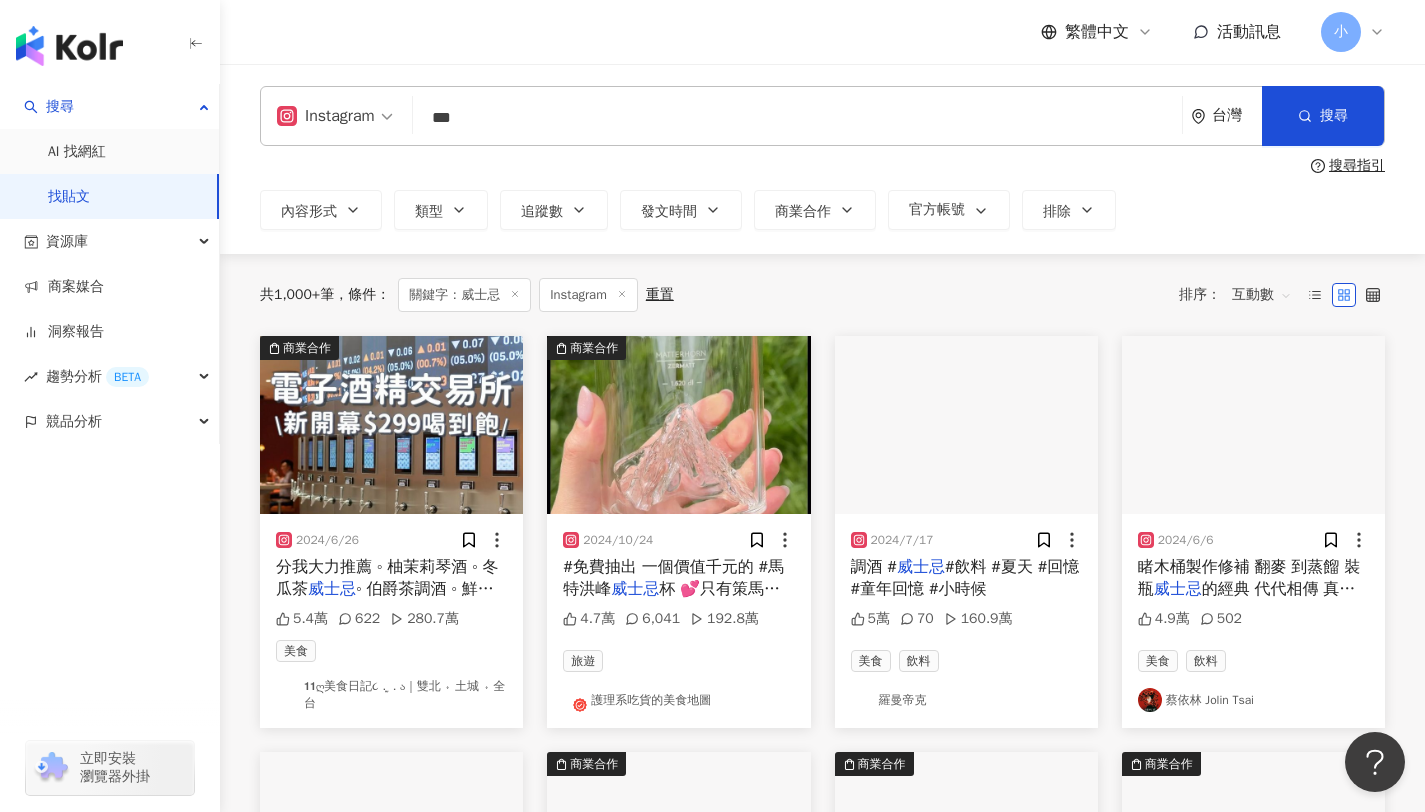 scroll, scrollTop: 9, scrollLeft: 0, axis: vertical 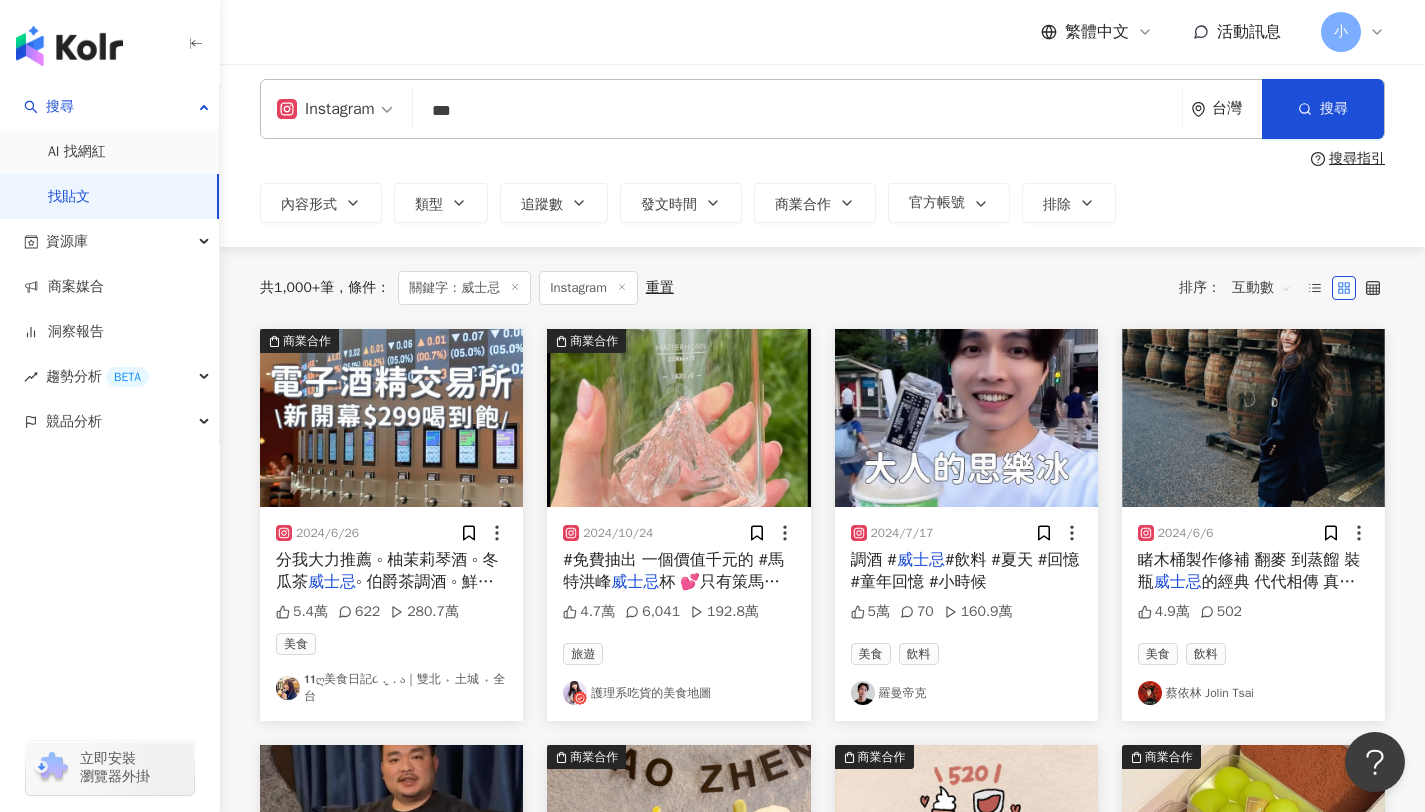 click on "羅曼帝克" at bounding box center (966, 693) 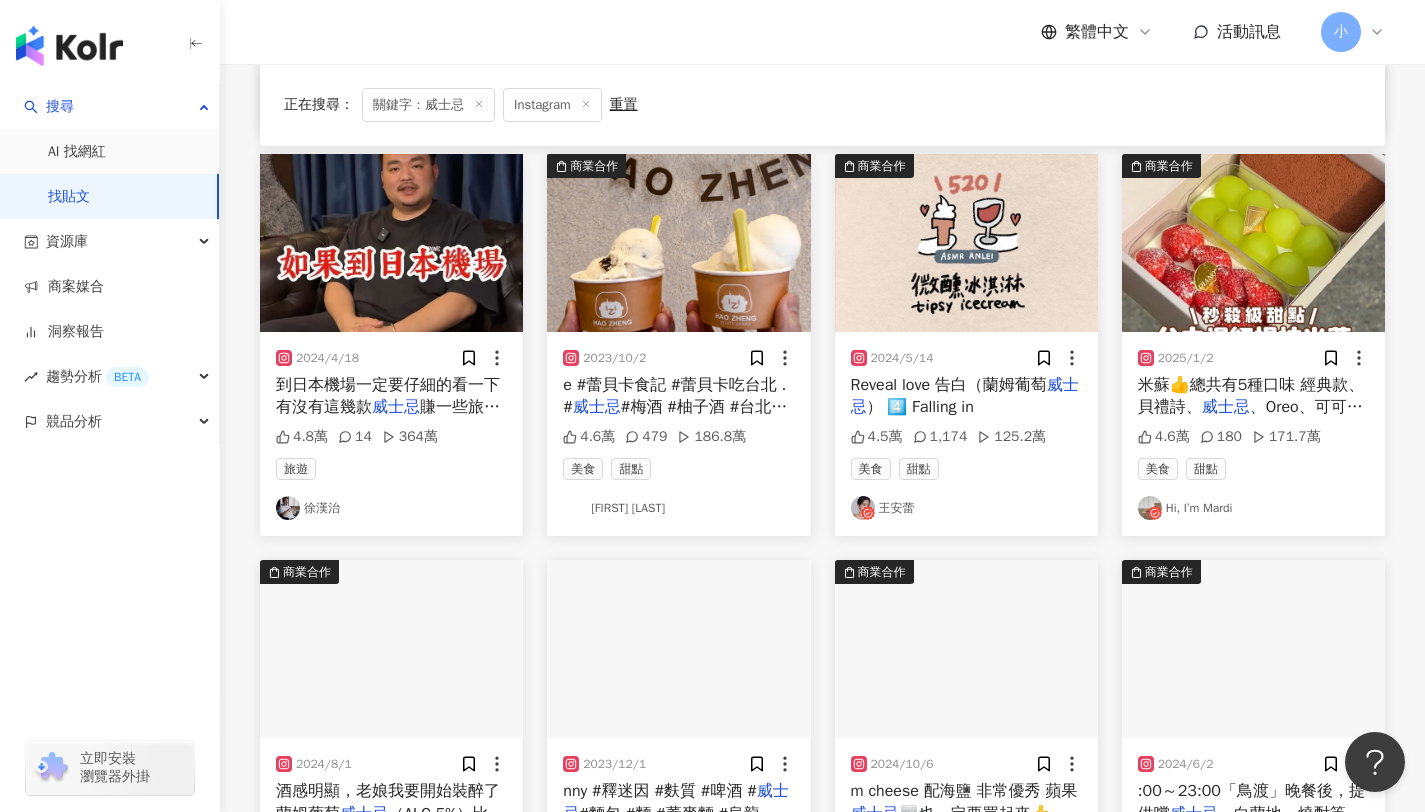 scroll, scrollTop: 611, scrollLeft: 0, axis: vertical 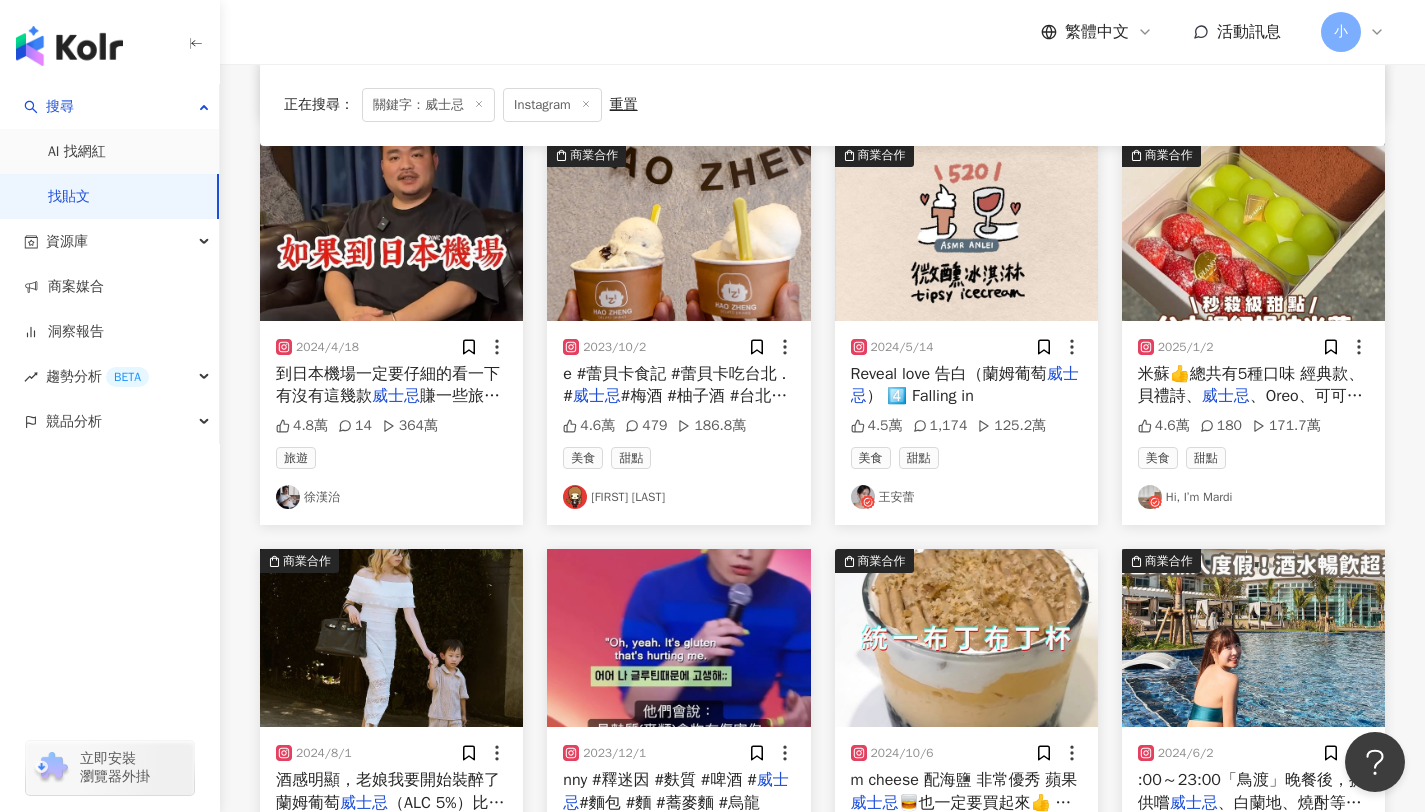 click on "徐漢治" at bounding box center [391, 497] 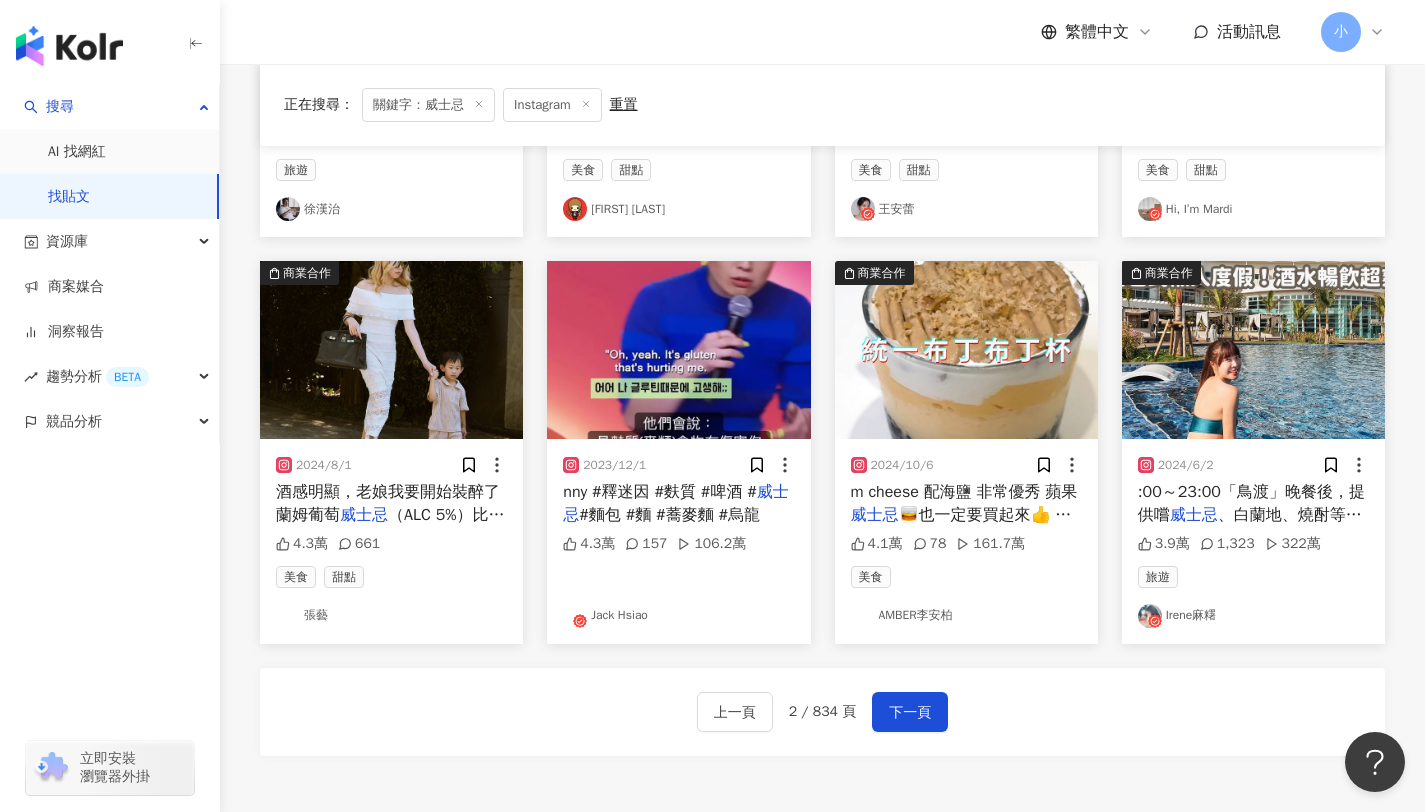 scroll, scrollTop: 931, scrollLeft: 0, axis: vertical 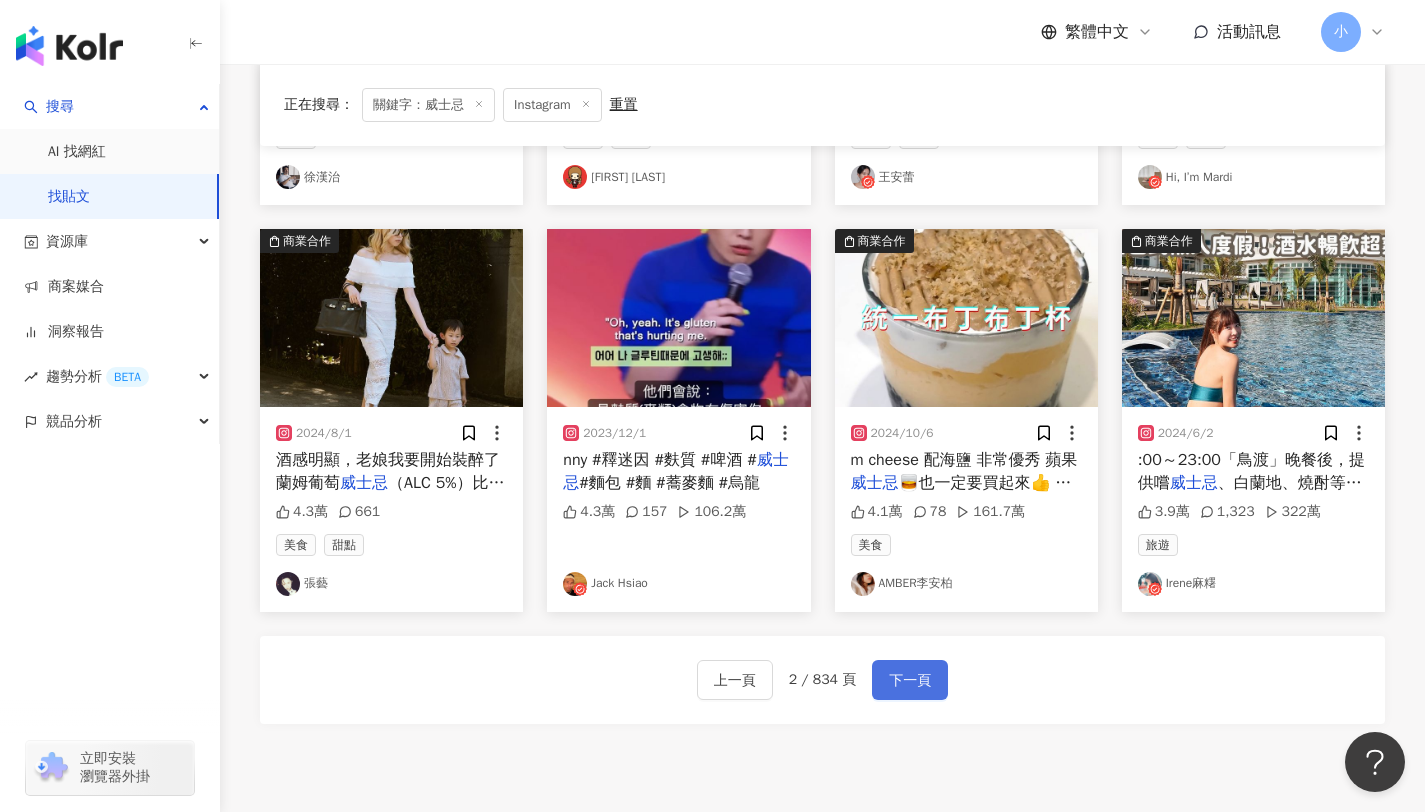 click on "下一頁" at bounding box center [910, 681] 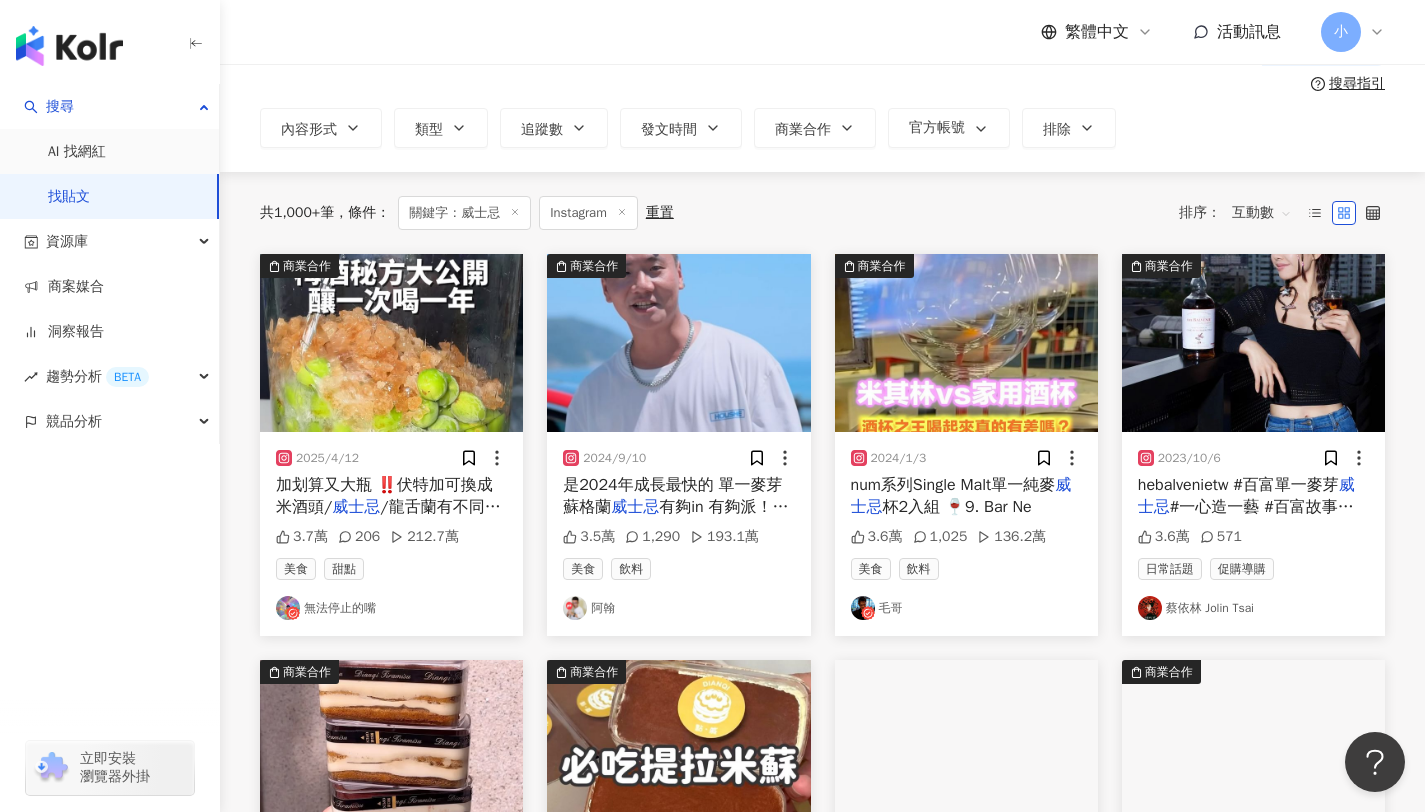 scroll, scrollTop: 89, scrollLeft: 0, axis: vertical 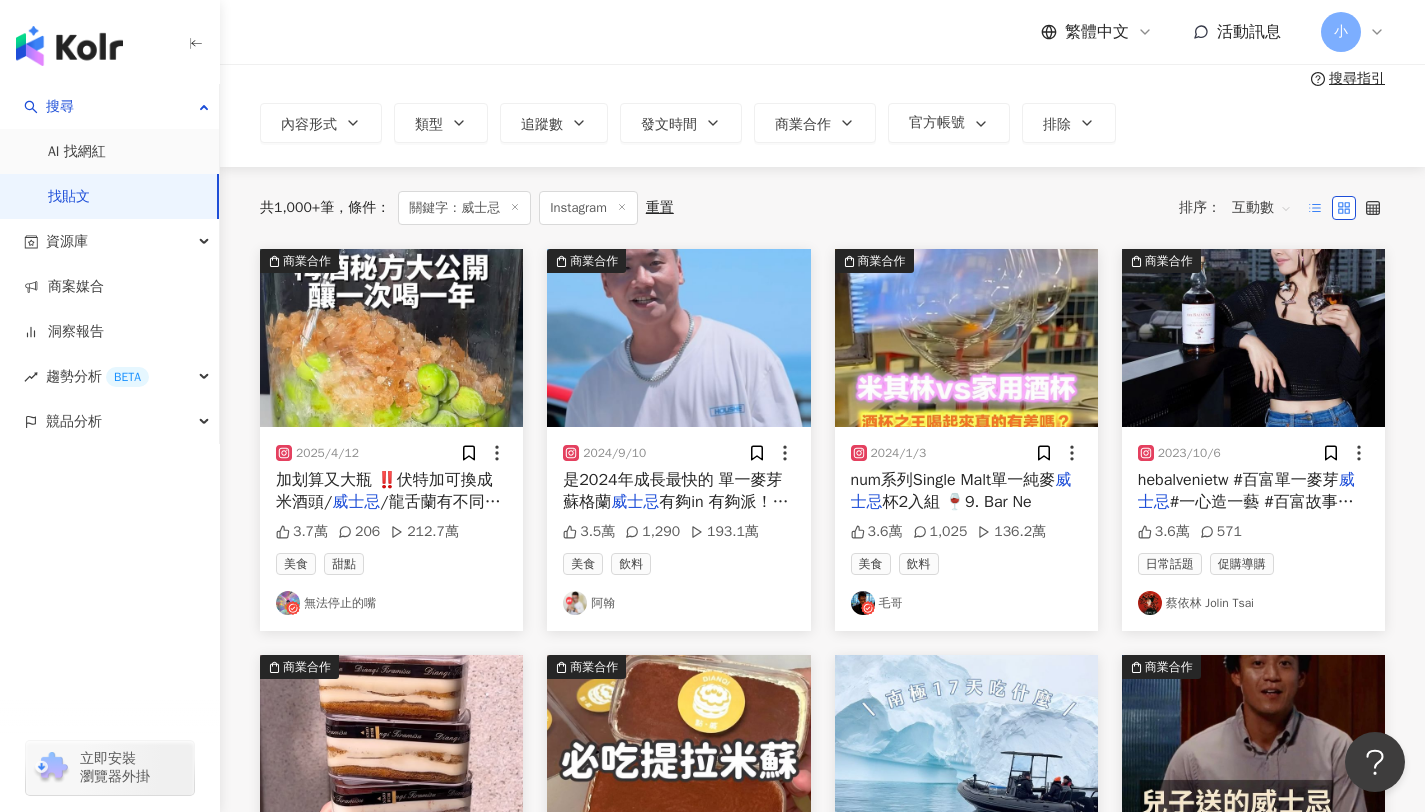 click at bounding box center [1315, 208] 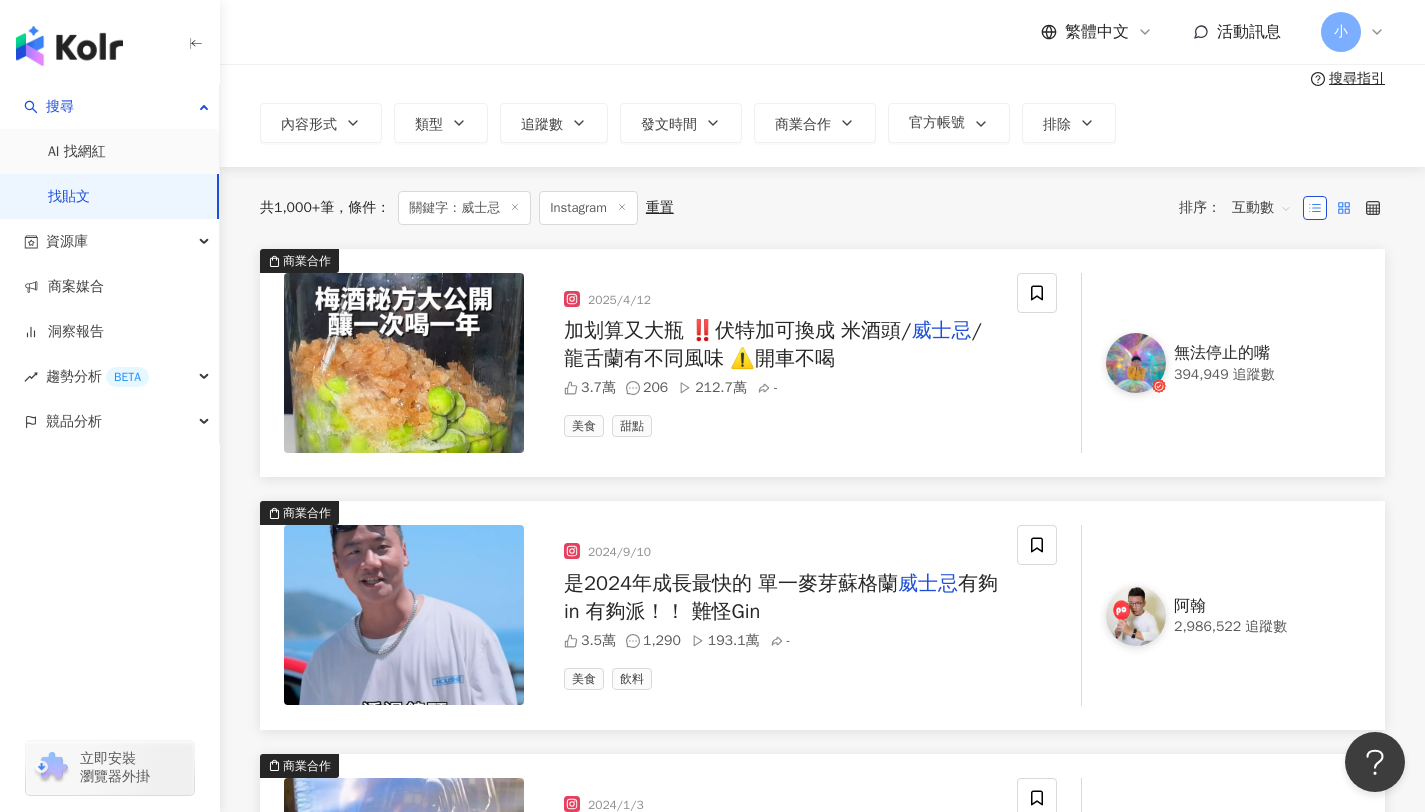 click at bounding box center (1344, 208) 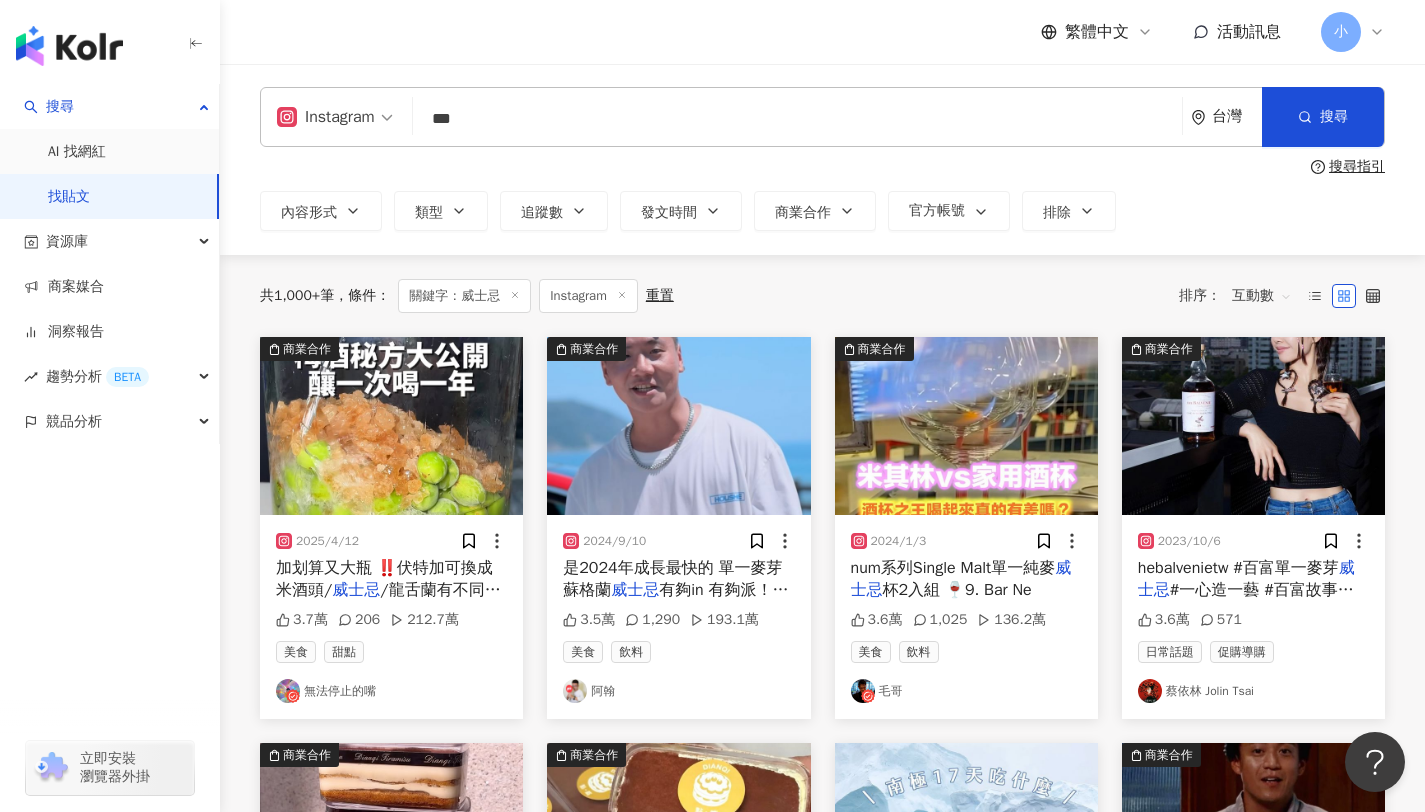 scroll, scrollTop: 0, scrollLeft: 0, axis: both 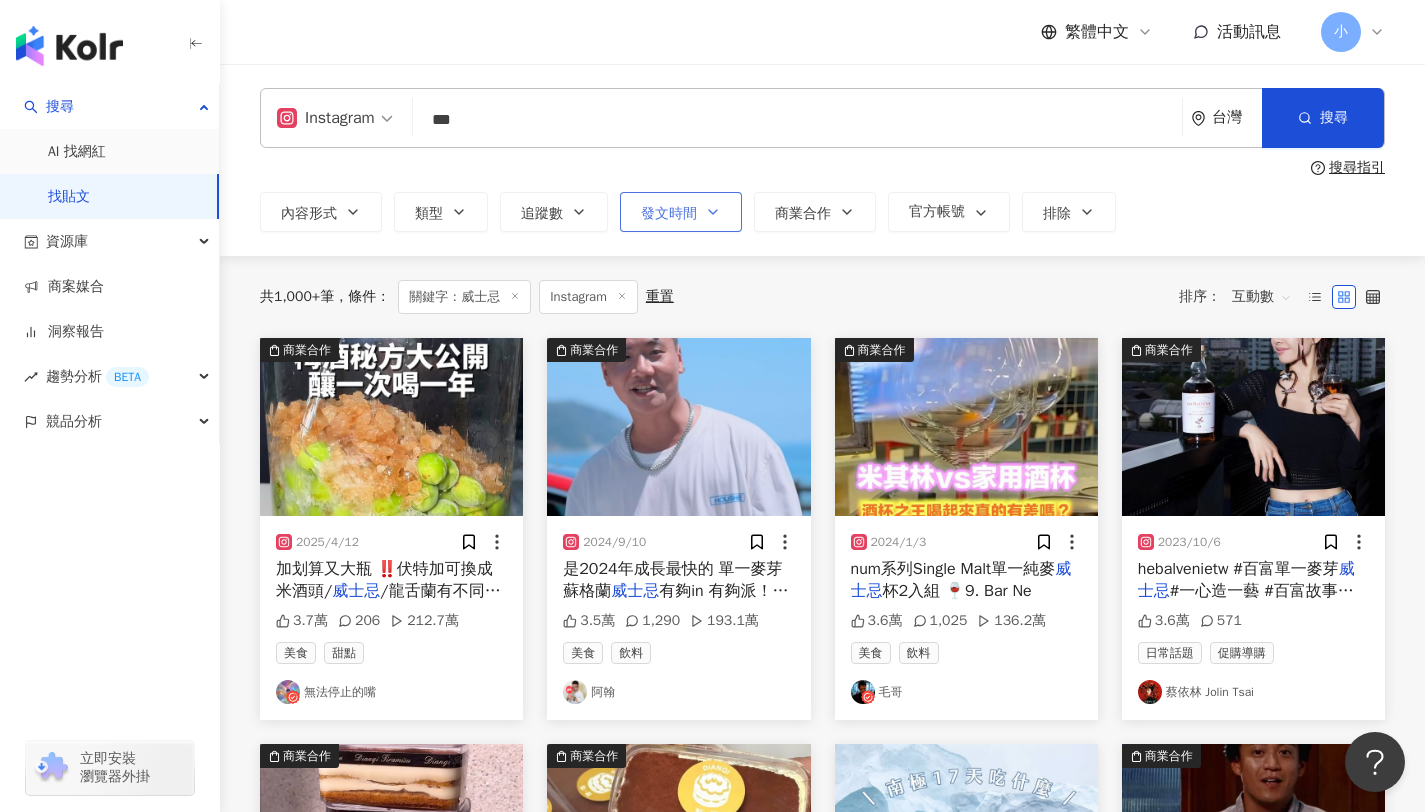 click on "發文時間" at bounding box center (669, 214) 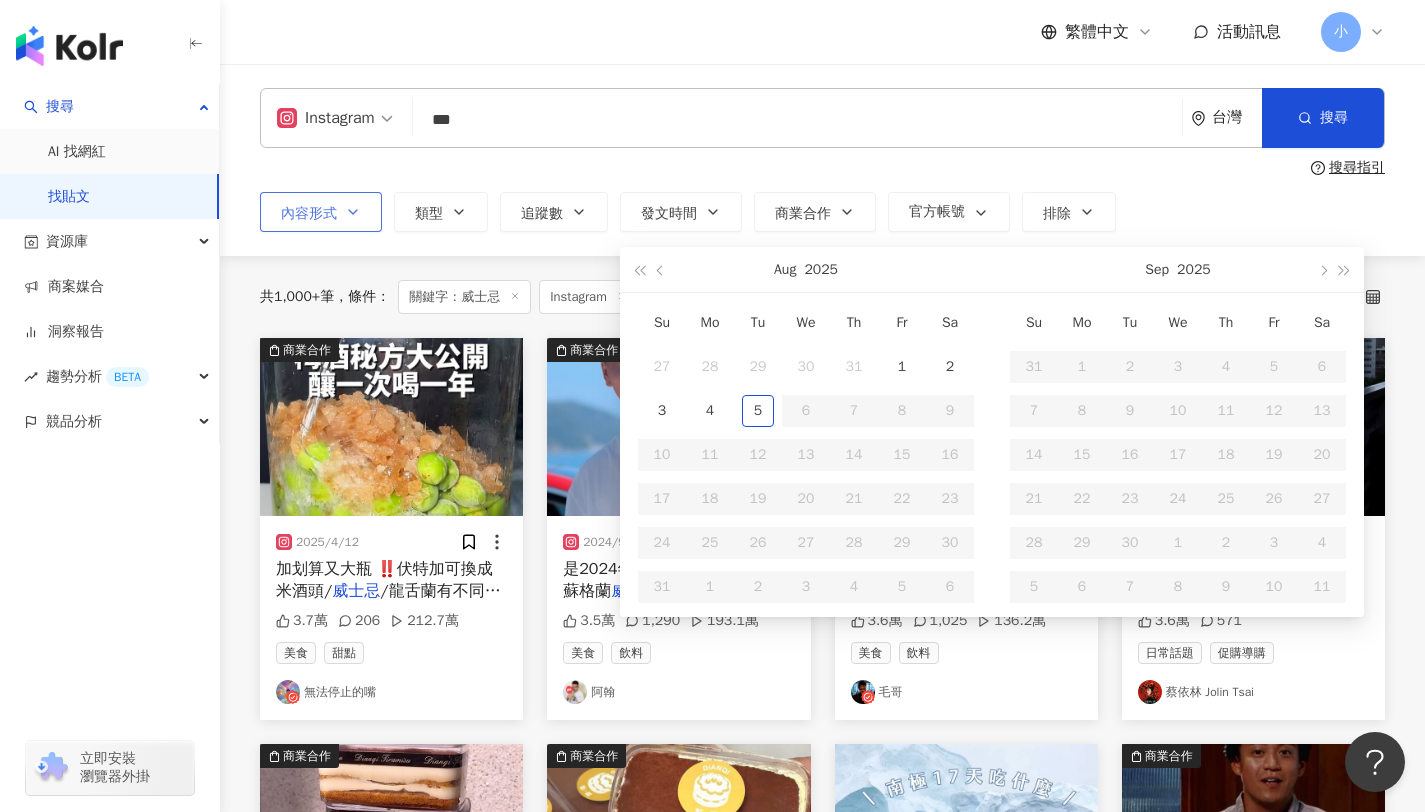 click 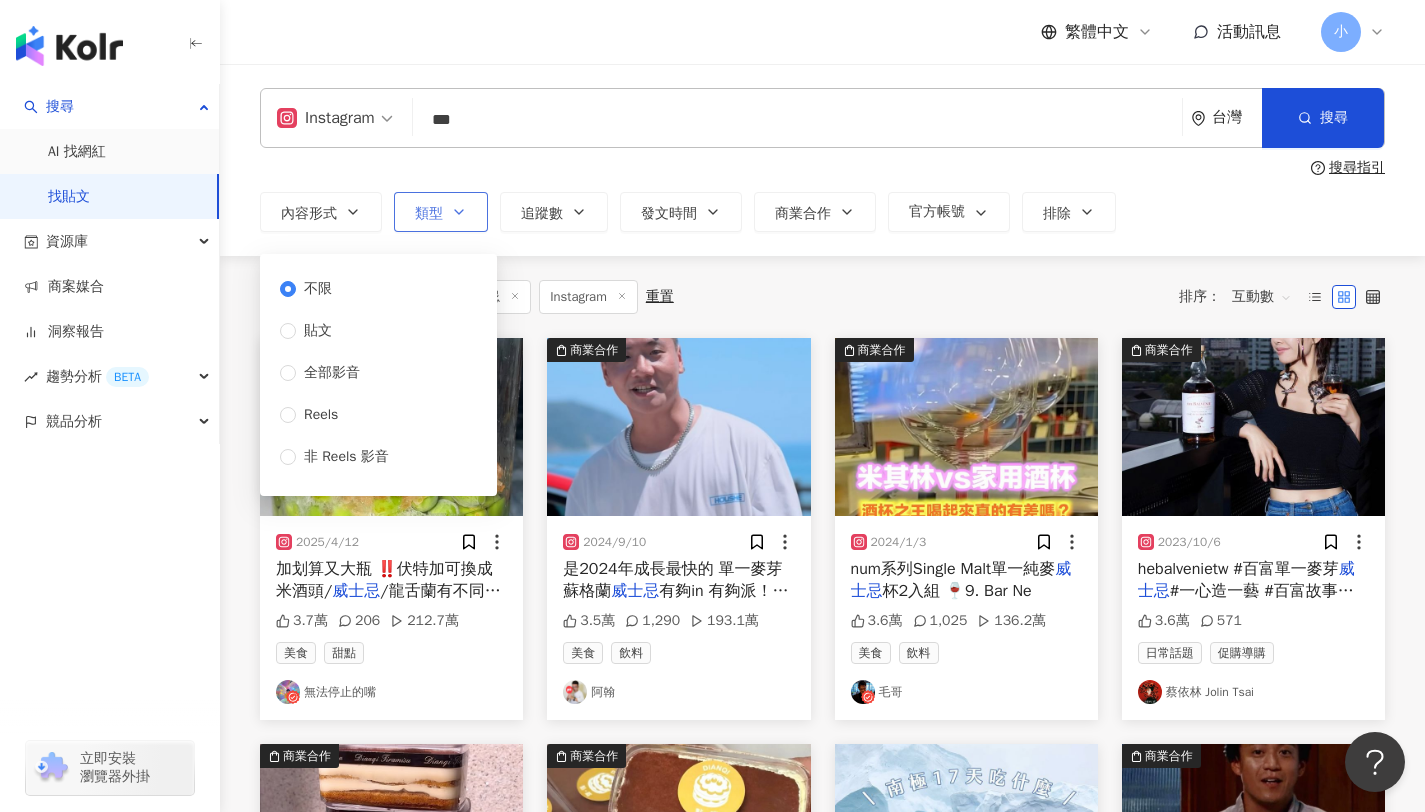 click on "類型" at bounding box center (441, 212) 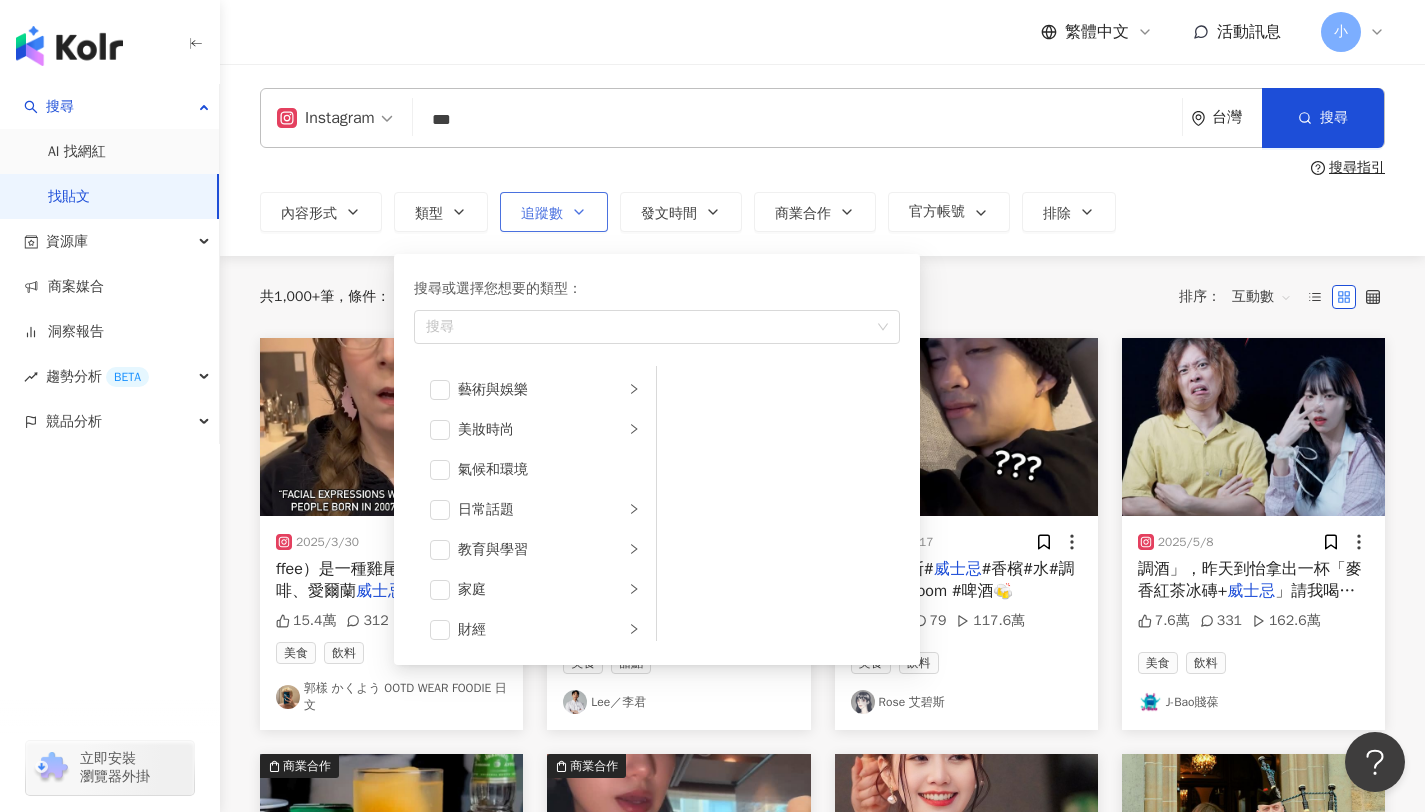 click on "追蹤數" at bounding box center (542, 214) 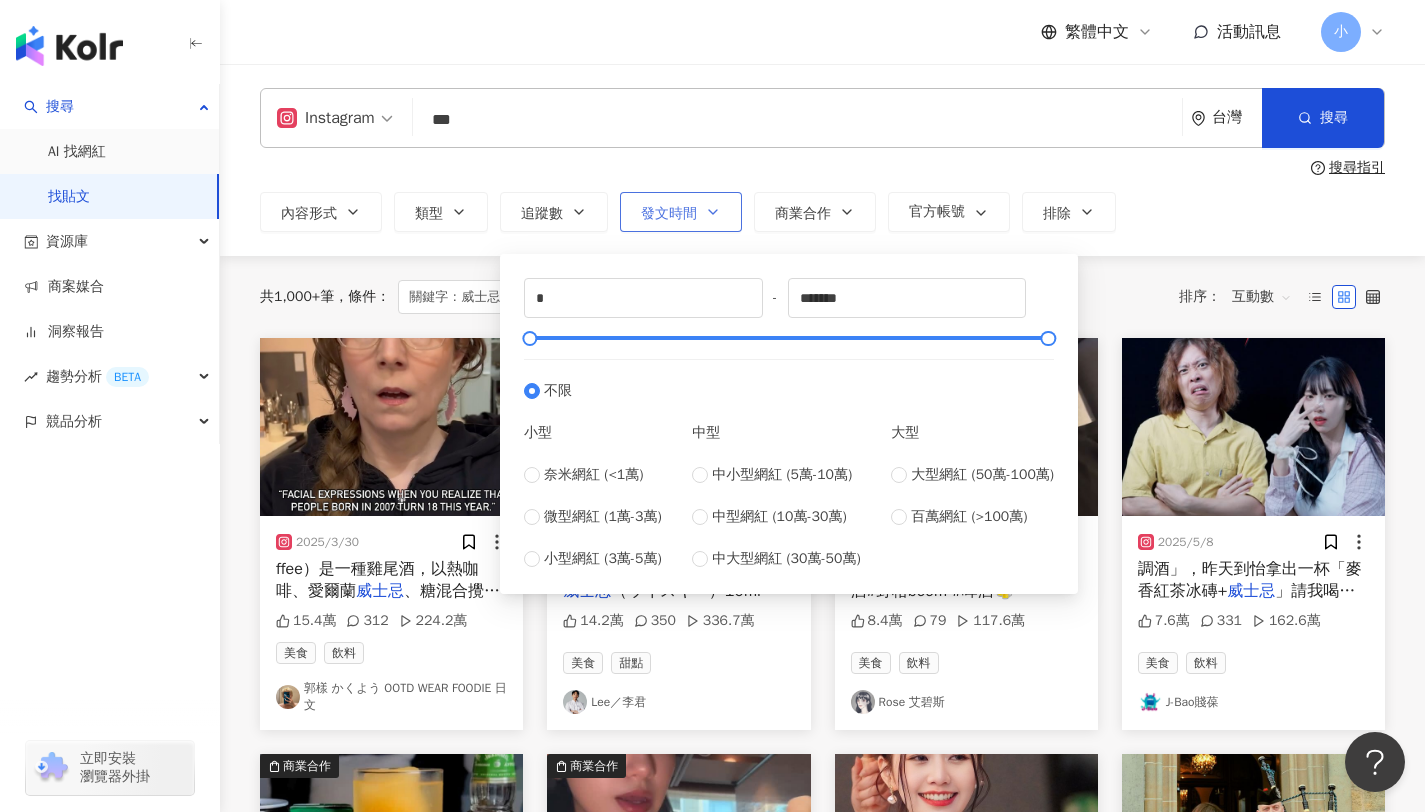 click on "發文時間" at bounding box center (669, 214) 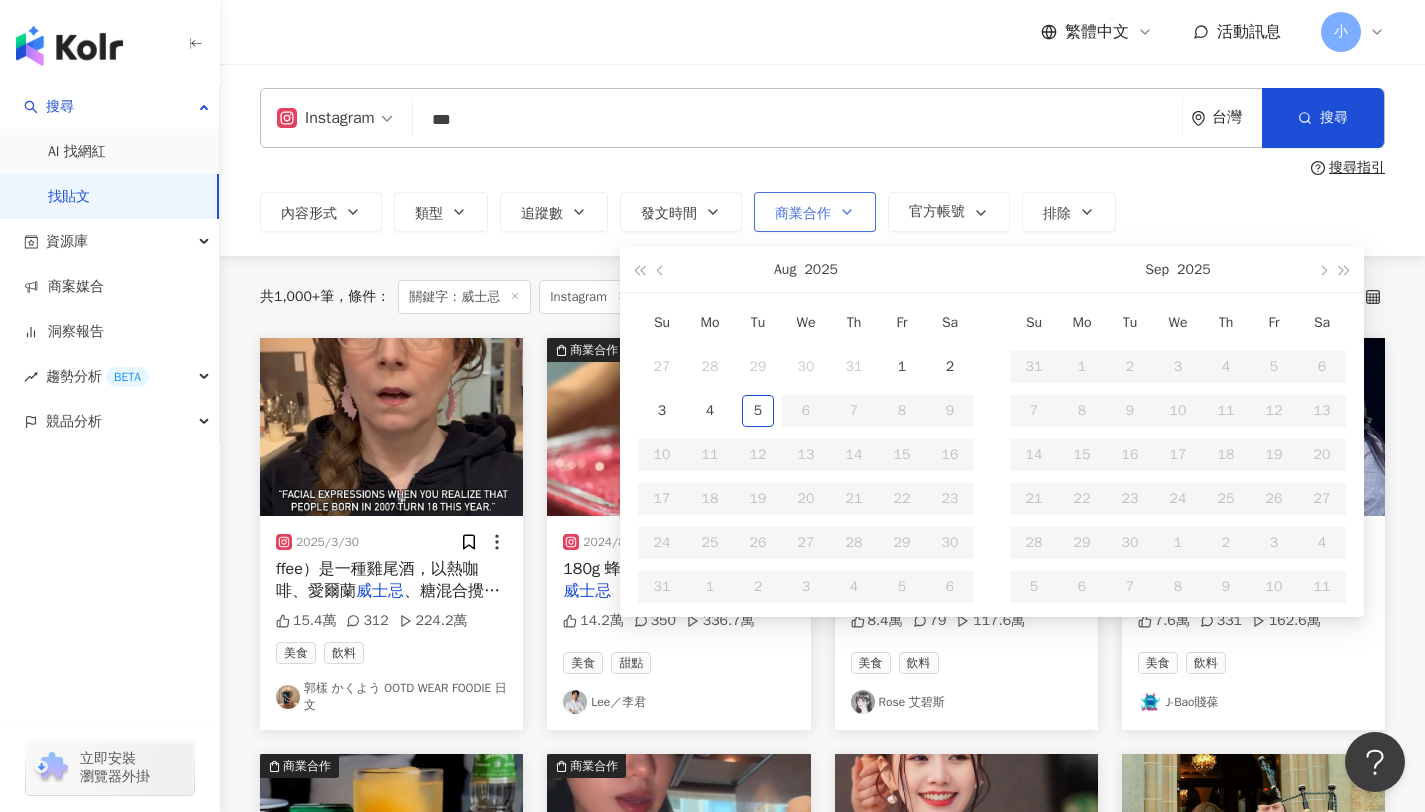 click on "商業合作" at bounding box center [803, 214] 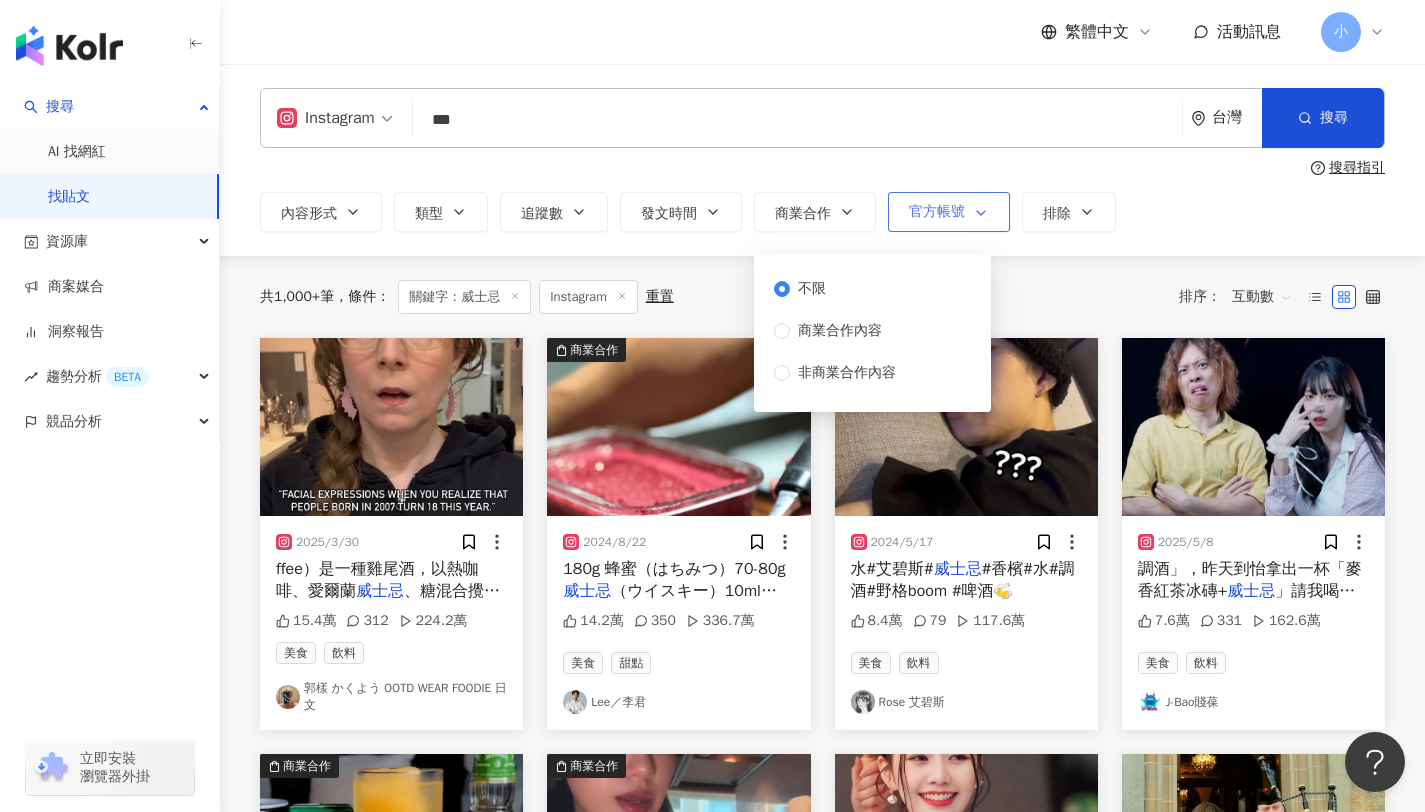 click on "官方帳號" at bounding box center (937, 212) 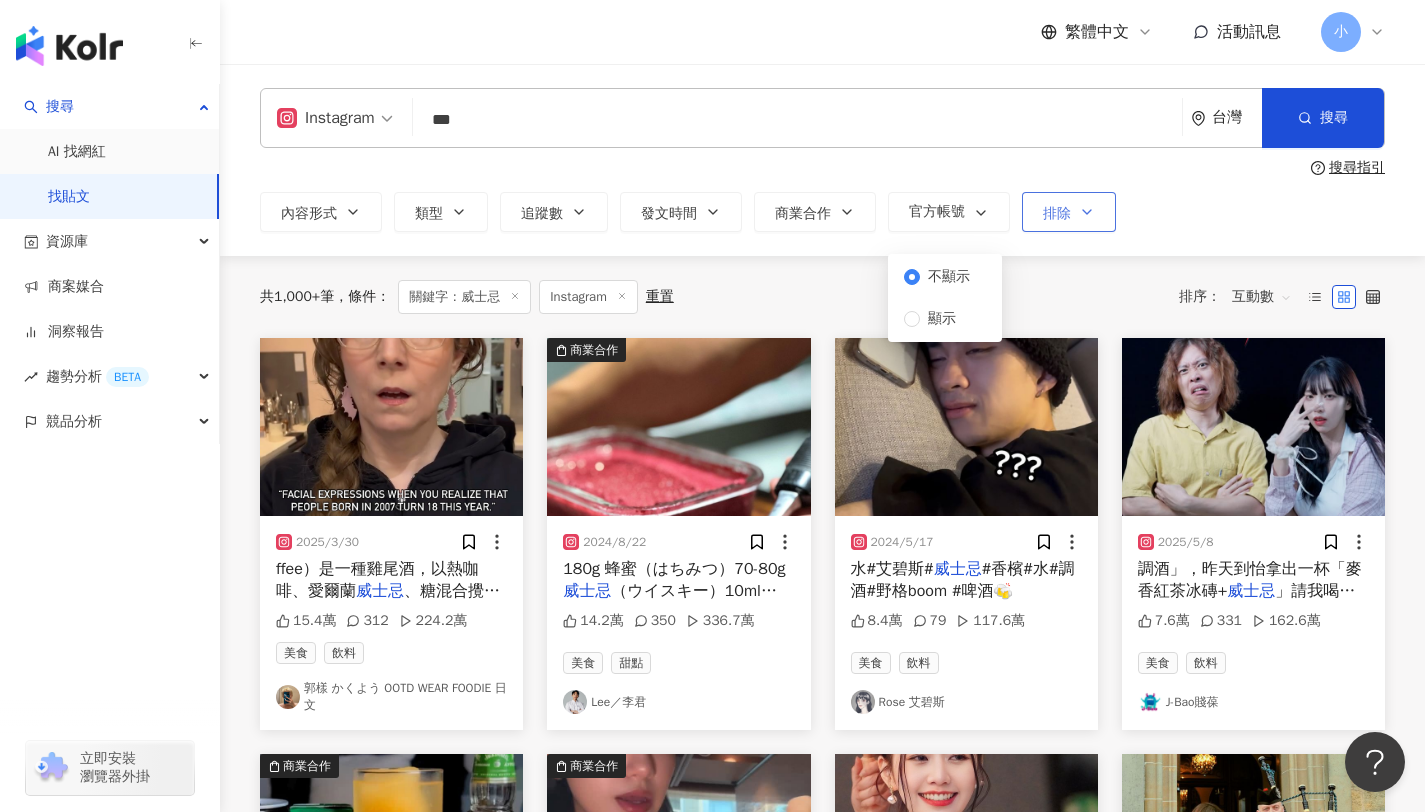 click on "排除" at bounding box center (1057, 214) 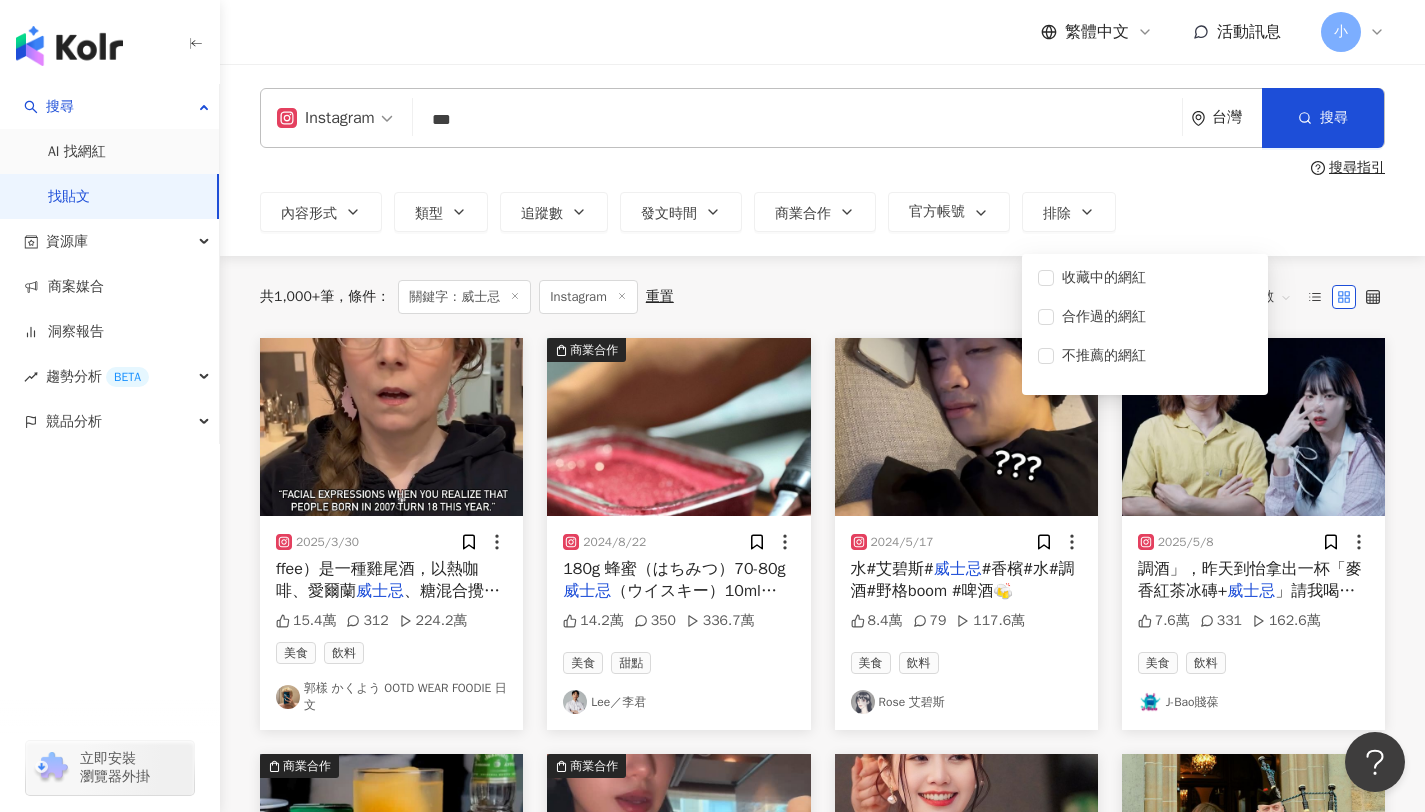 click on "共  1,000+  筆 條件 ： 關鍵字：威士忌 Instagram 重置 排序： 互動數" at bounding box center (822, 297) 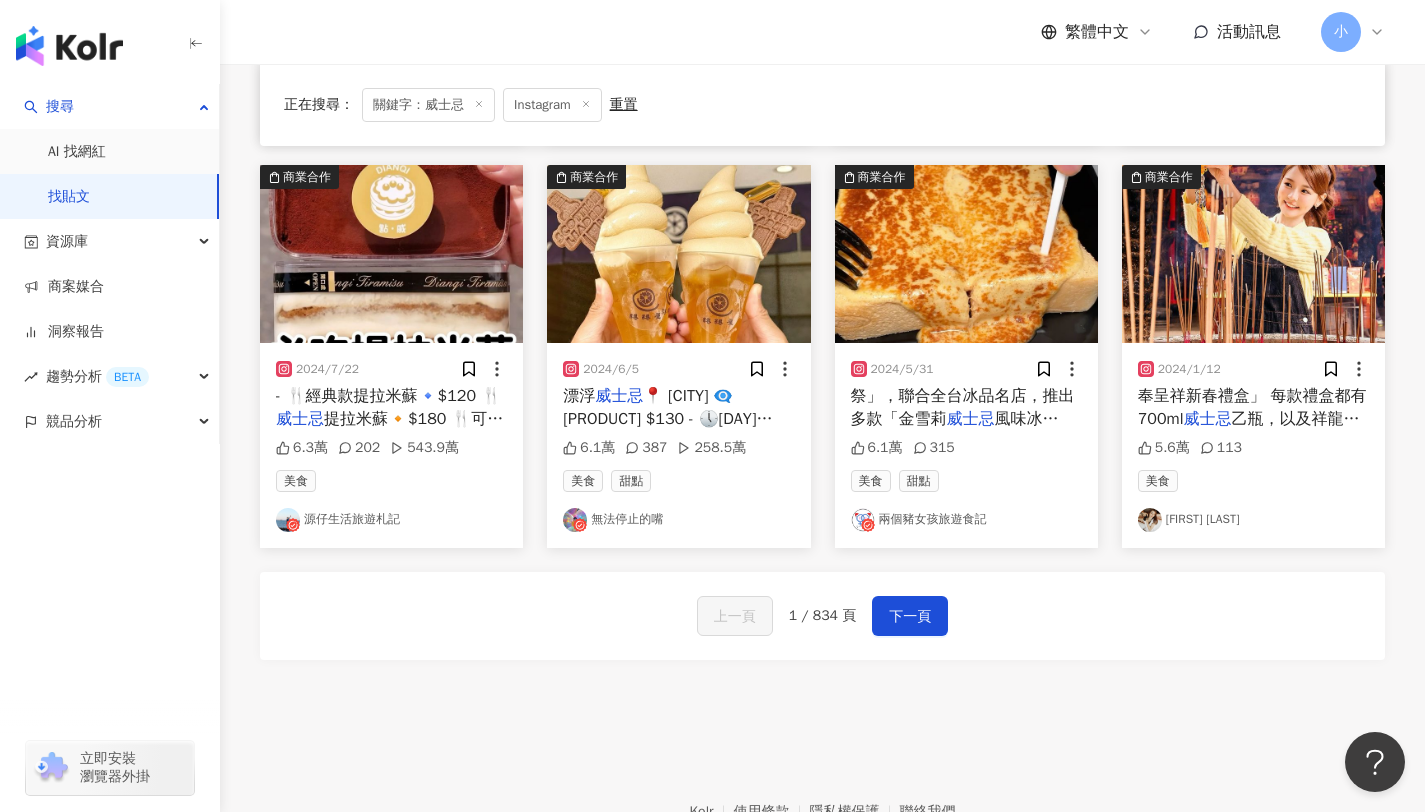 scroll, scrollTop: 1053, scrollLeft: 0, axis: vertical 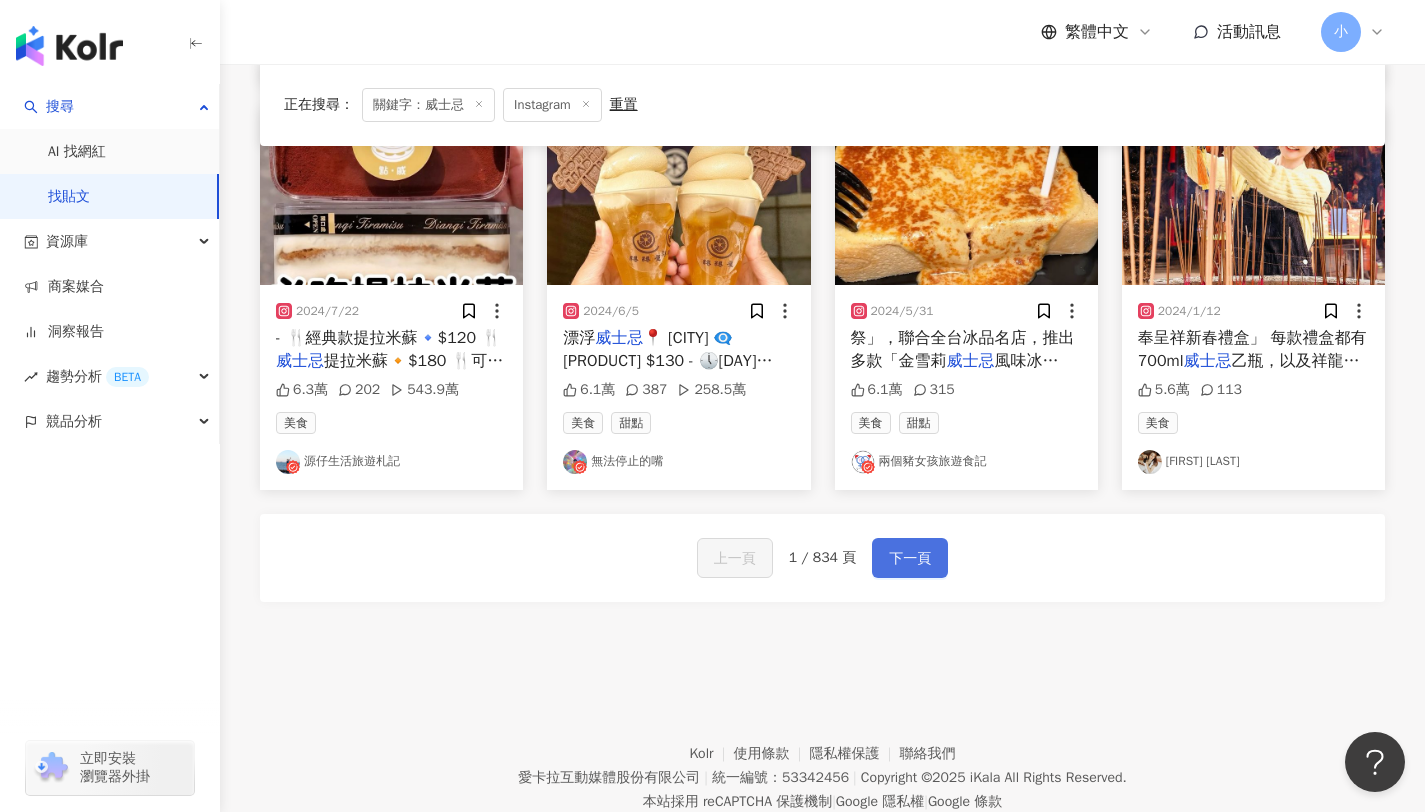 click on "下一頁" at bounding box center (910, 559) 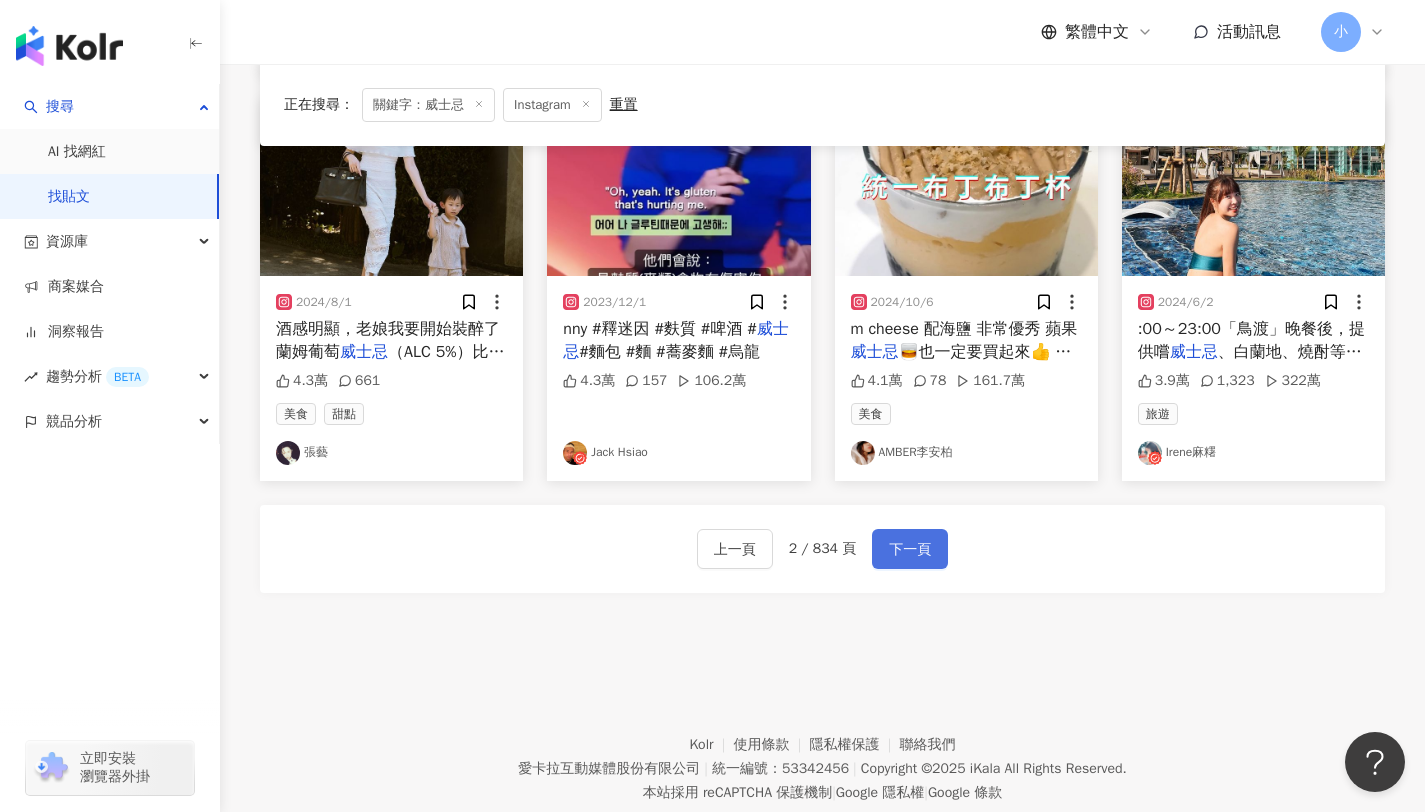 scroll, scrollTop: 1124, scrollLeft: 0, axis: vertical 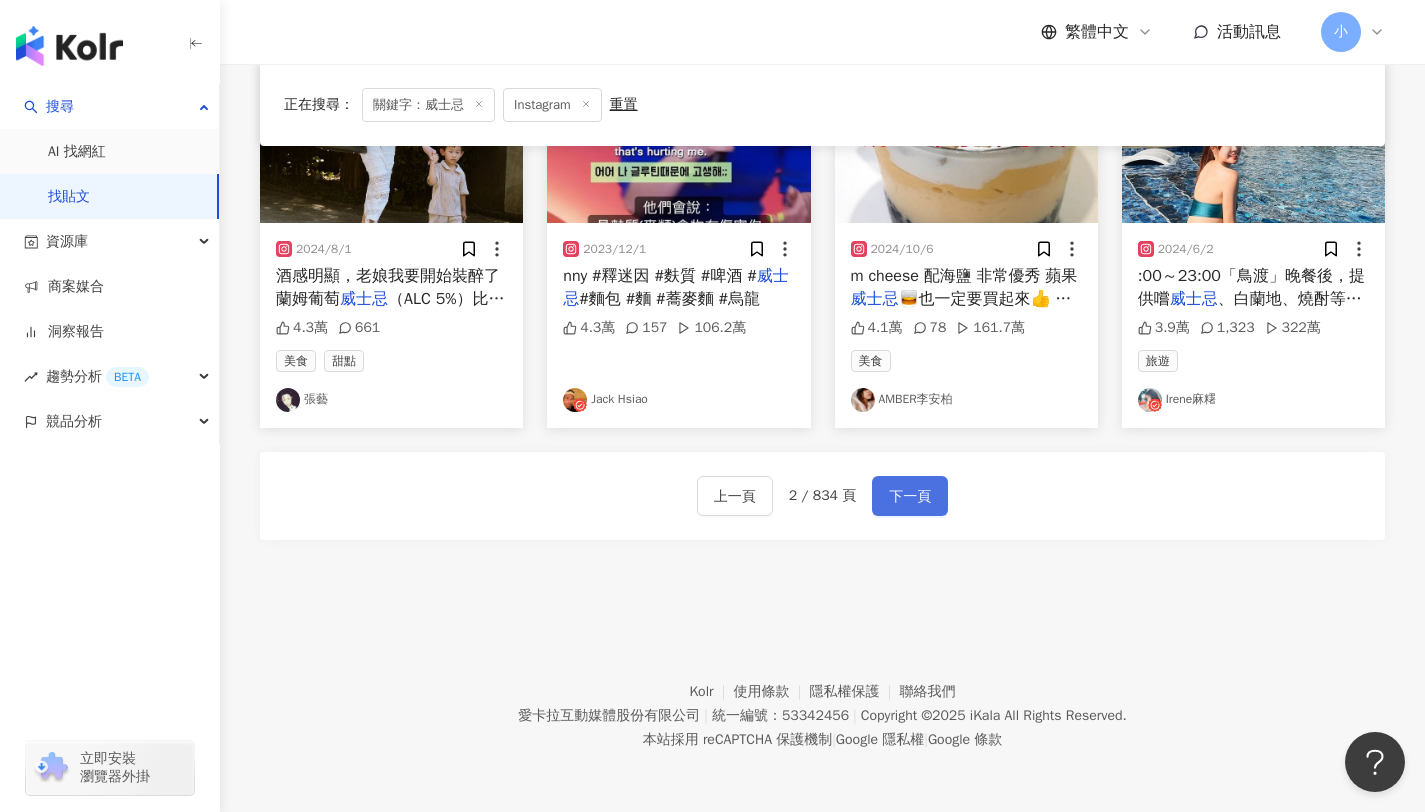 click on "下一頁" at bounding box center [910, 496] 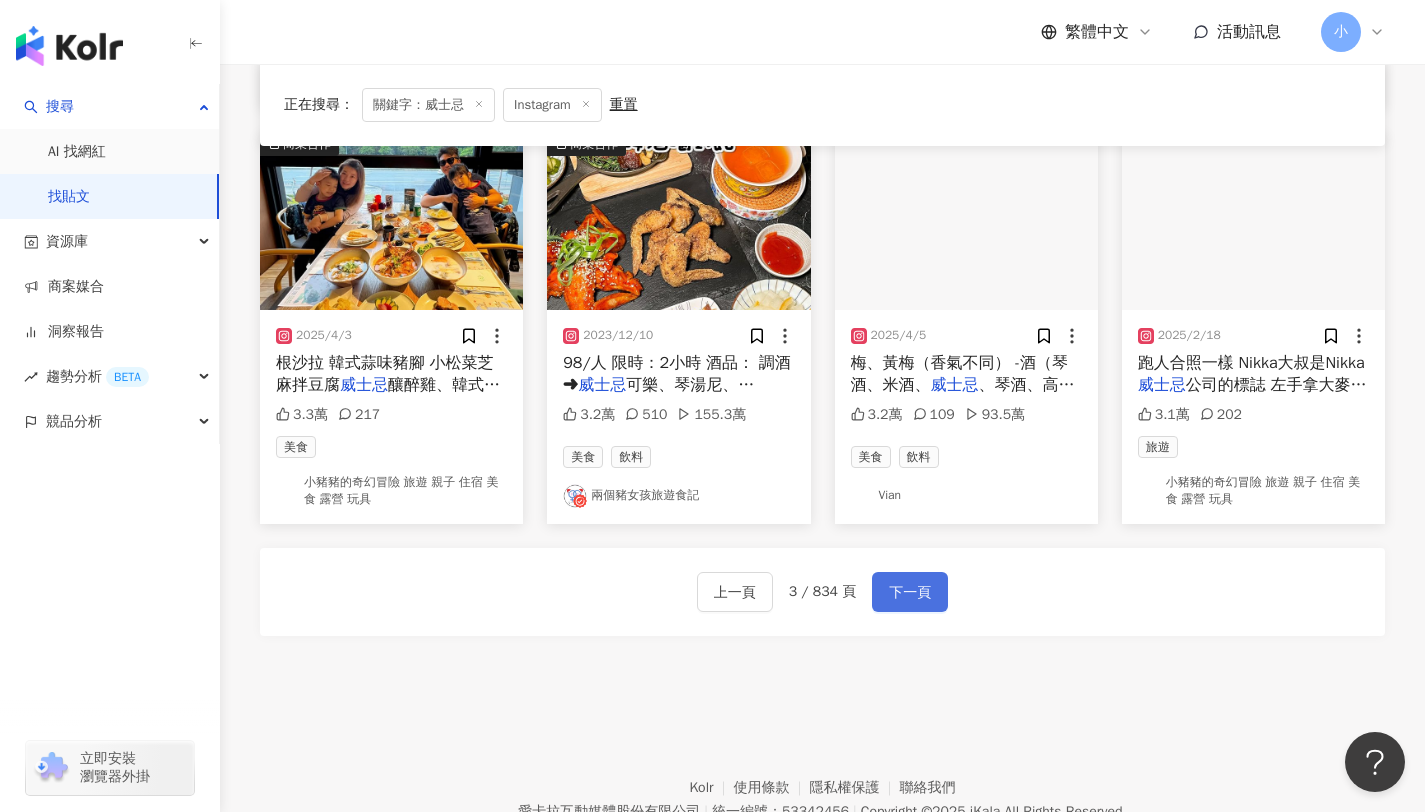 scroll, scrollTop: 1041, scrollLeft: 0, axis: vertical 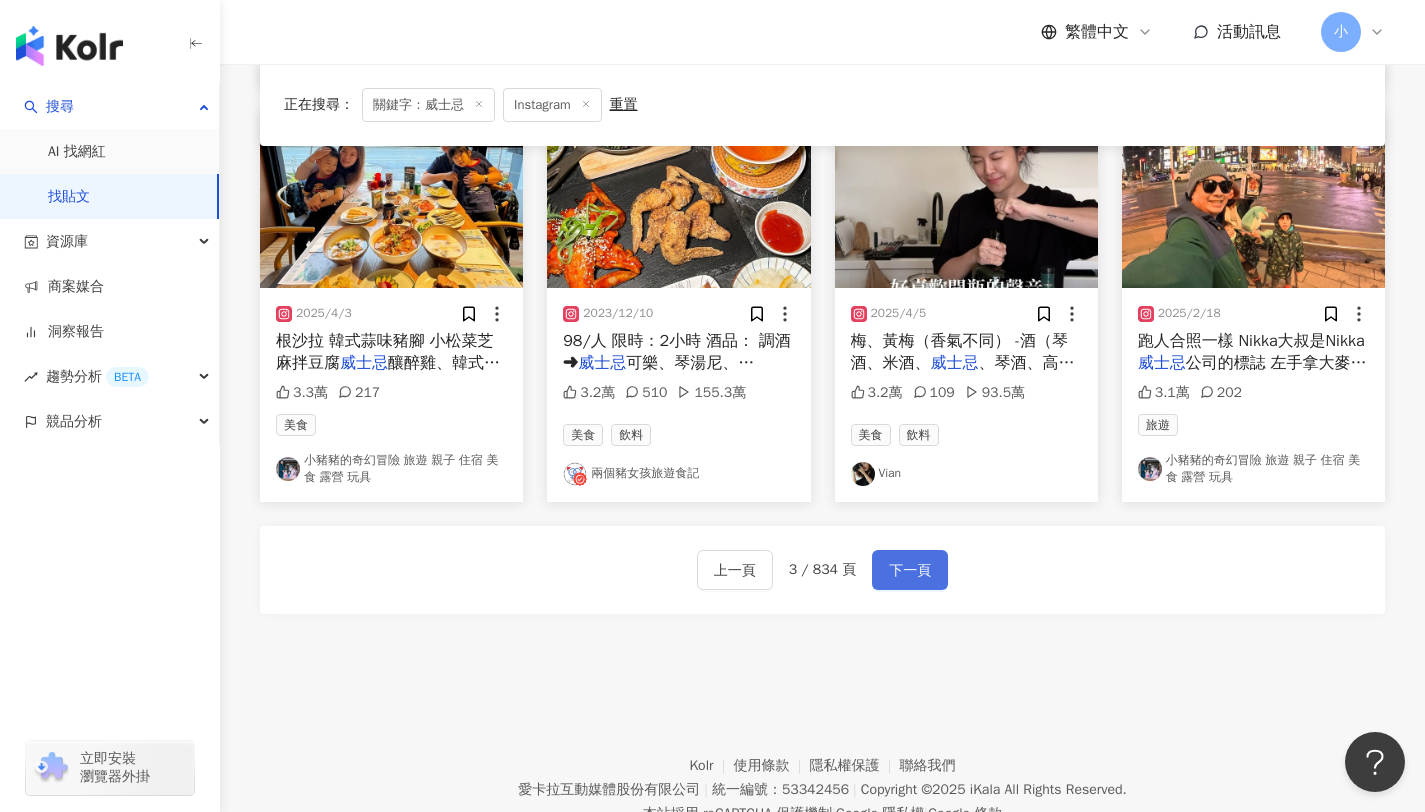 click on "下一頁" at bounding box center (910, 571) 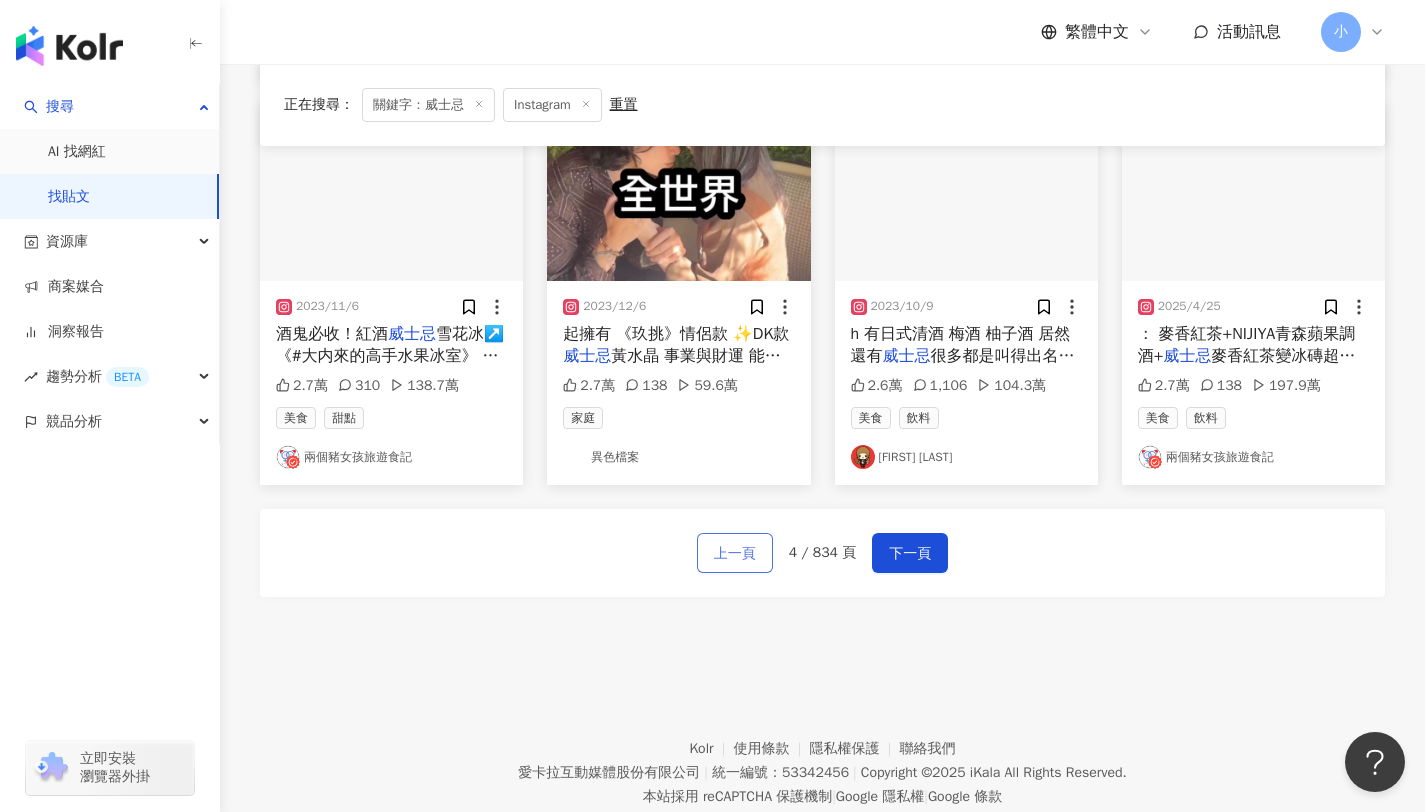 scroll, scrollTop: 1041, scrollLeft: 0, axis: vertical 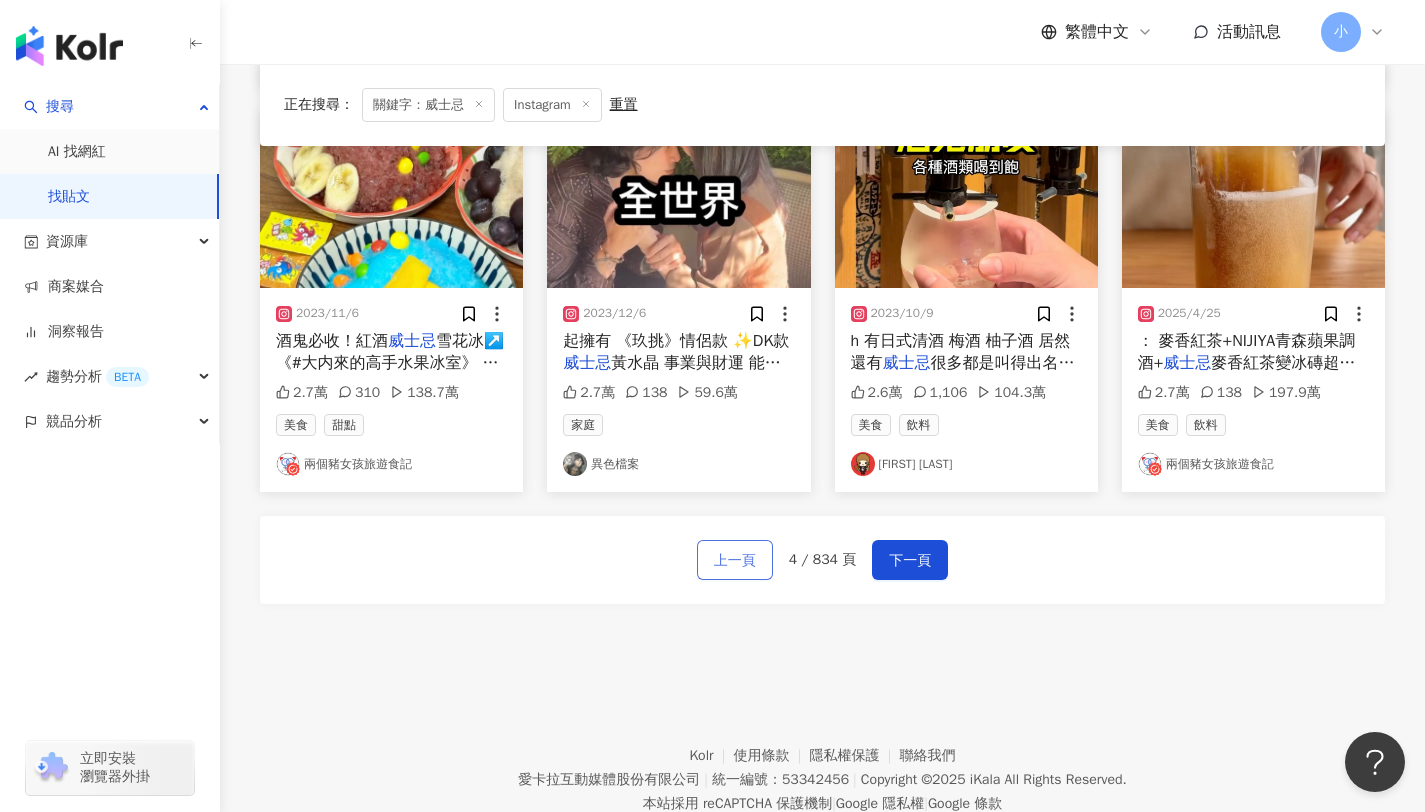 click on "上一頁" at bounding box center (735, 561) 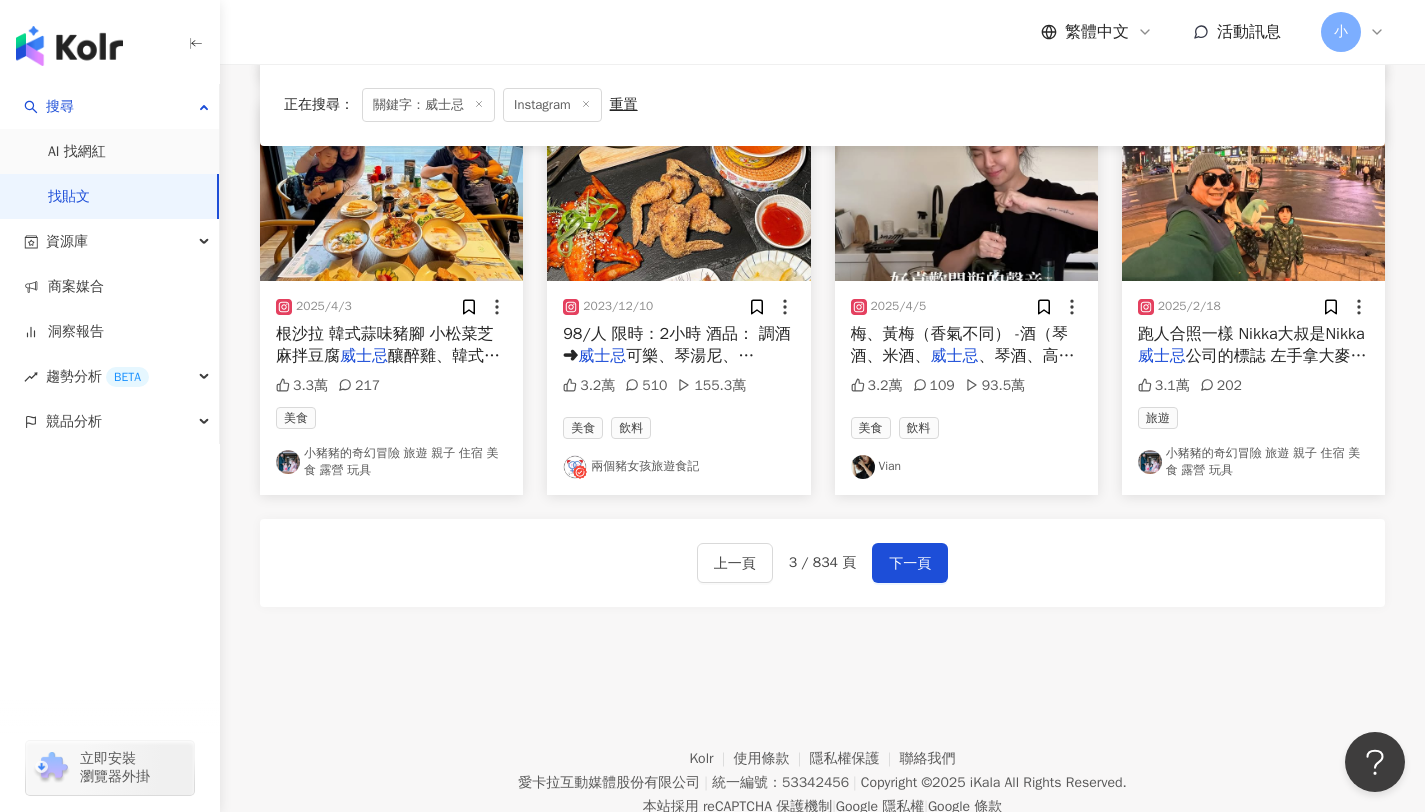 scroll, scrollTop: 1041, scrollLeft: 0, axis: vertical 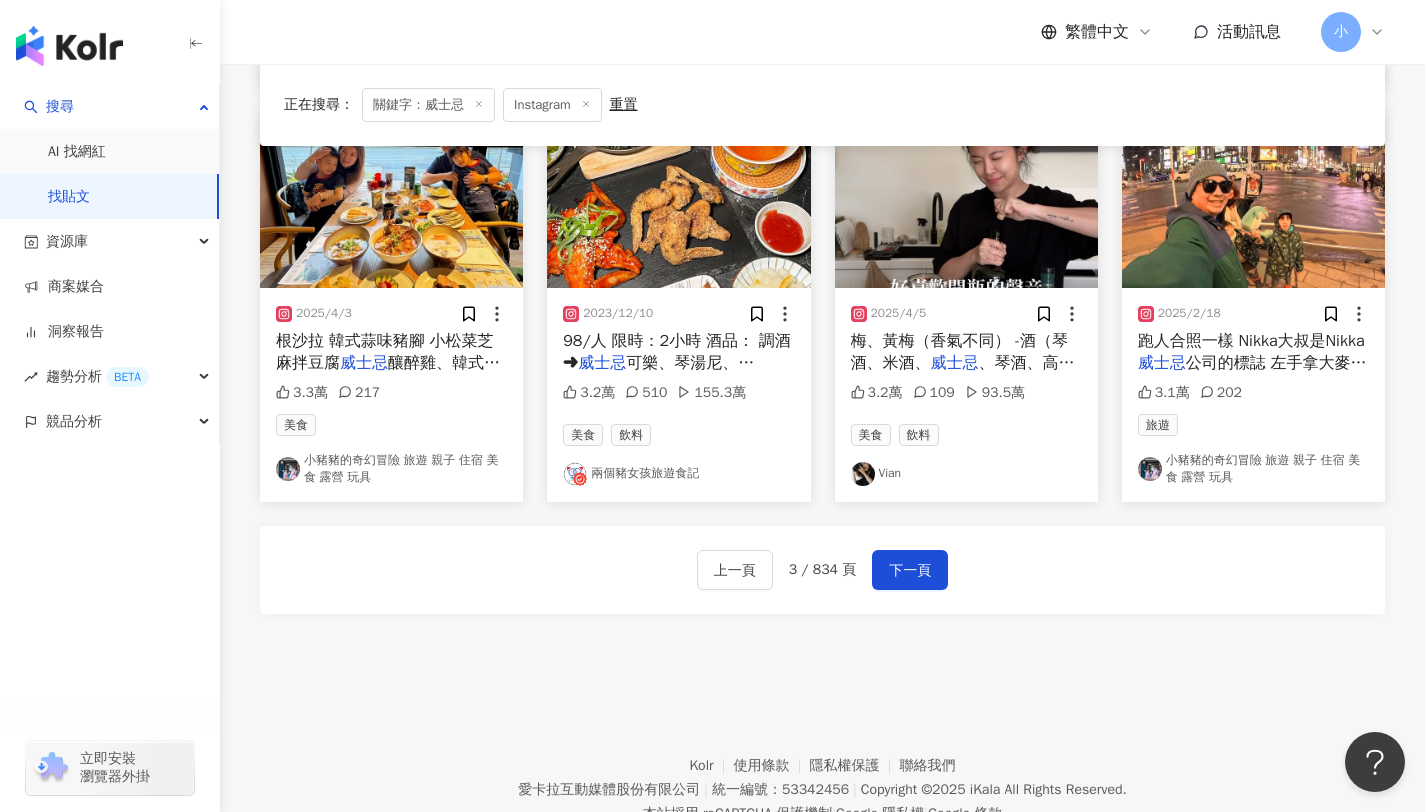 click at bounding box center (863, 474) 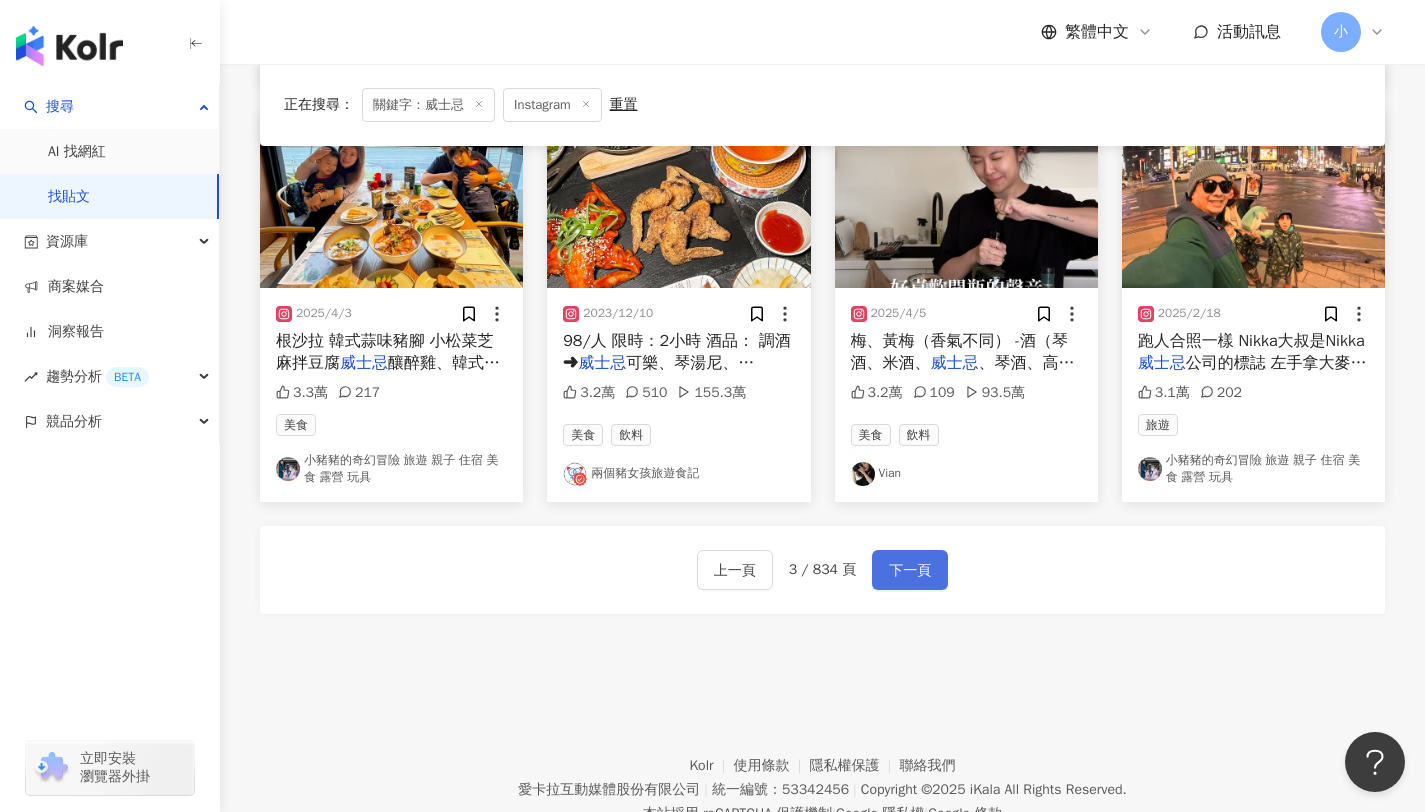 click on "下一頁" at bounding box center (910, 571) 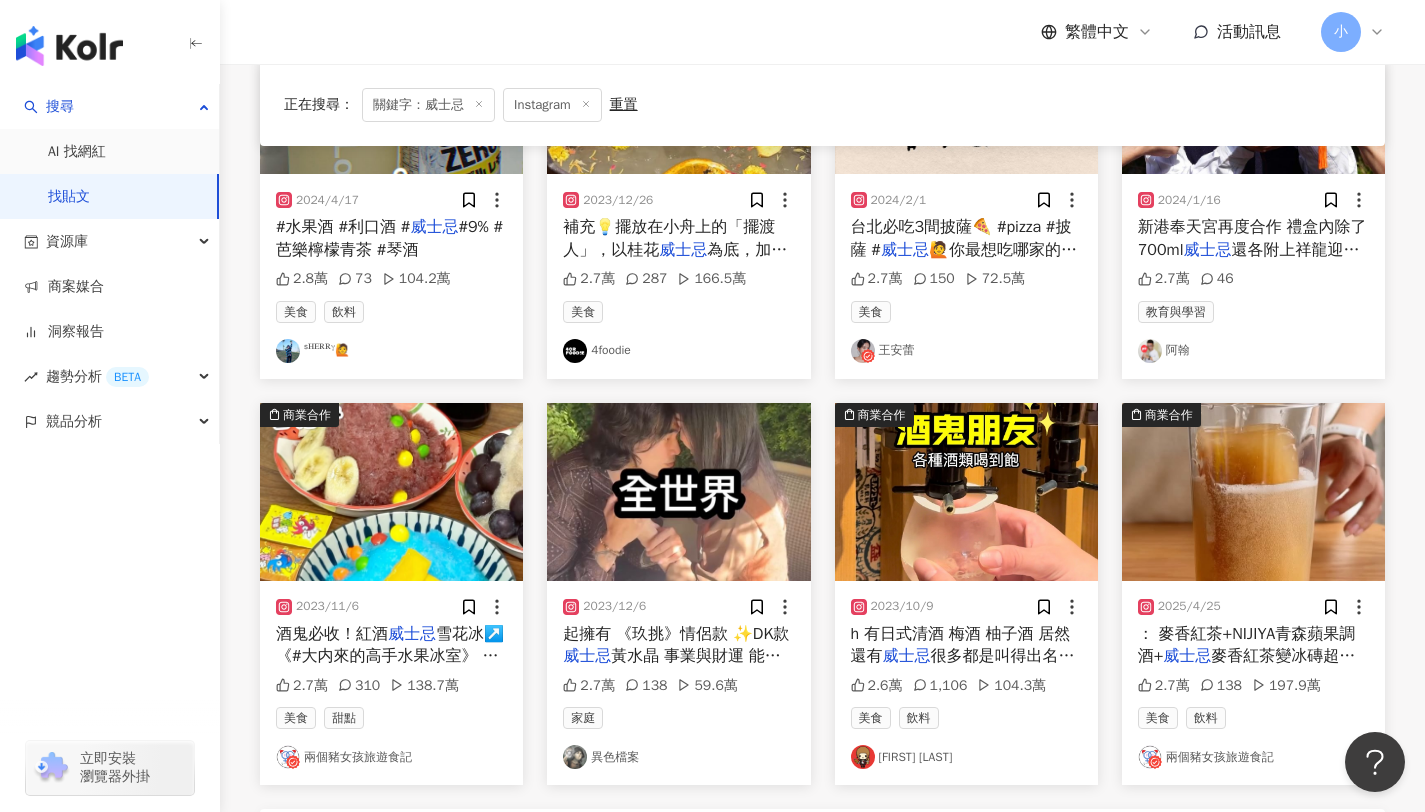 scroll, scrollTop: 754, scrollLeft: 0, axis: vertical 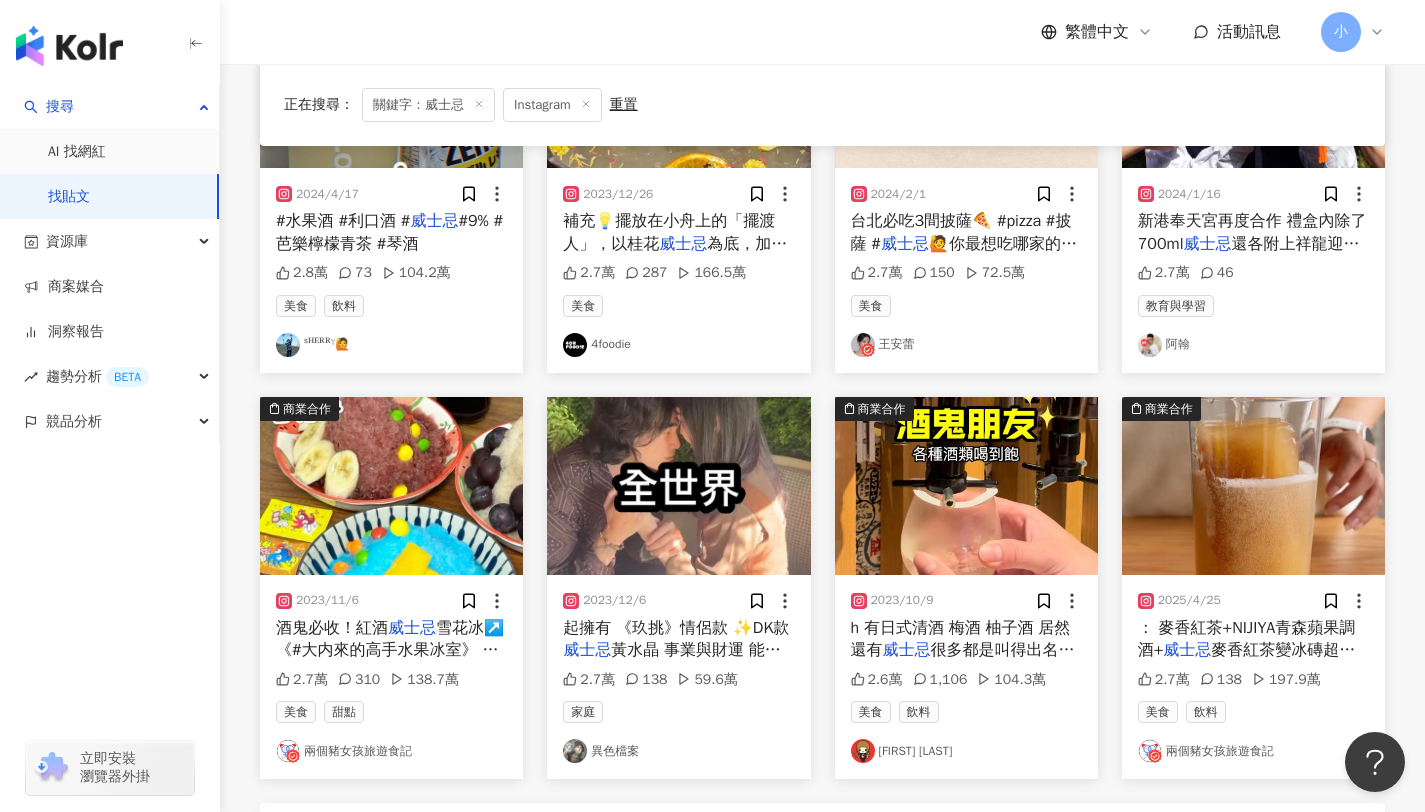 click on "ˢᴴᴱᴿᴿᵞ🙋" at bounding box center [391, 345] 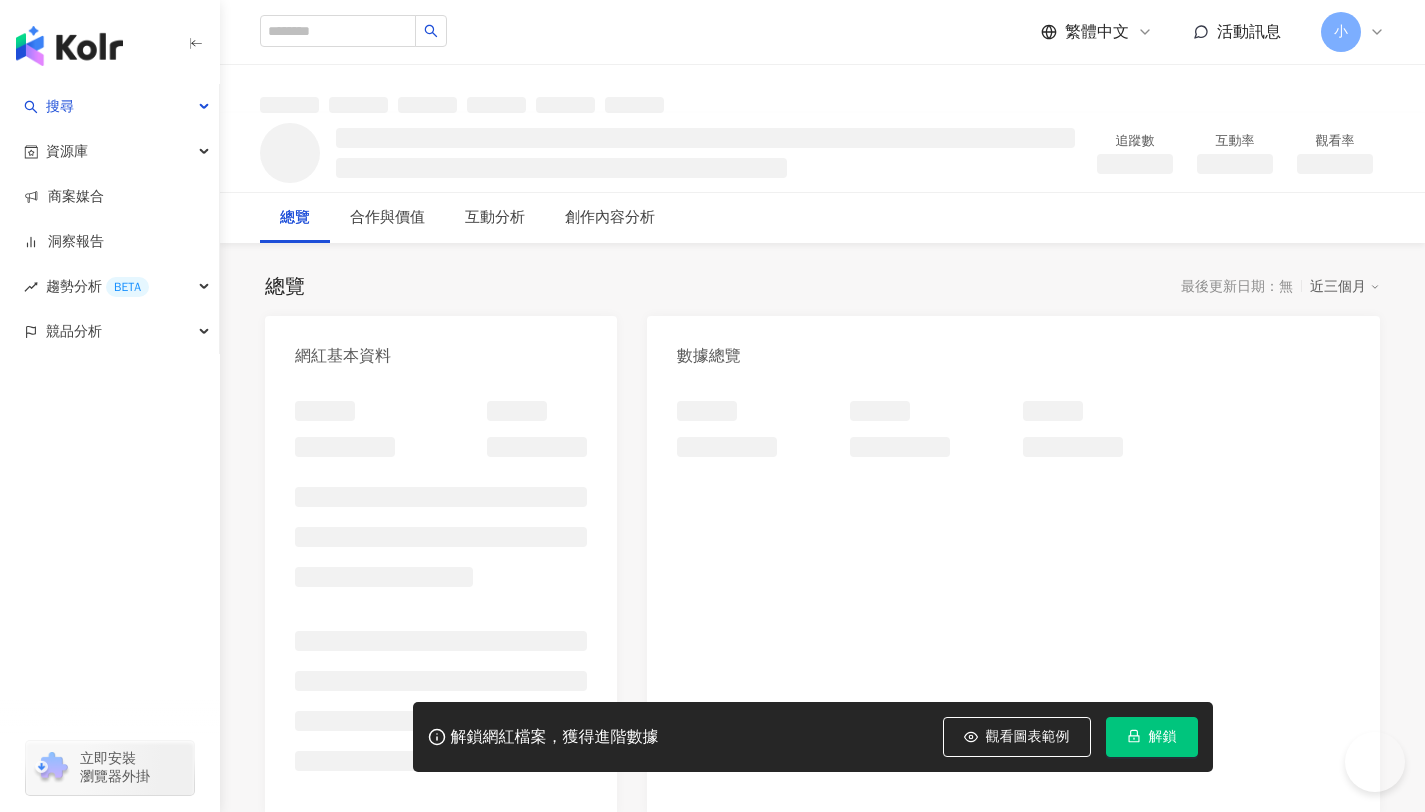 scroll, scrollTop: 0, scrollLeft: 0, axis: both 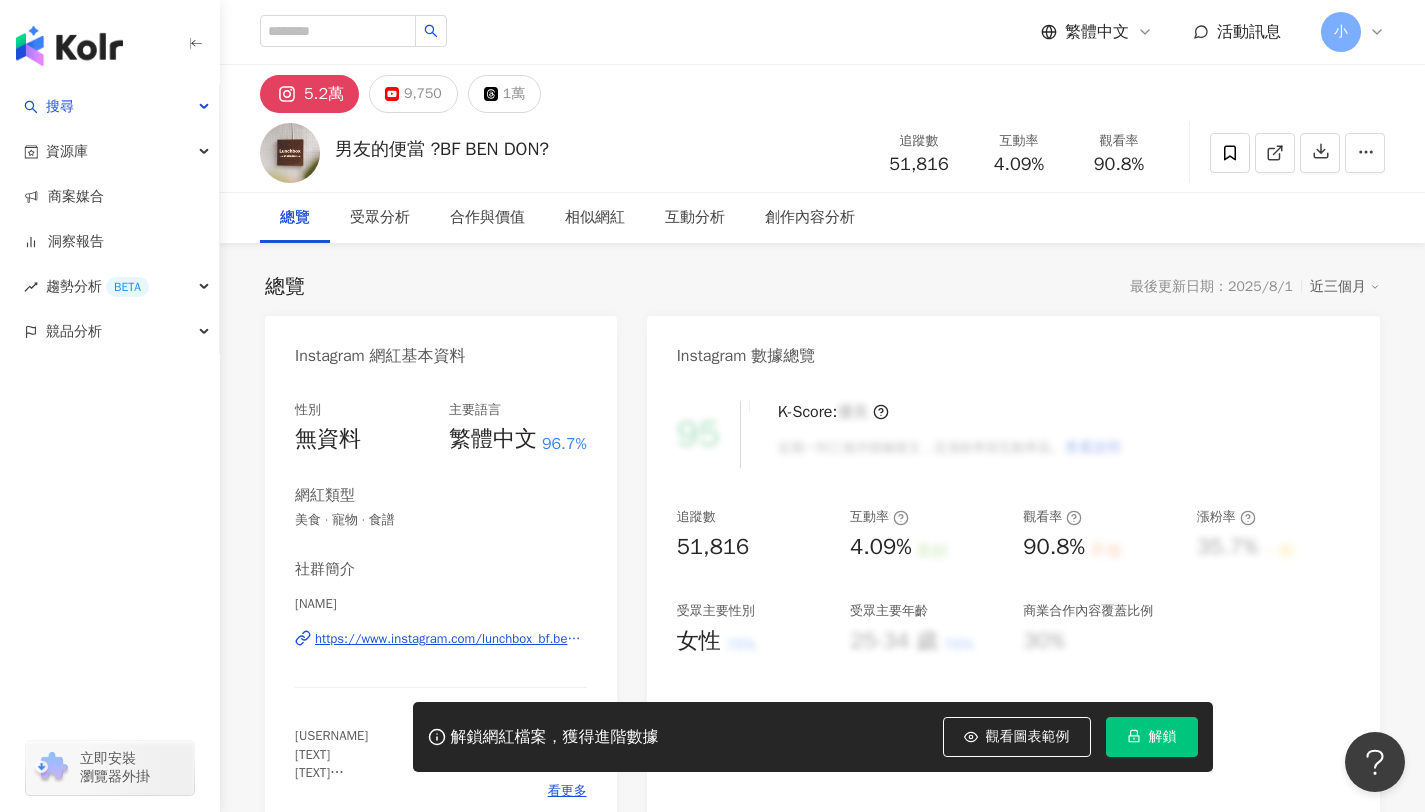 click on "男友的便當 🍱BF BEN DON🥢 | lunchbox_bf.bendon" at bounding box center (441, 604) 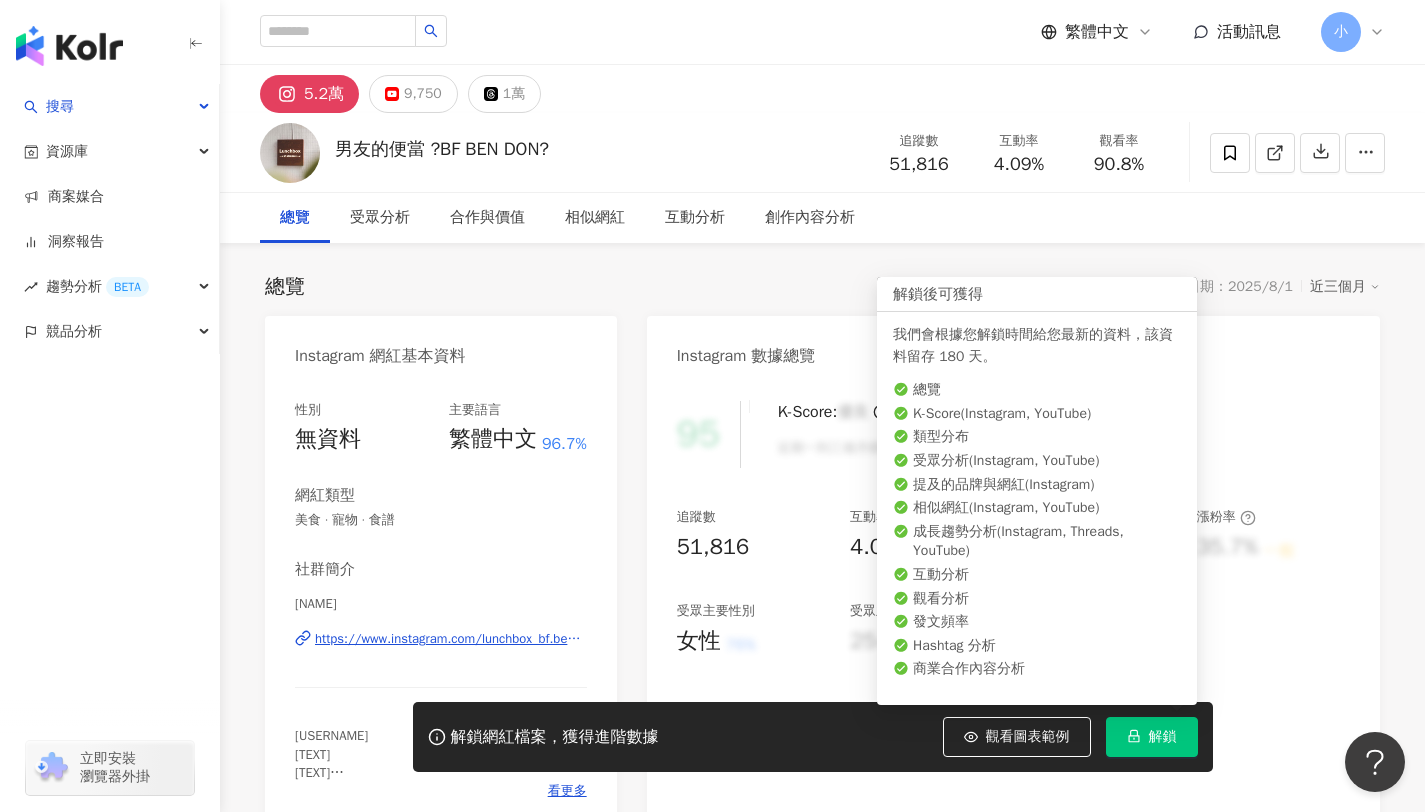 click on "解鎖" at bounding box center (1152, 737) 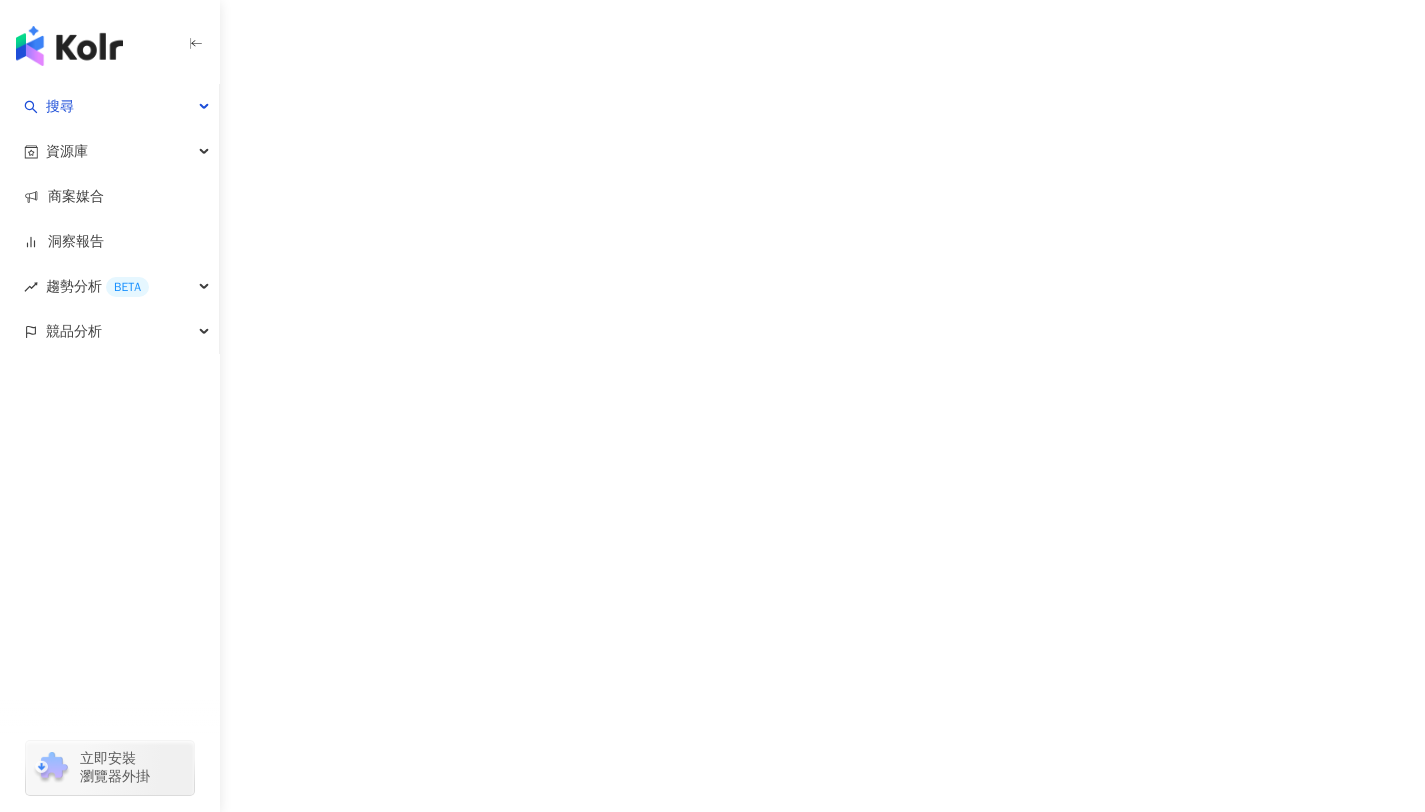 scroll, scrollTop: 0, scrollLeft: 0, axis: both 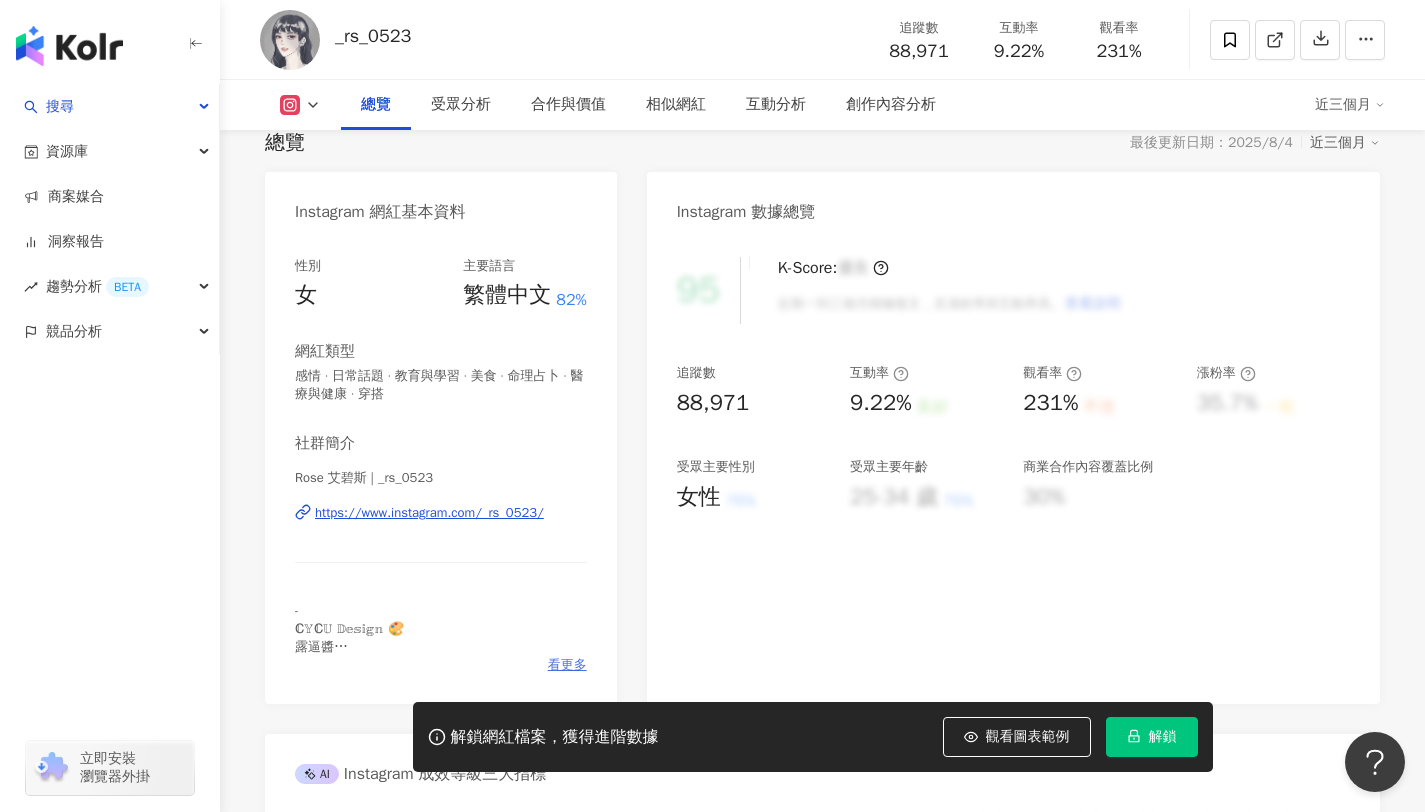 click on "看更多" at bounding box center (567, 665) 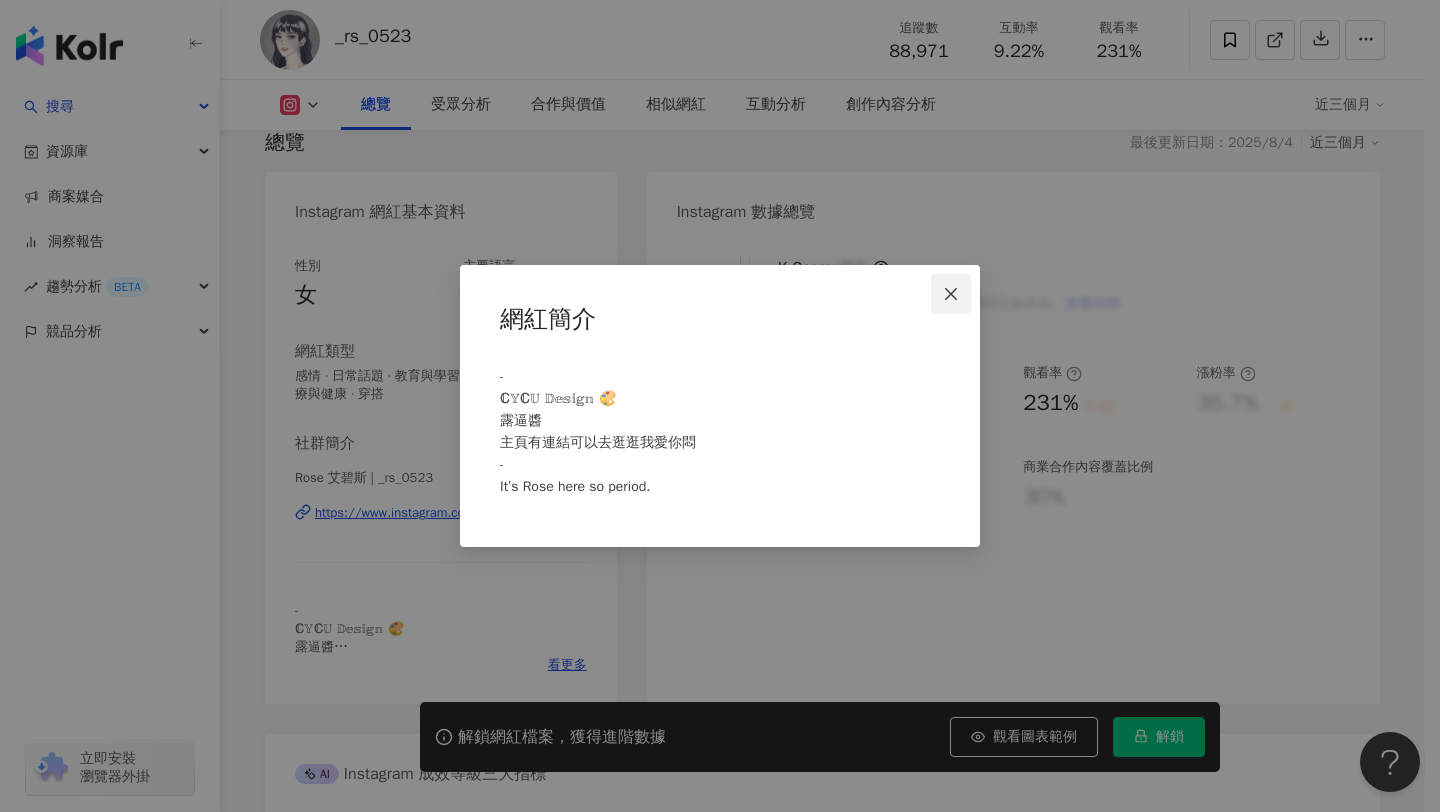 click 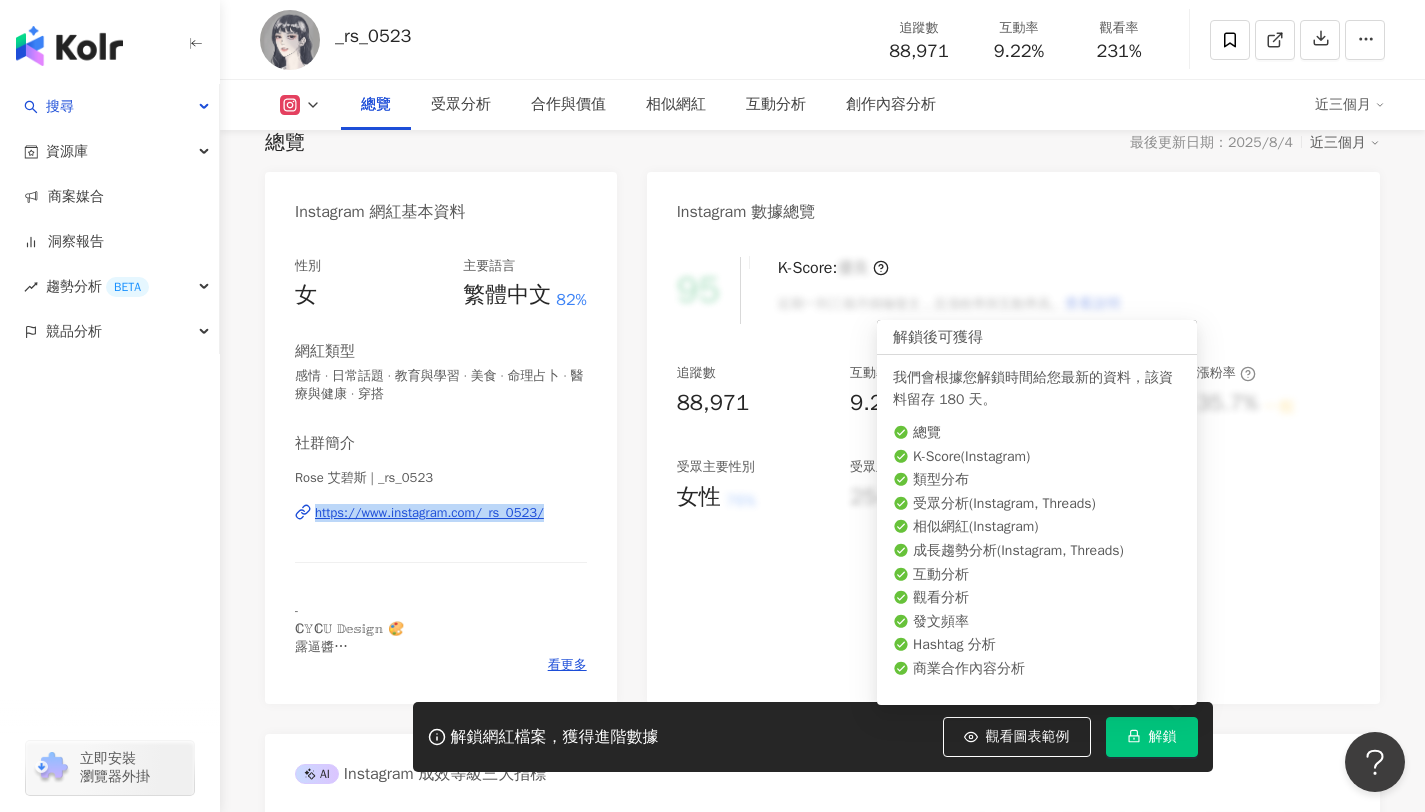 click on "解鎖" at bounding box center [1163, 737] 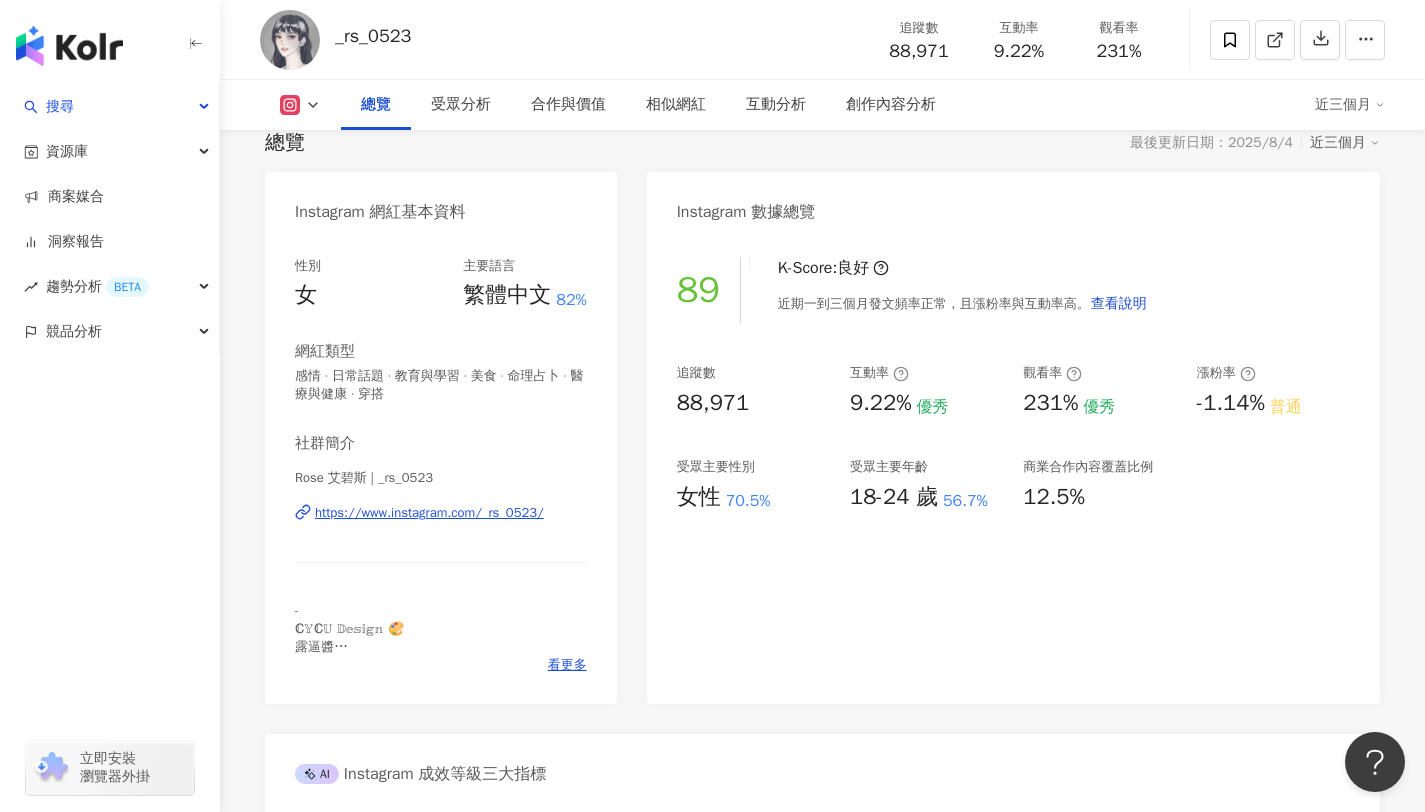 click on "89 K-Score :   良好 近期一到三個月發文頻率正常，且漲粉率與互動率高。 查看說明 追蹤數   88,971 互動率   9.22% 優秀 觀看率   231% 優秀 漲粉率   -1.14% 普通 受眾主要性別   女性 70.5% 受眾主要年齡   18-24 歲 56.7% 商業合作內容覆蓋比例   12.5%" at bounding box center (1013, 470) 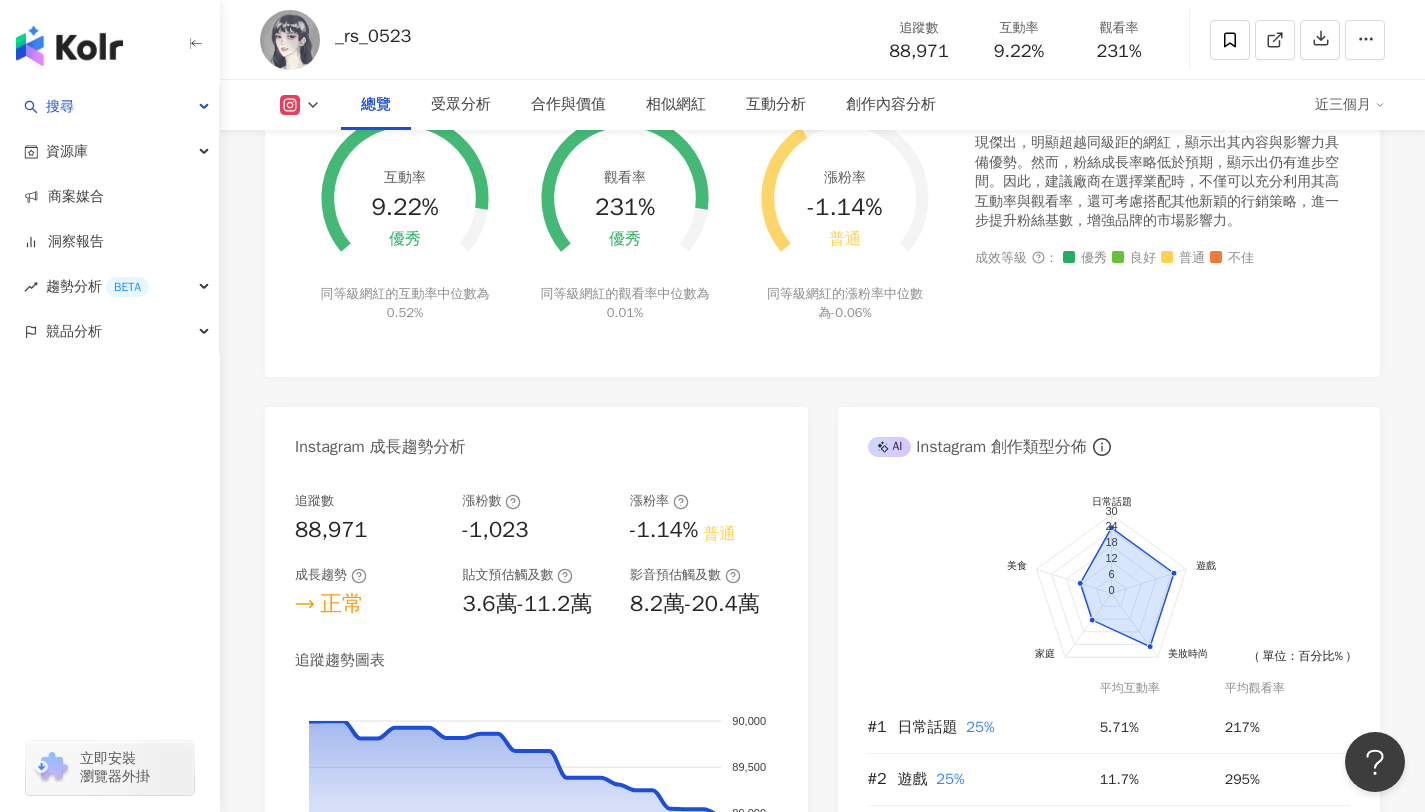 scroll, scrollTop: 930, scrollLeft: 0, axis: vertical 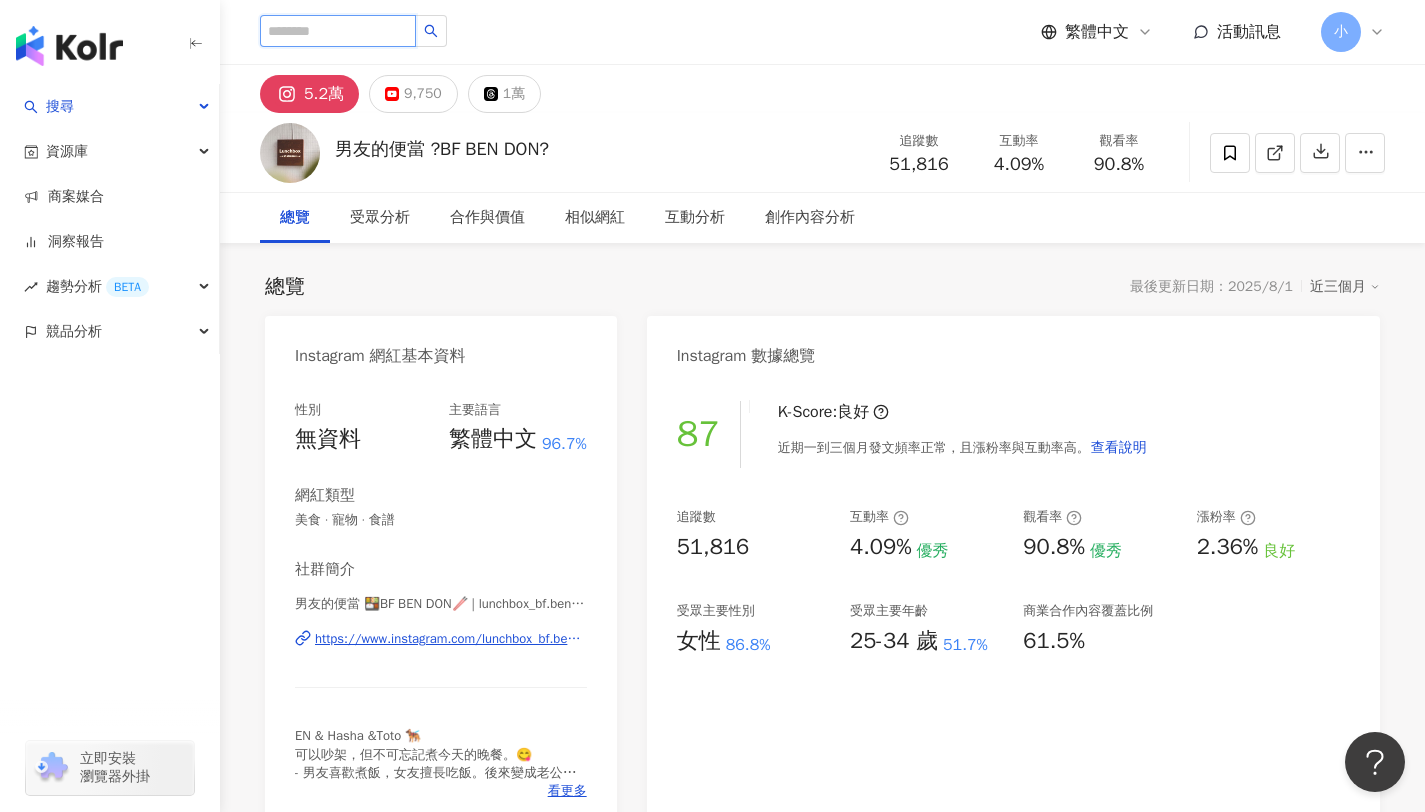 click at bounding box center [338, 31] 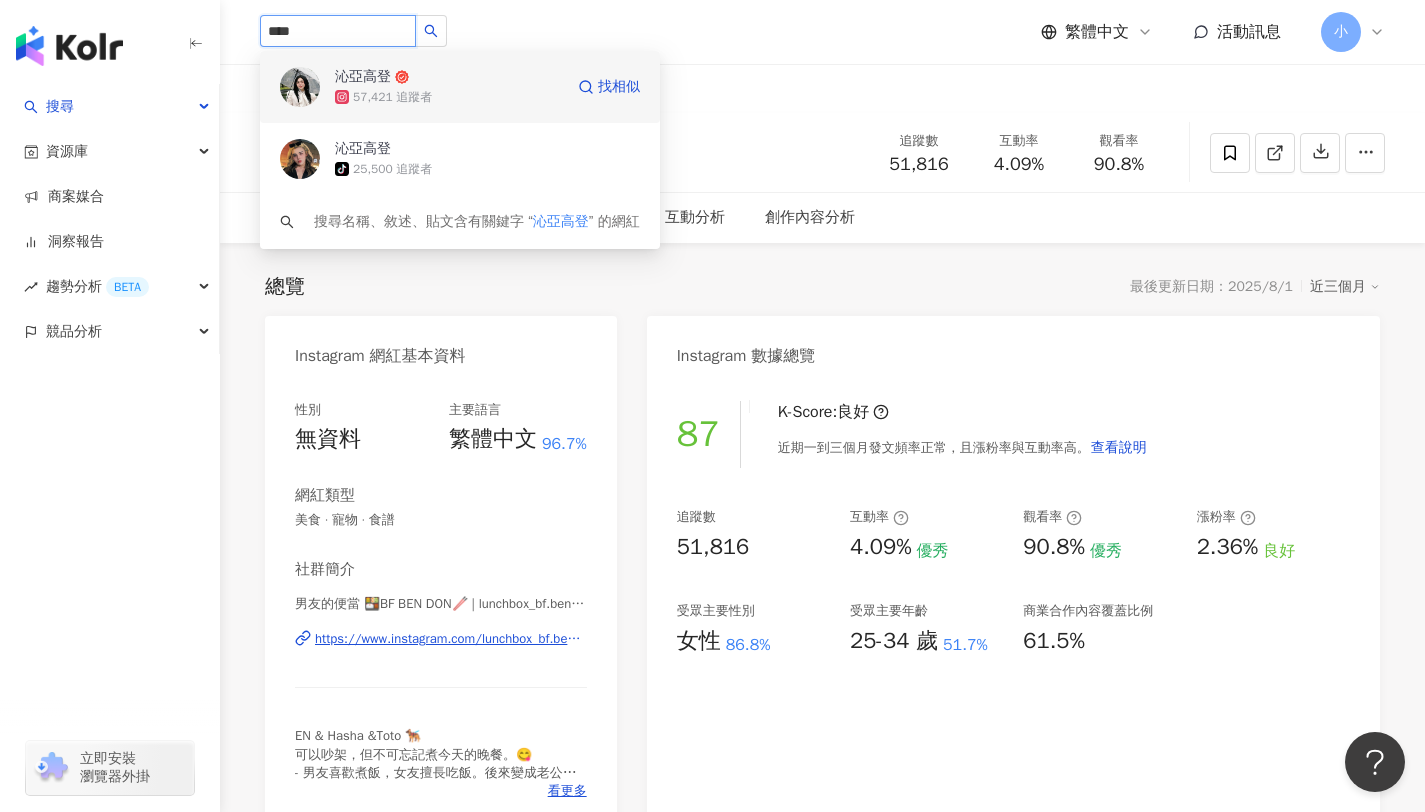 click on "57,421   追蹤者" at bounding box center (449, 97) 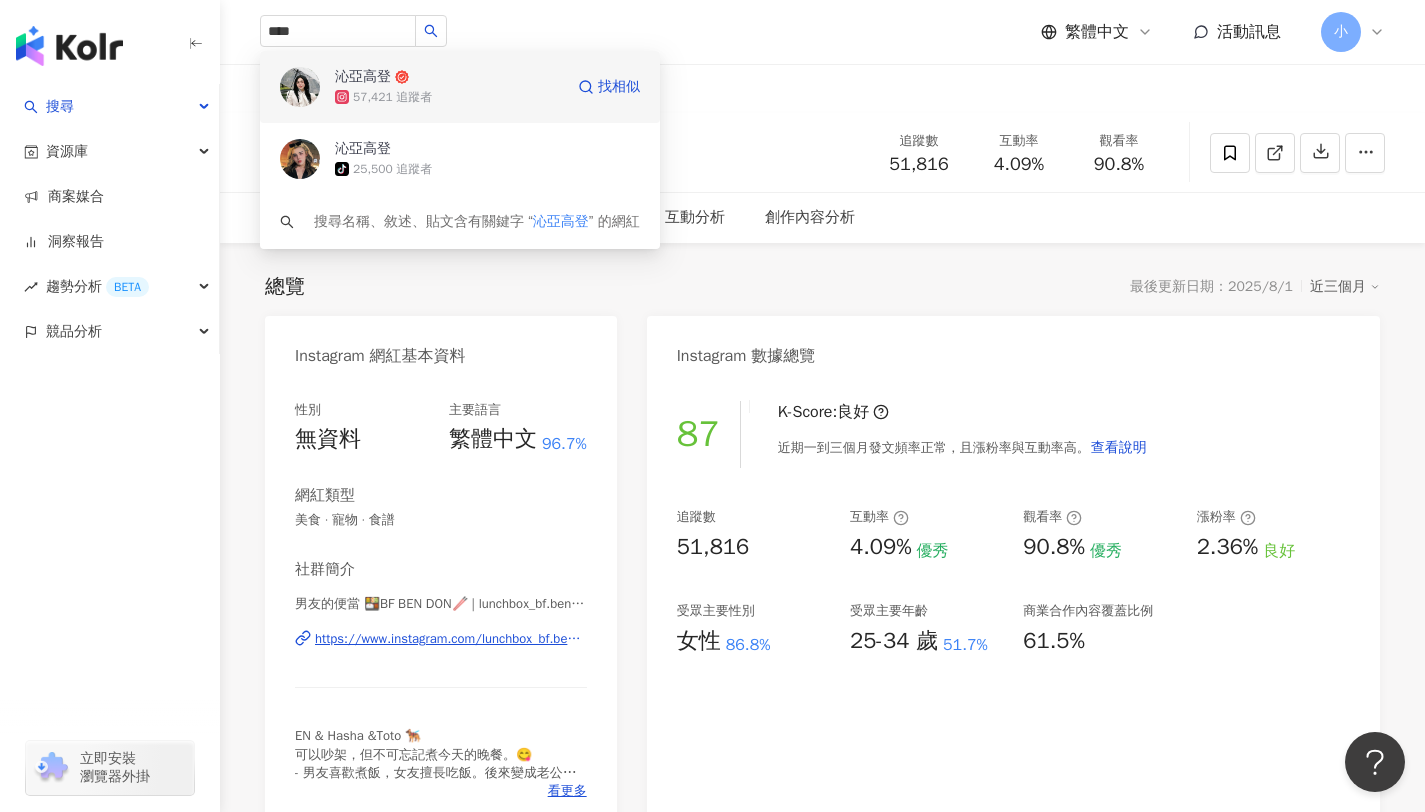 type 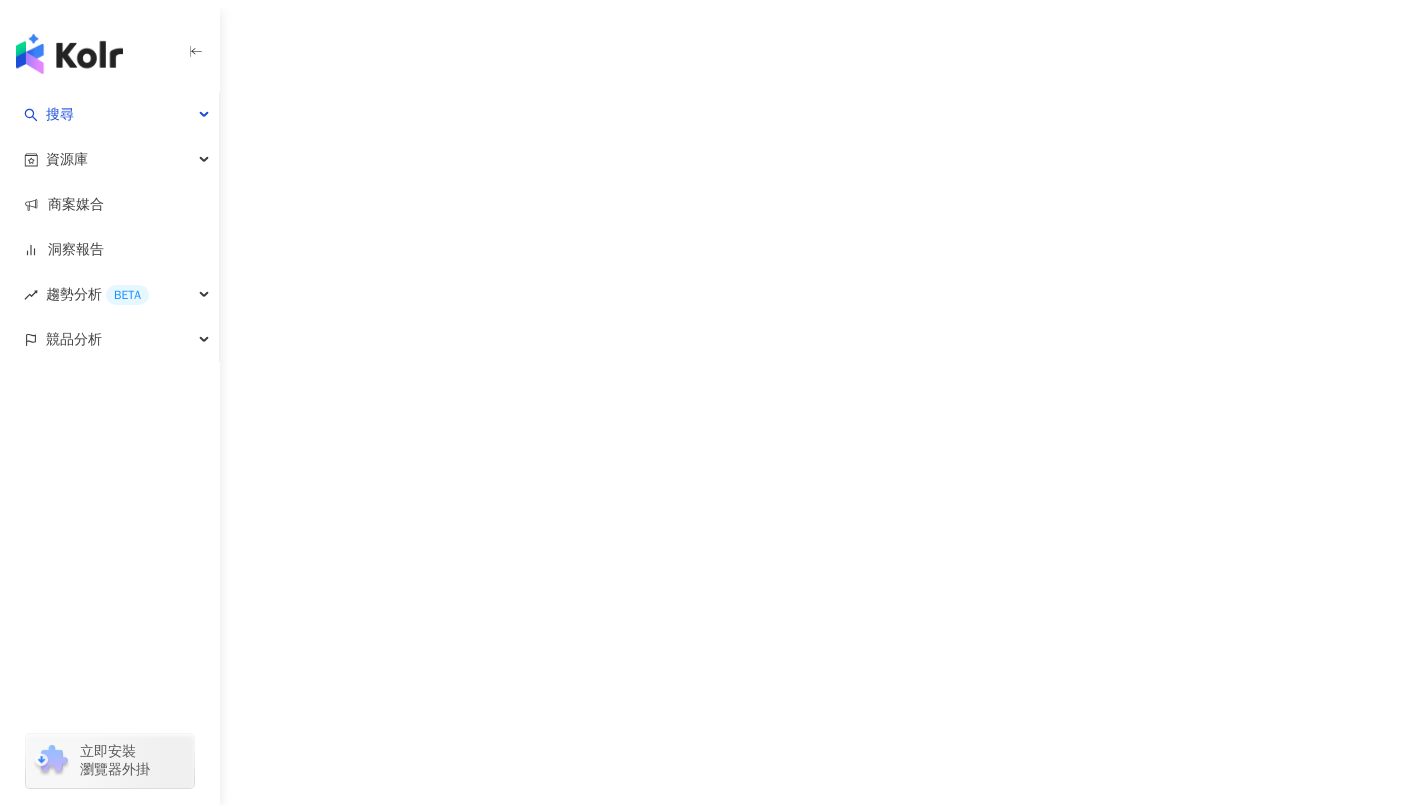scroll, scrollTop: 0, scrollLeft: 0, axis: both 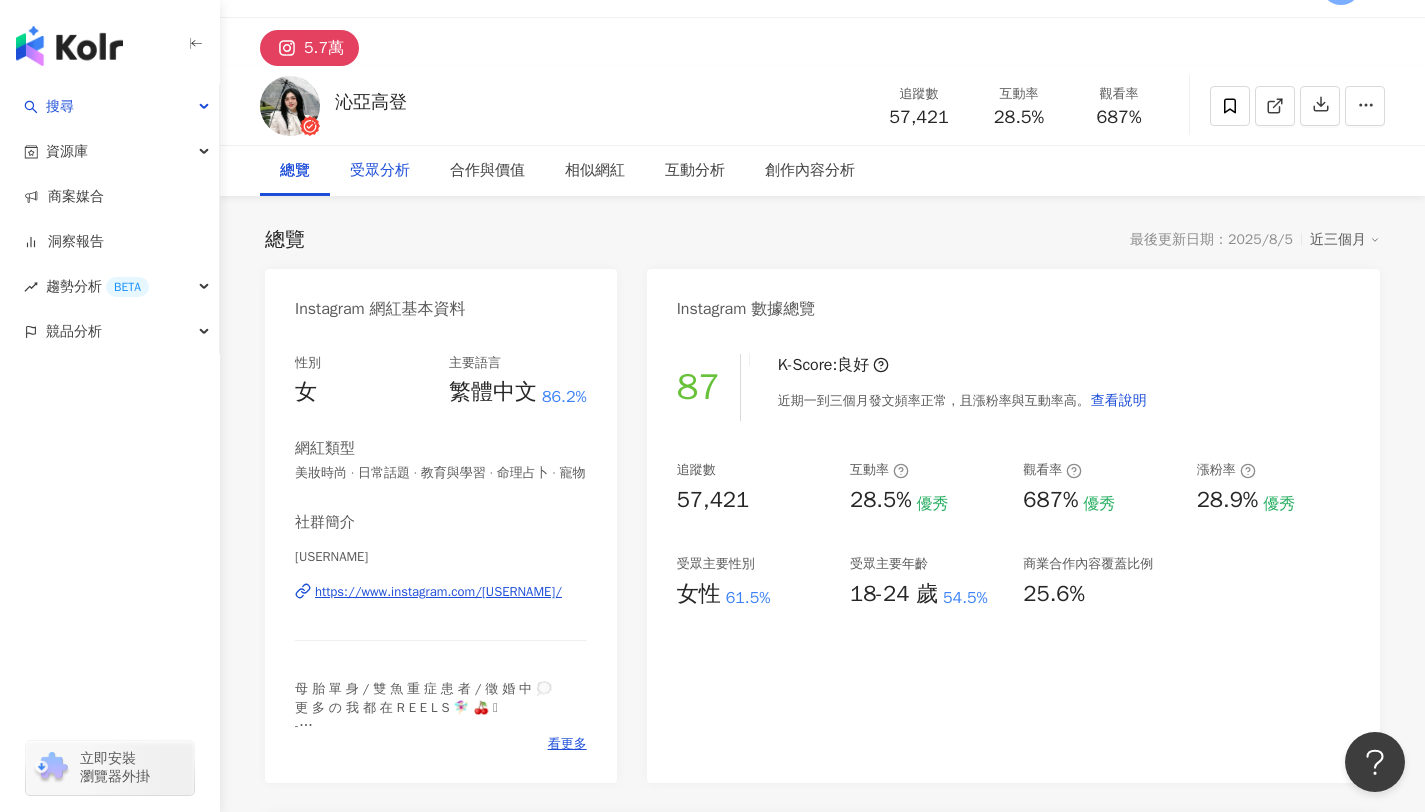 click on "受眾分析" at bounding box center (380, 171) 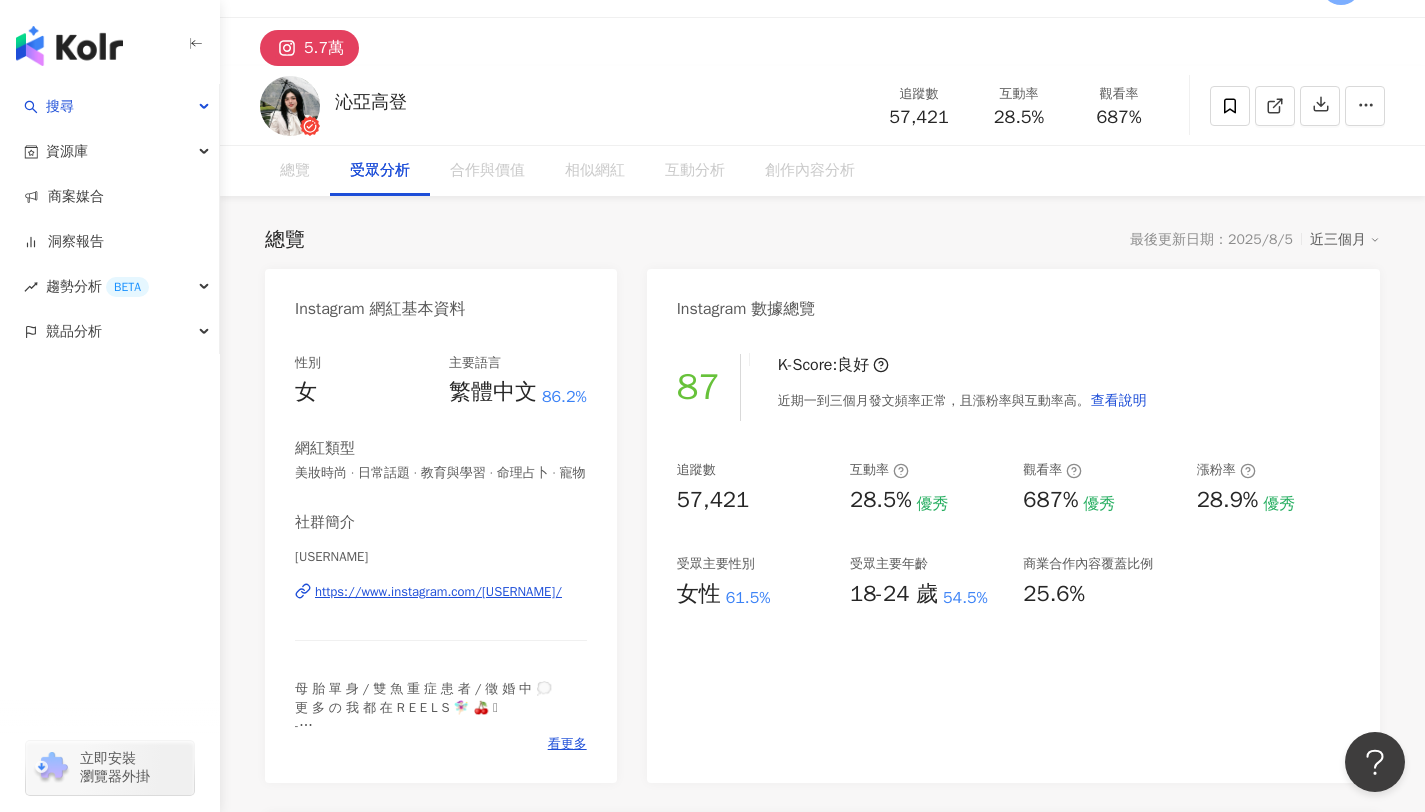 scroll, scrollTop: 1708, scrollLeft: 0, axis: vertical 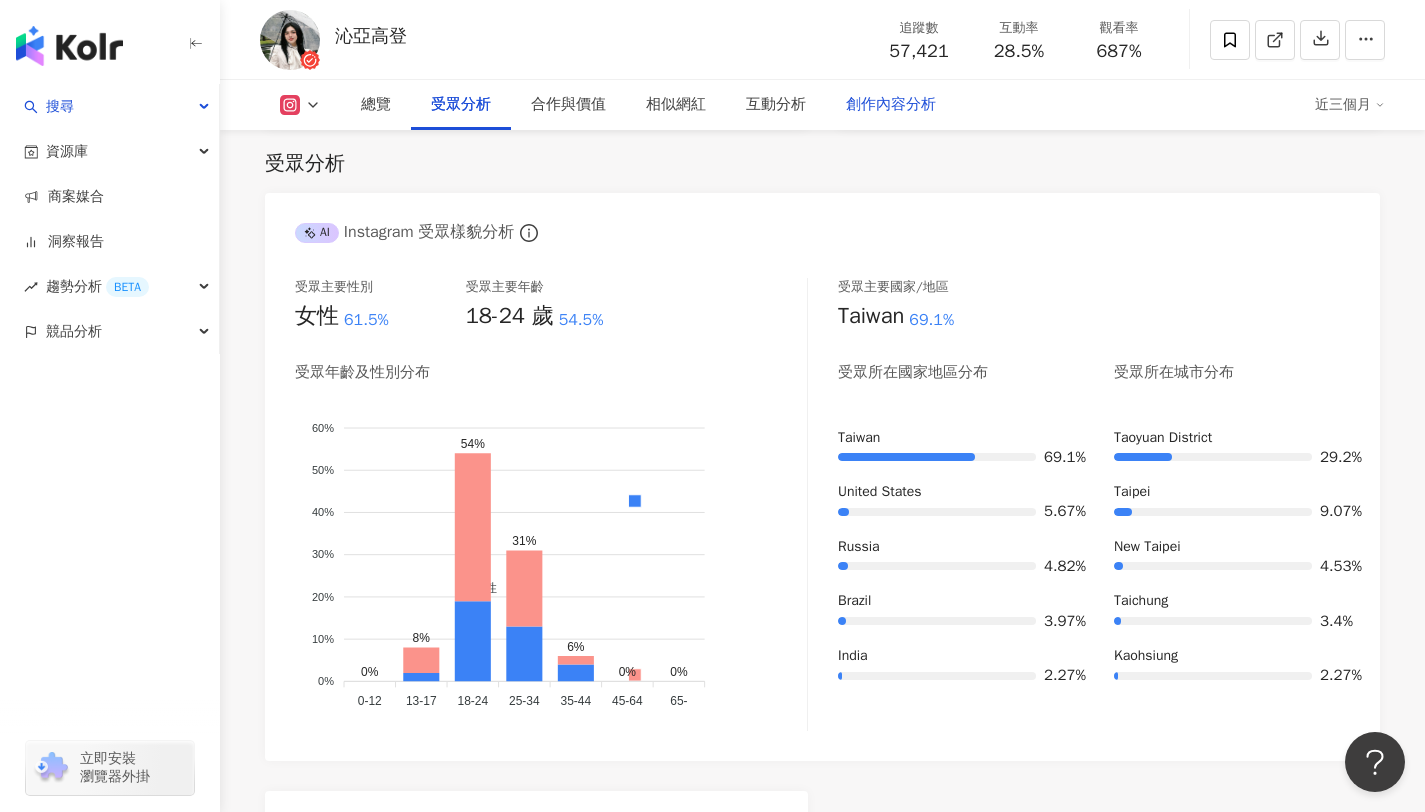 click on "創作內容分析" at bounding box center [891, 105] 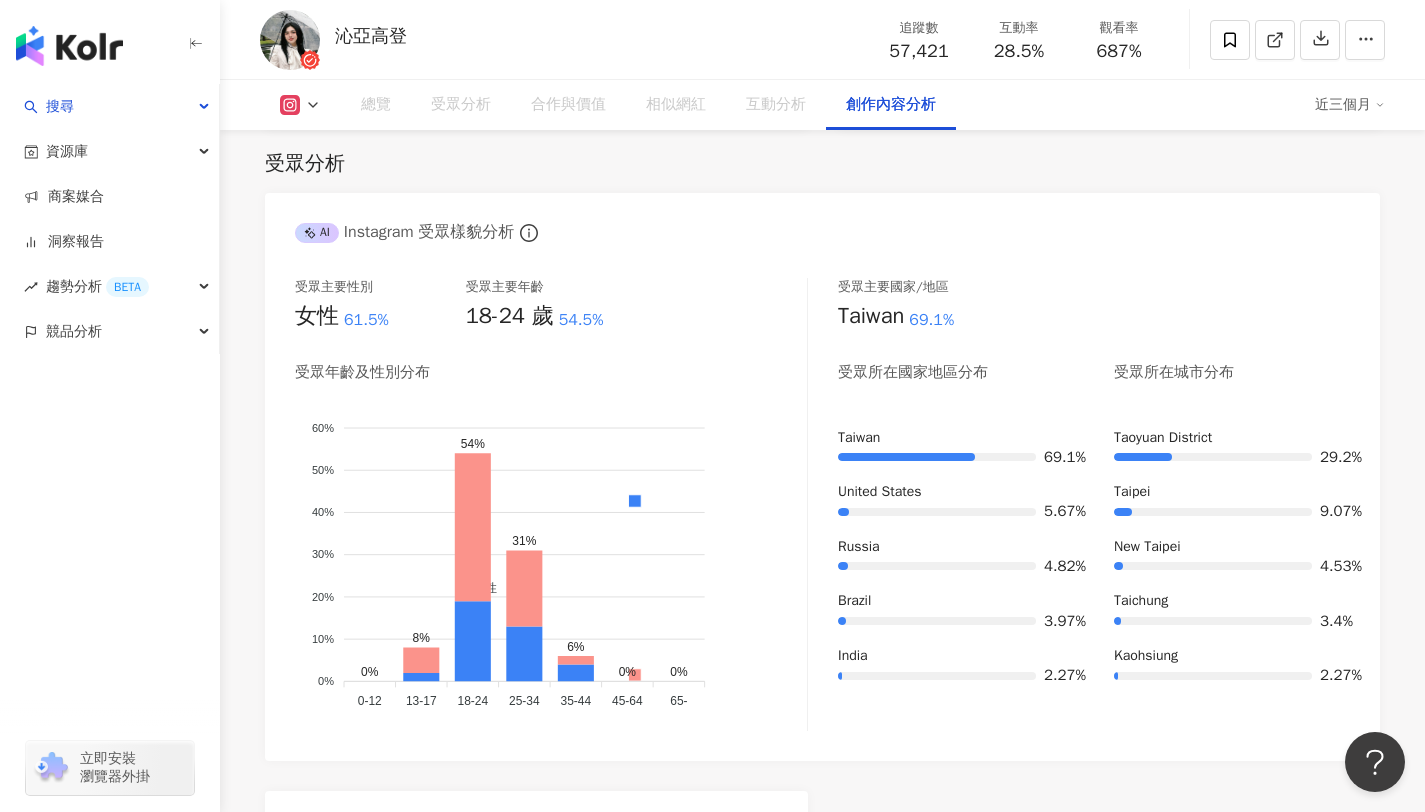 scroll, scrollTop: 5683, scrollLeft: 0, axis: vertical 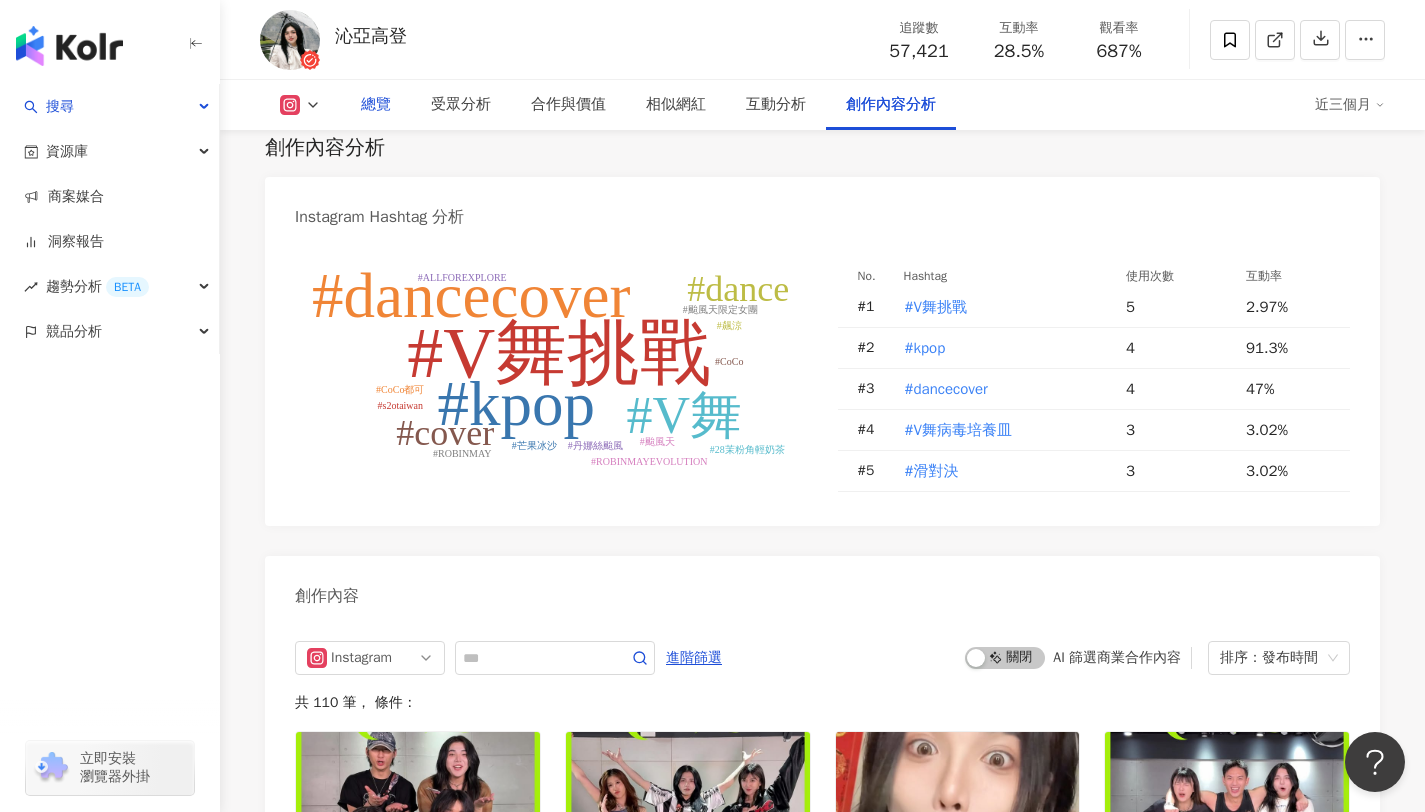 click on "總覽" at bounding box center (376, 105) 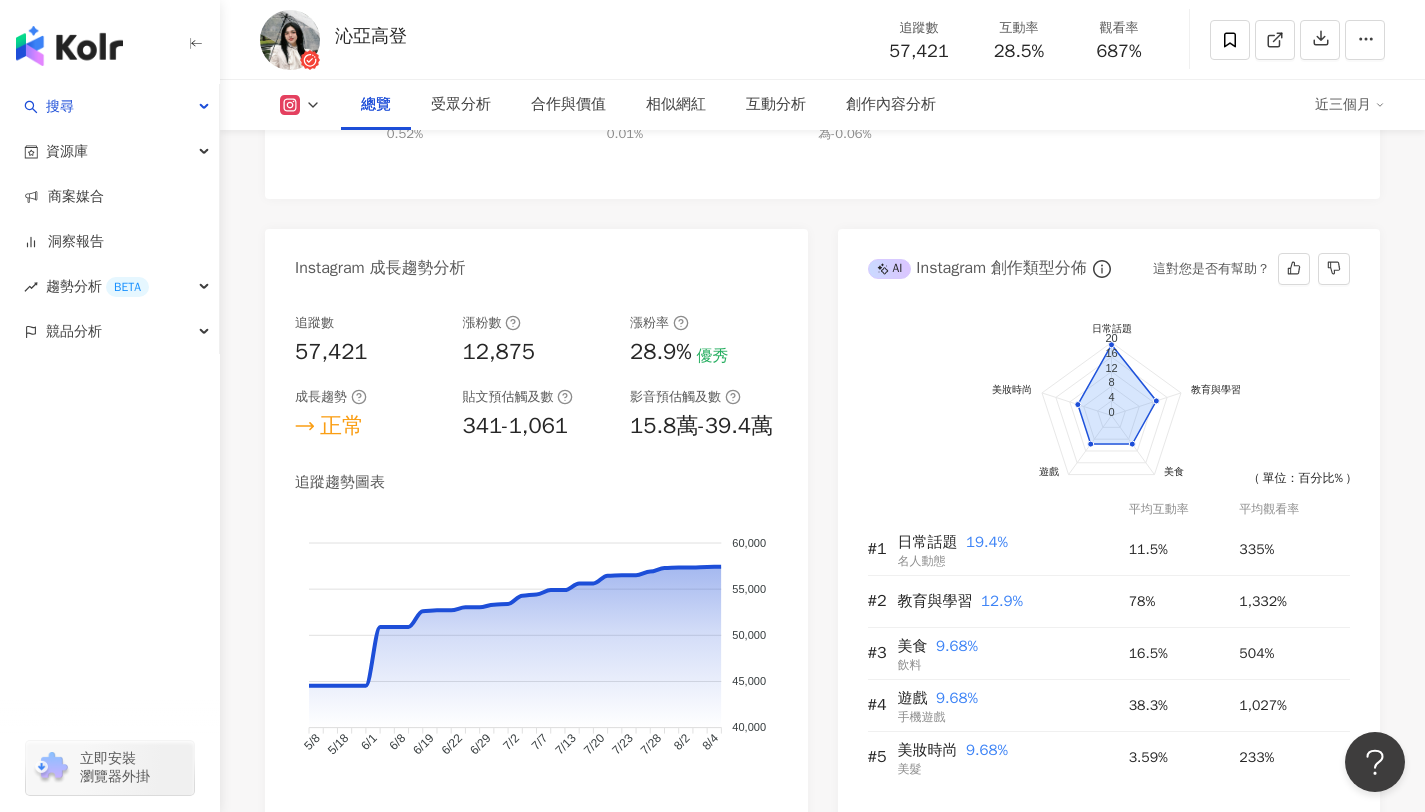 scroll, scrollTop: 1036, scrollLeft: 0, axis: vertical 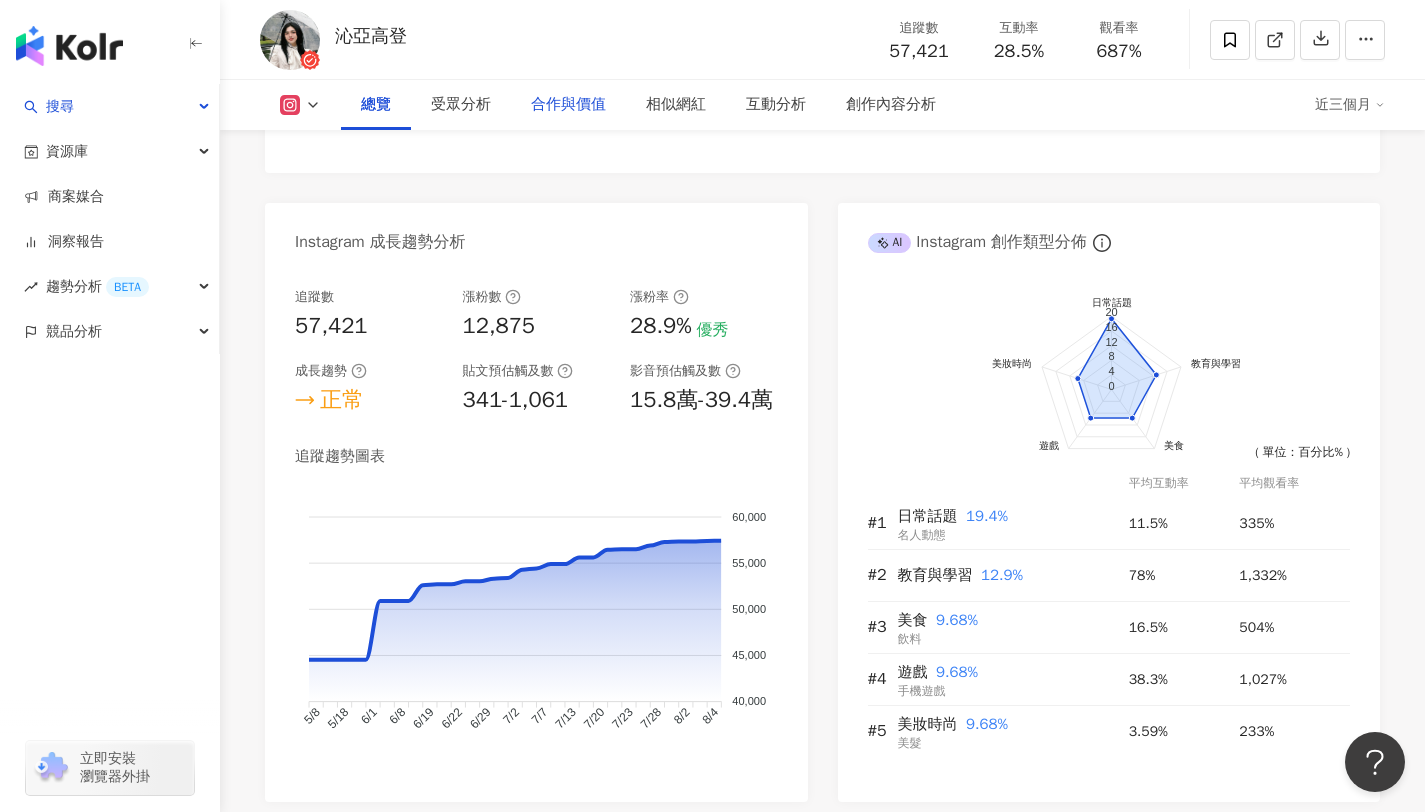 click on "合作與價值" at bounding box center [568, 105] 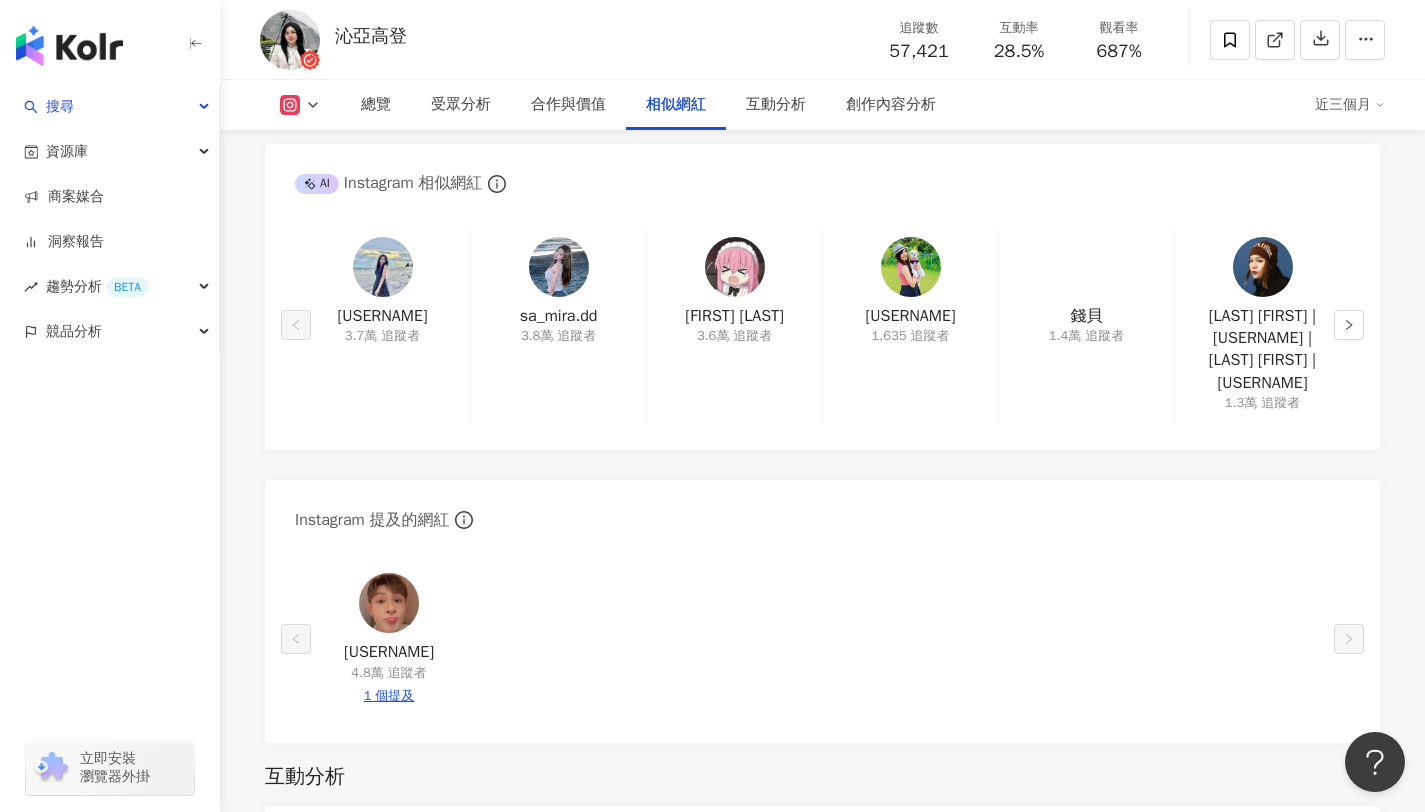 scroll, scrollTop: 2882, scrollLeft: 0, axis: vertical 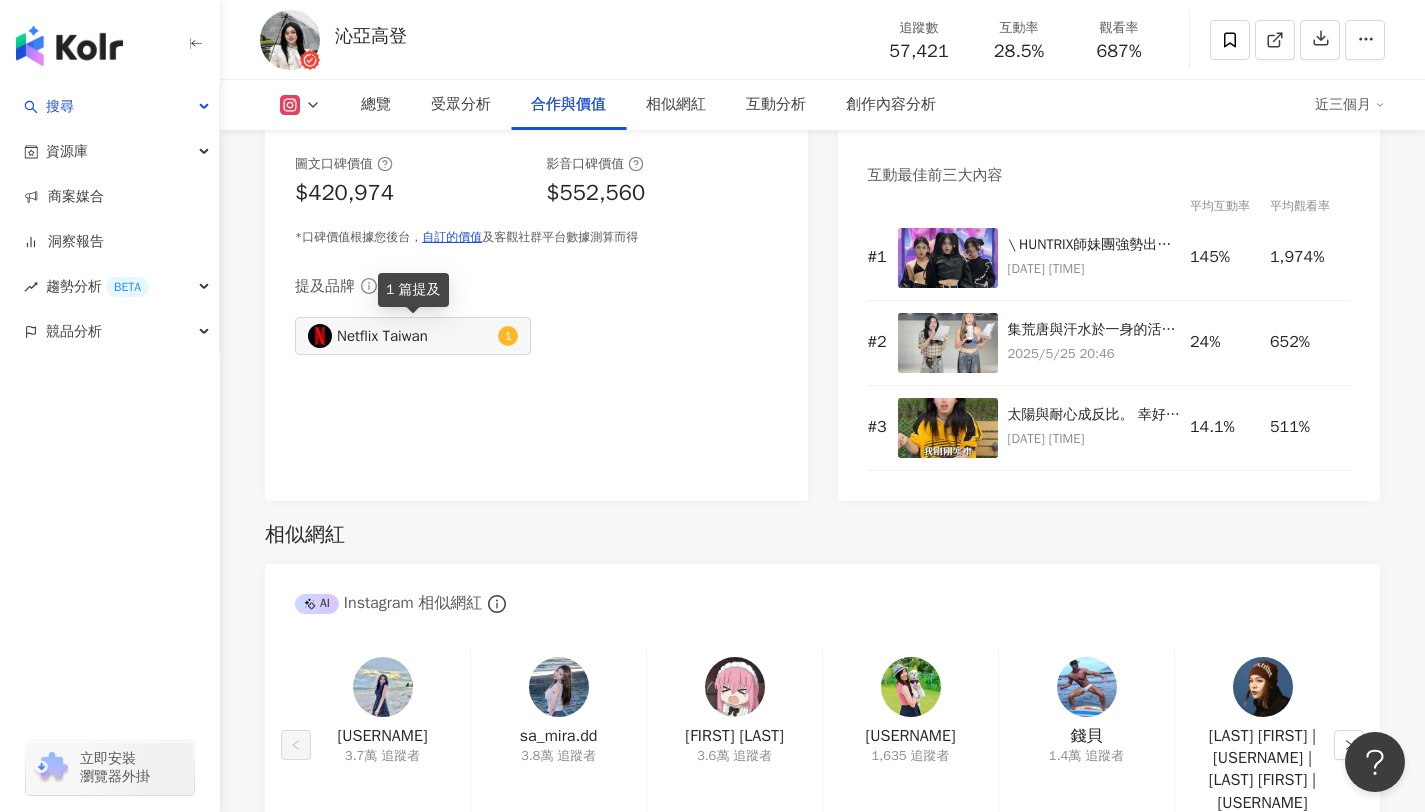 click on "Netflix Taiwan" at bounding box center [415, 336] 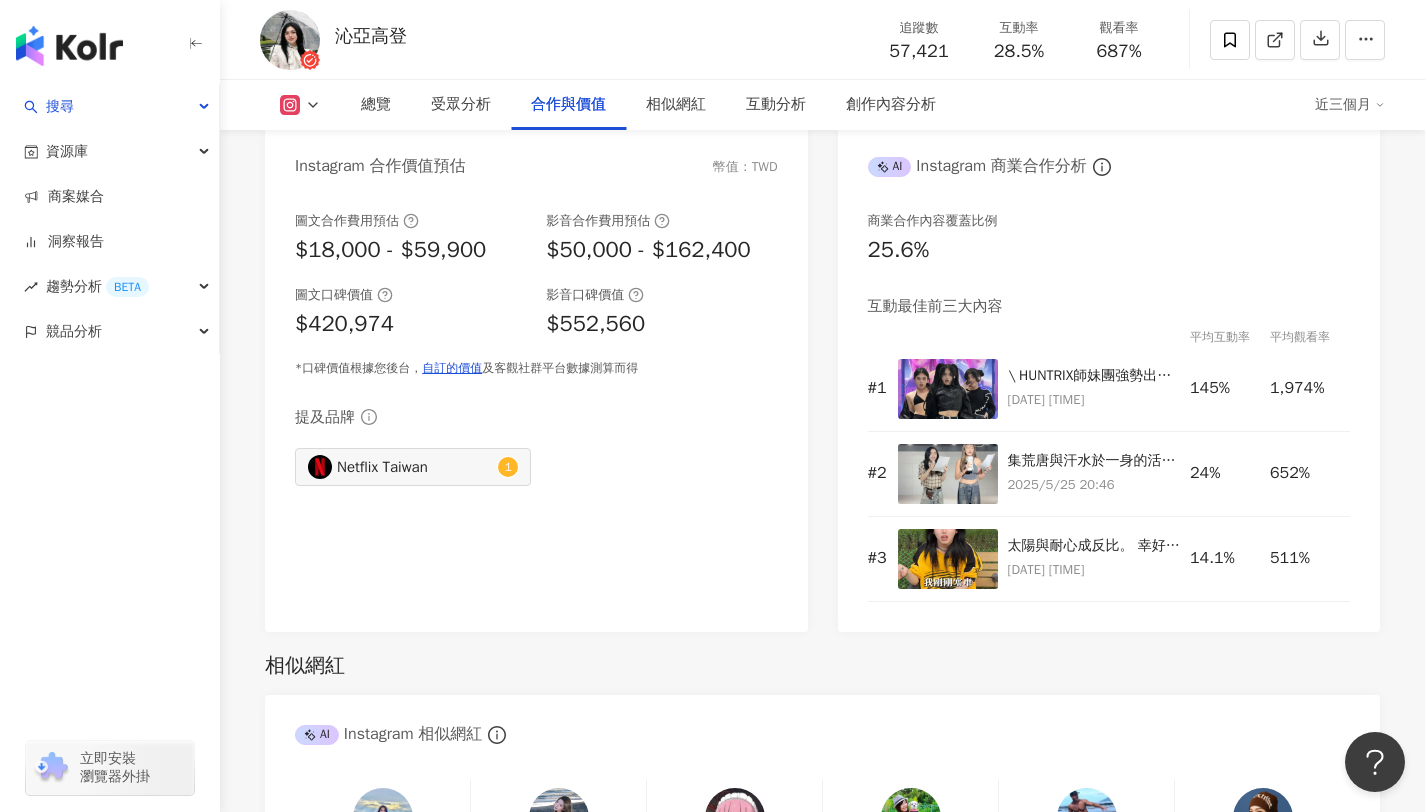 scroll, scrollTop: 2738, scrollLeft: 0, axis: vertical 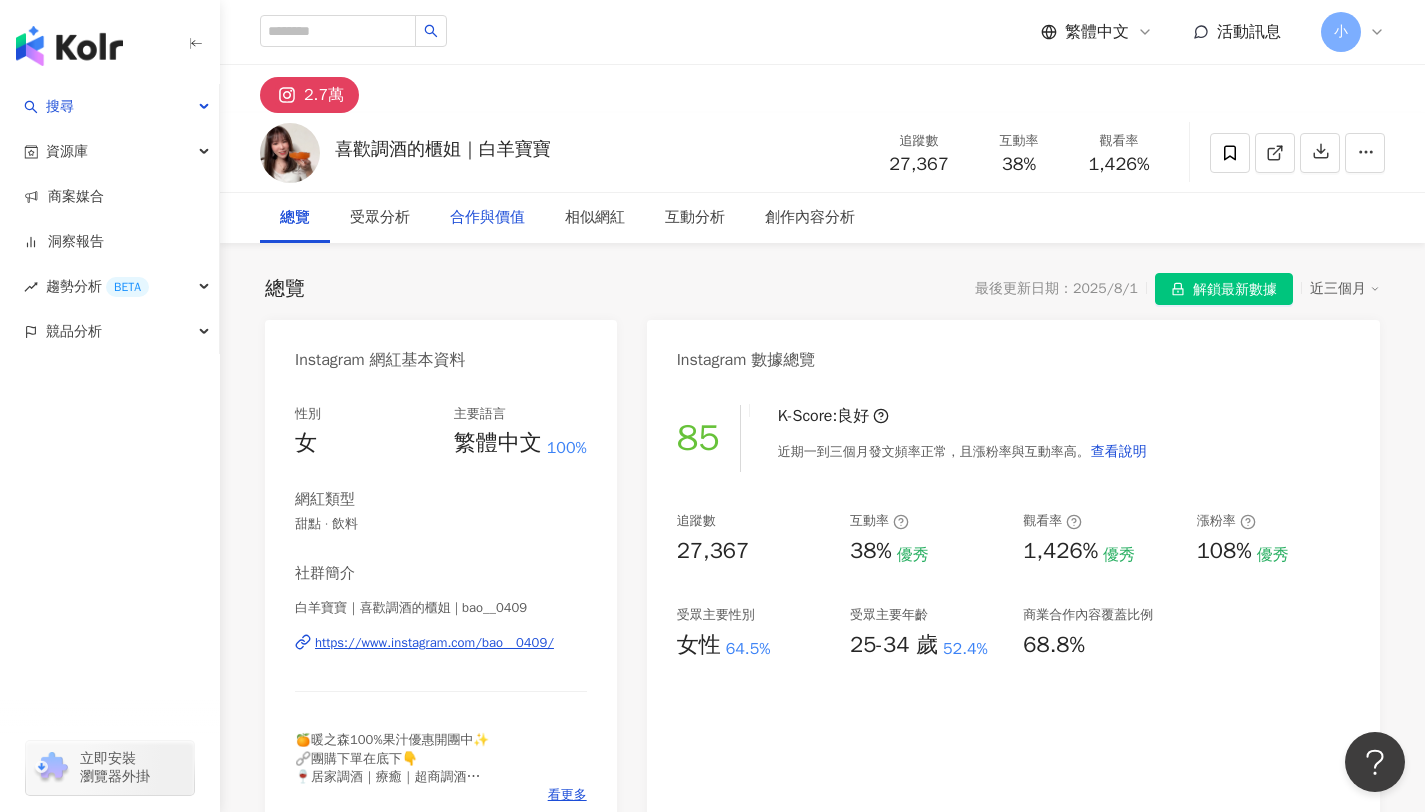 click on "合作與價值" at bounding box center (487, 218) 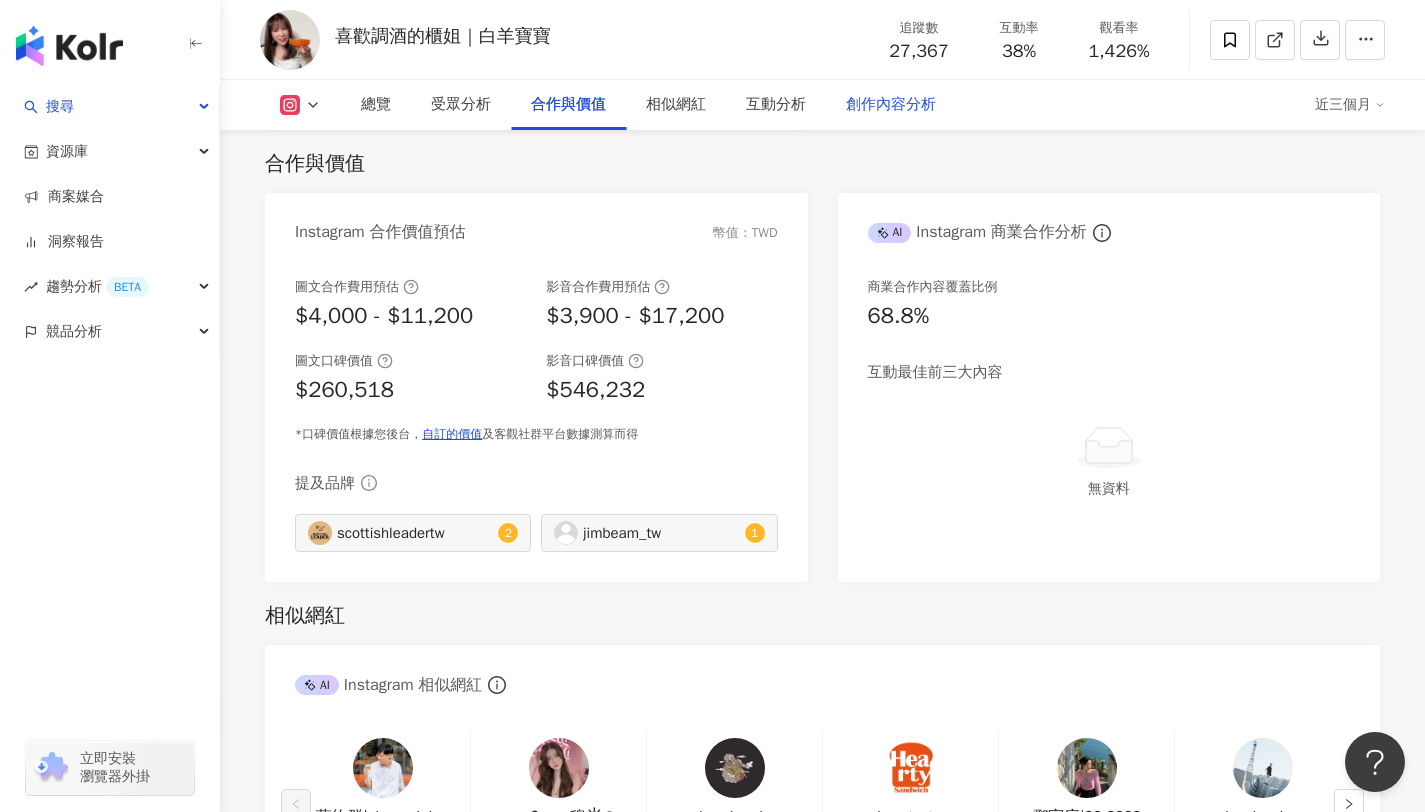 click on "創作內容分析" at bounding box center (891, 105) 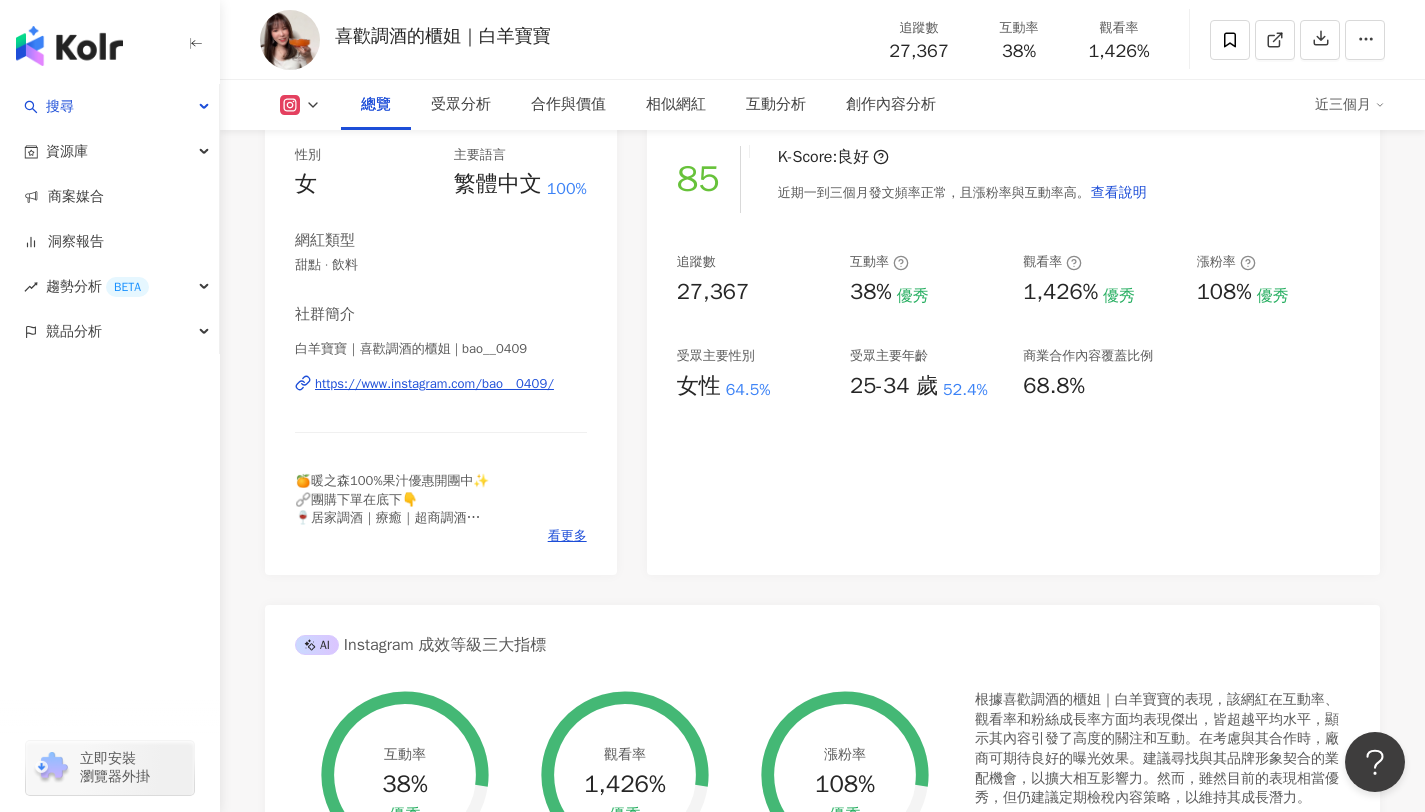 scroll, scrollTop: 255, scrollLeft: 0, axis: vertical 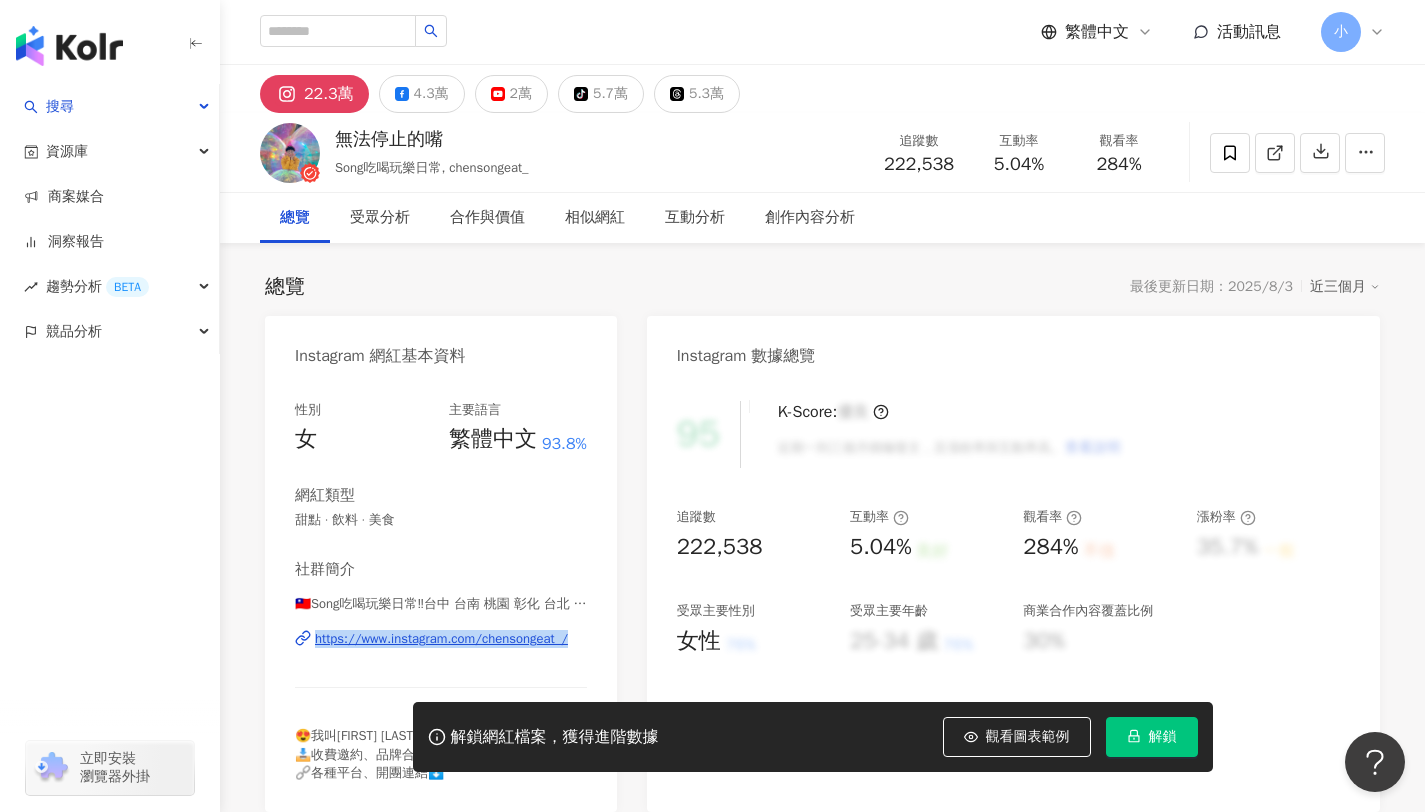 click 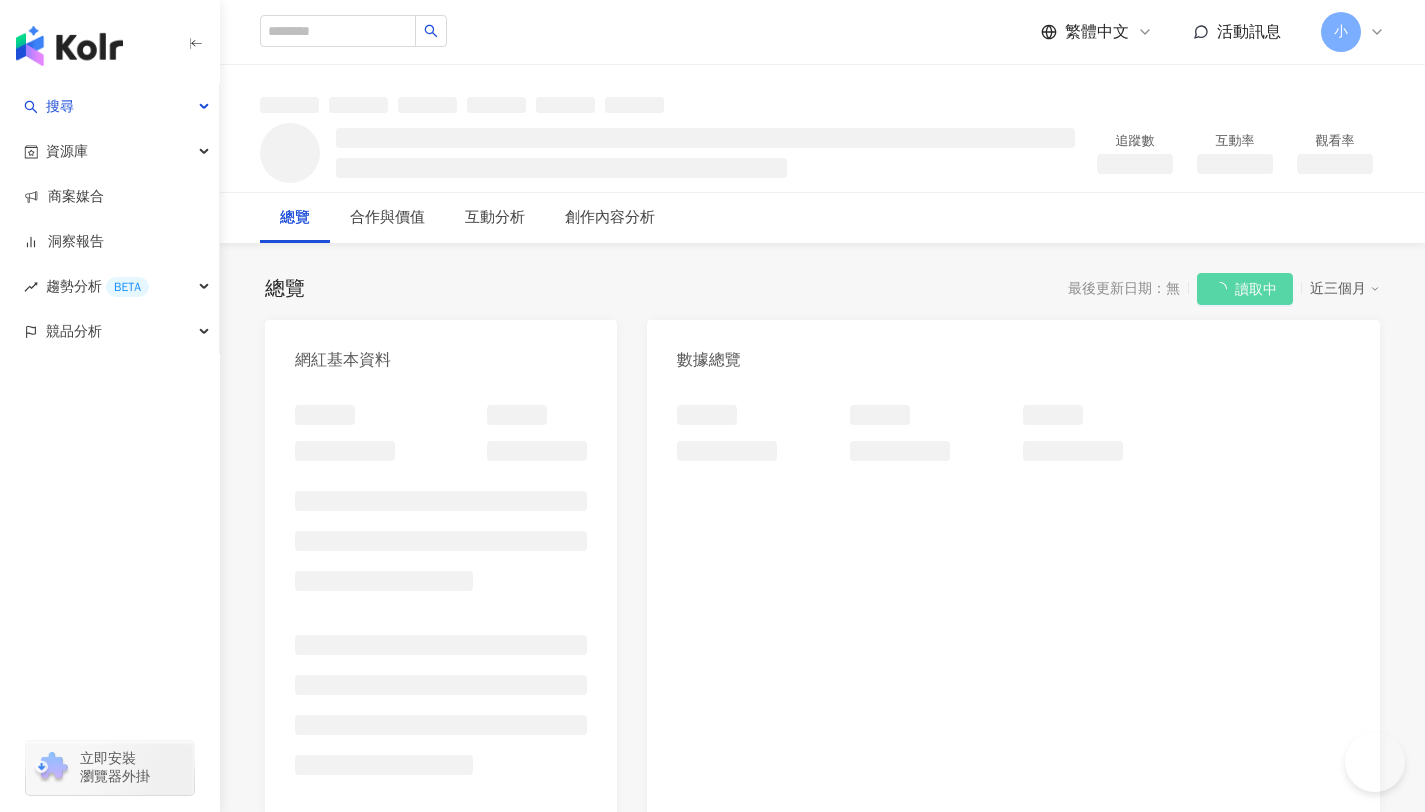 scroll, scrollTop: 0, scrollLeft: 0, axis: both 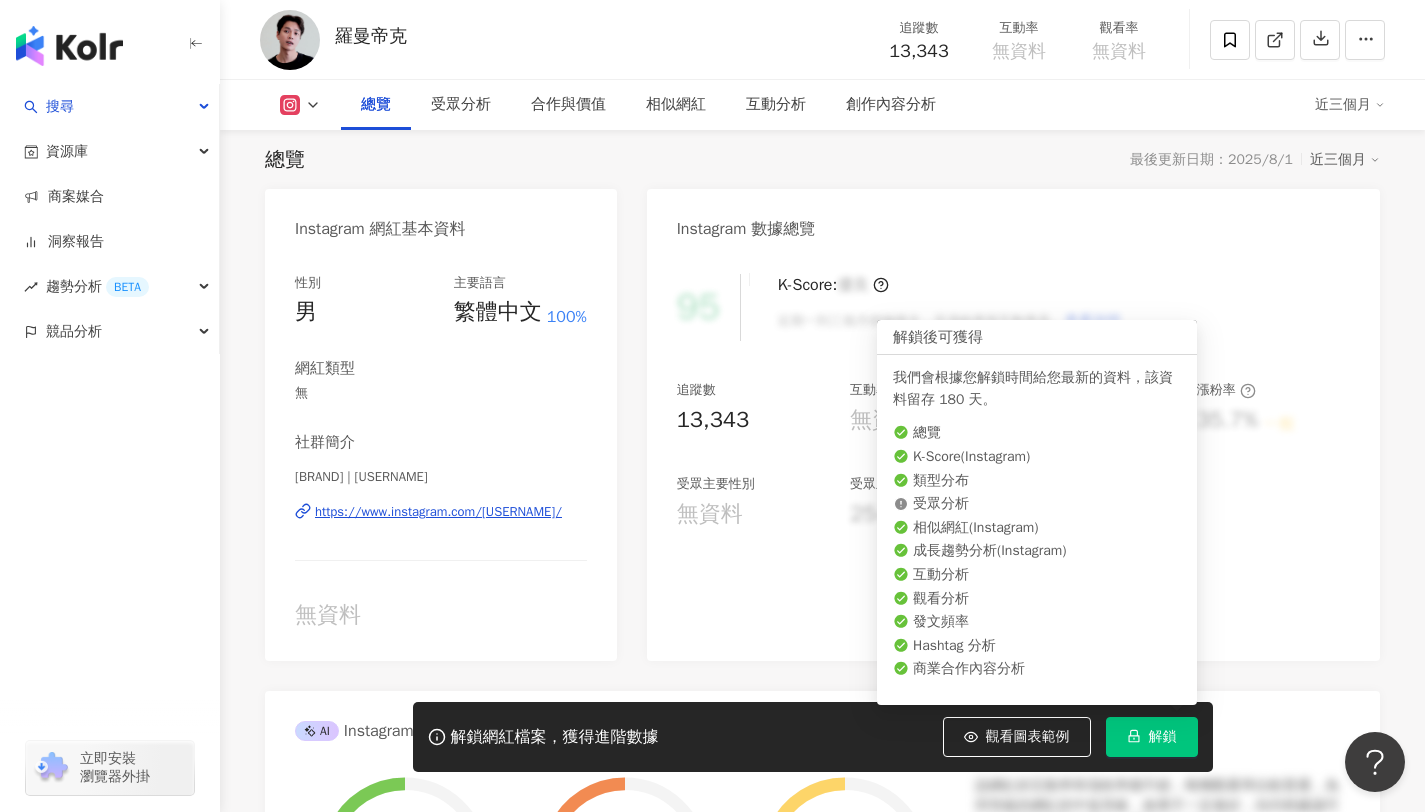 click on "解鎖" at bounding box center (1152, 737) 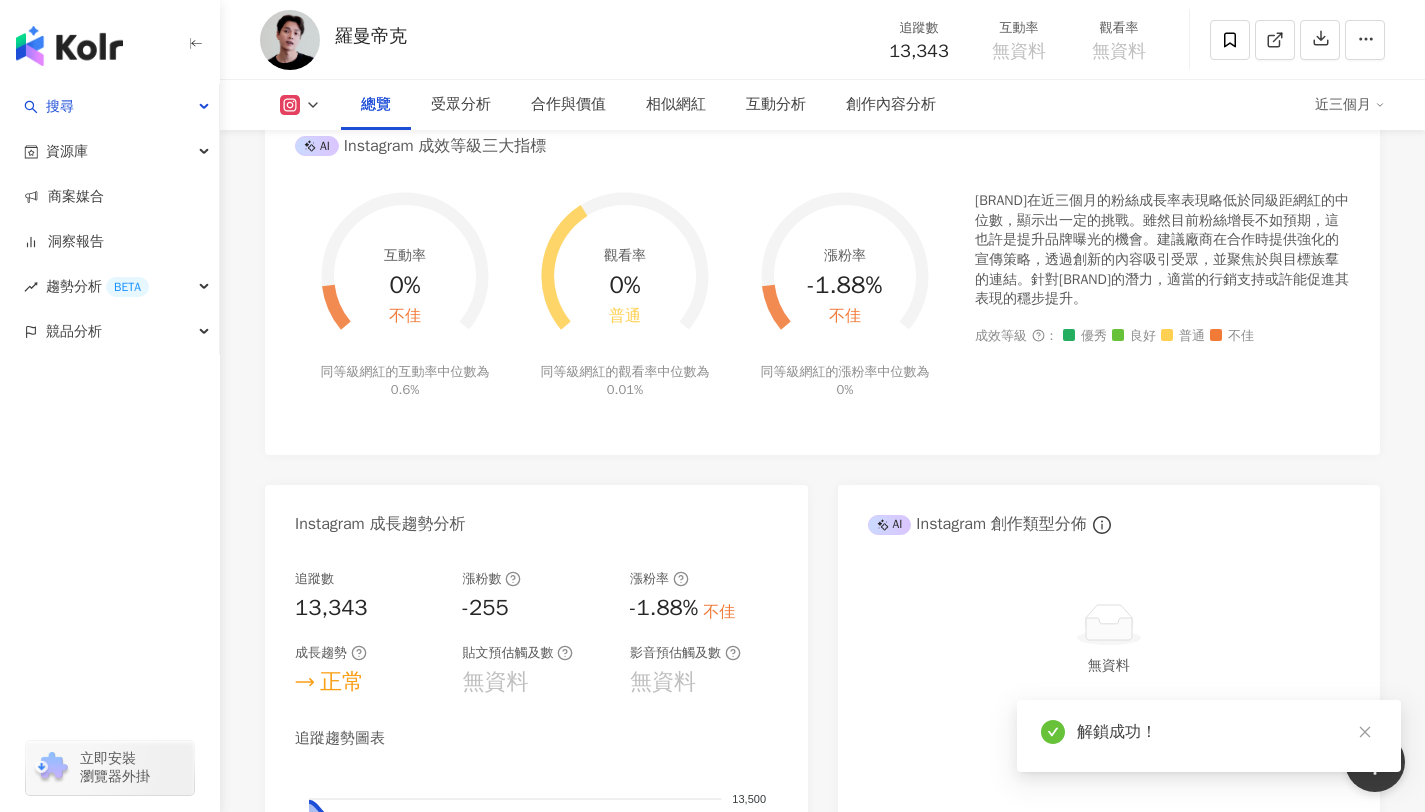 scroll, scrollTop: 362, scrollLeft: 0, axis: vertical 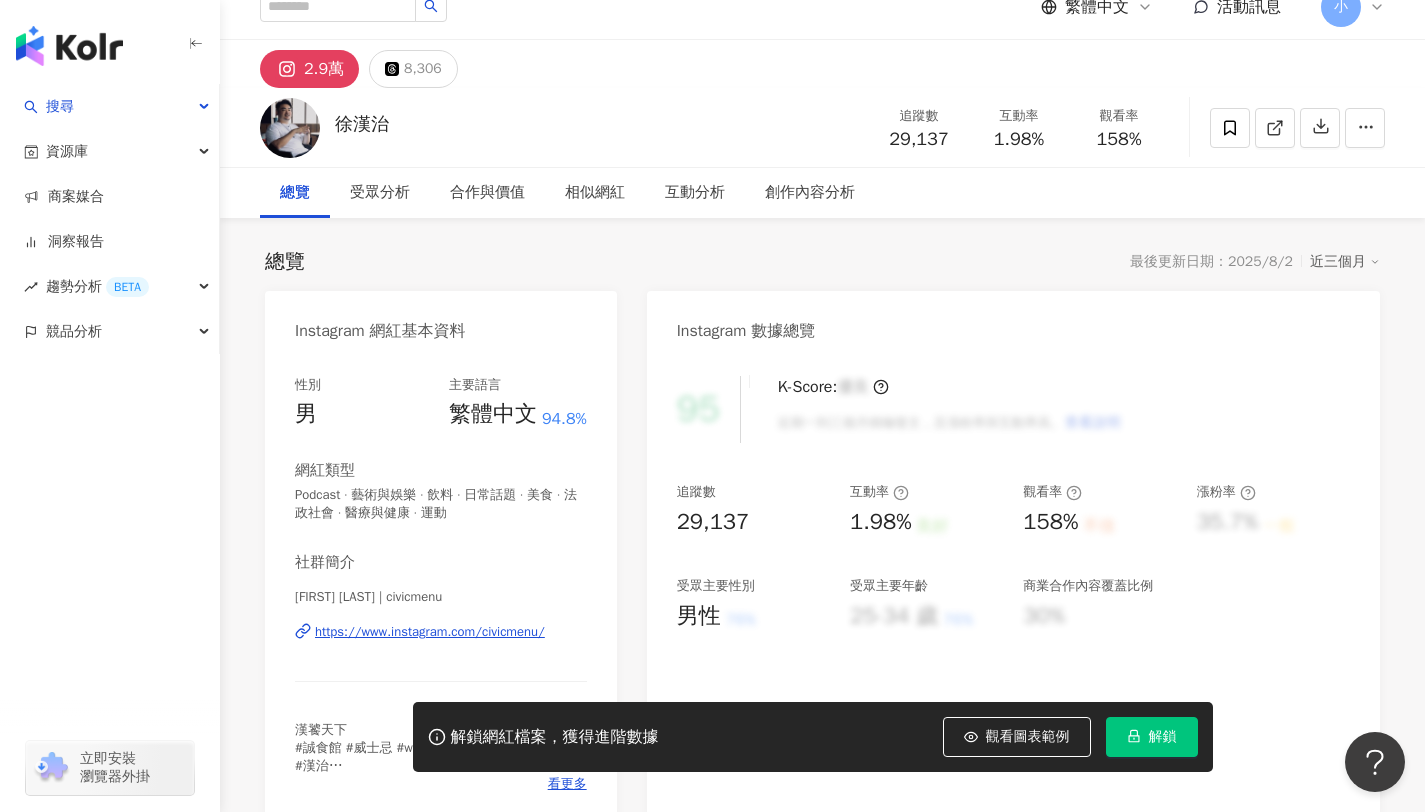 click on "https://www.instagram.com/civicmenu/" at bounding box center [441, 632] 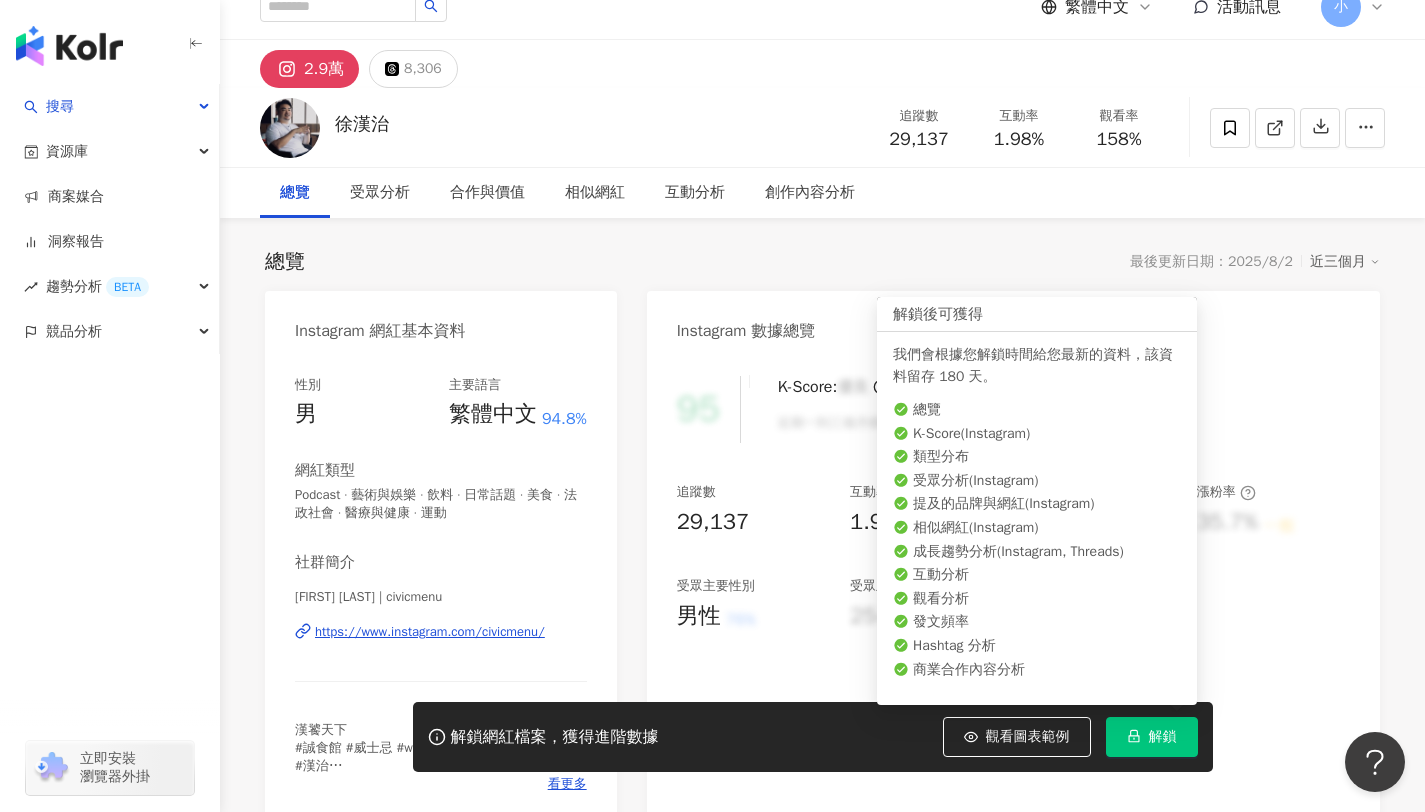 click on "解鎖" at bounding box center [1163, 737] 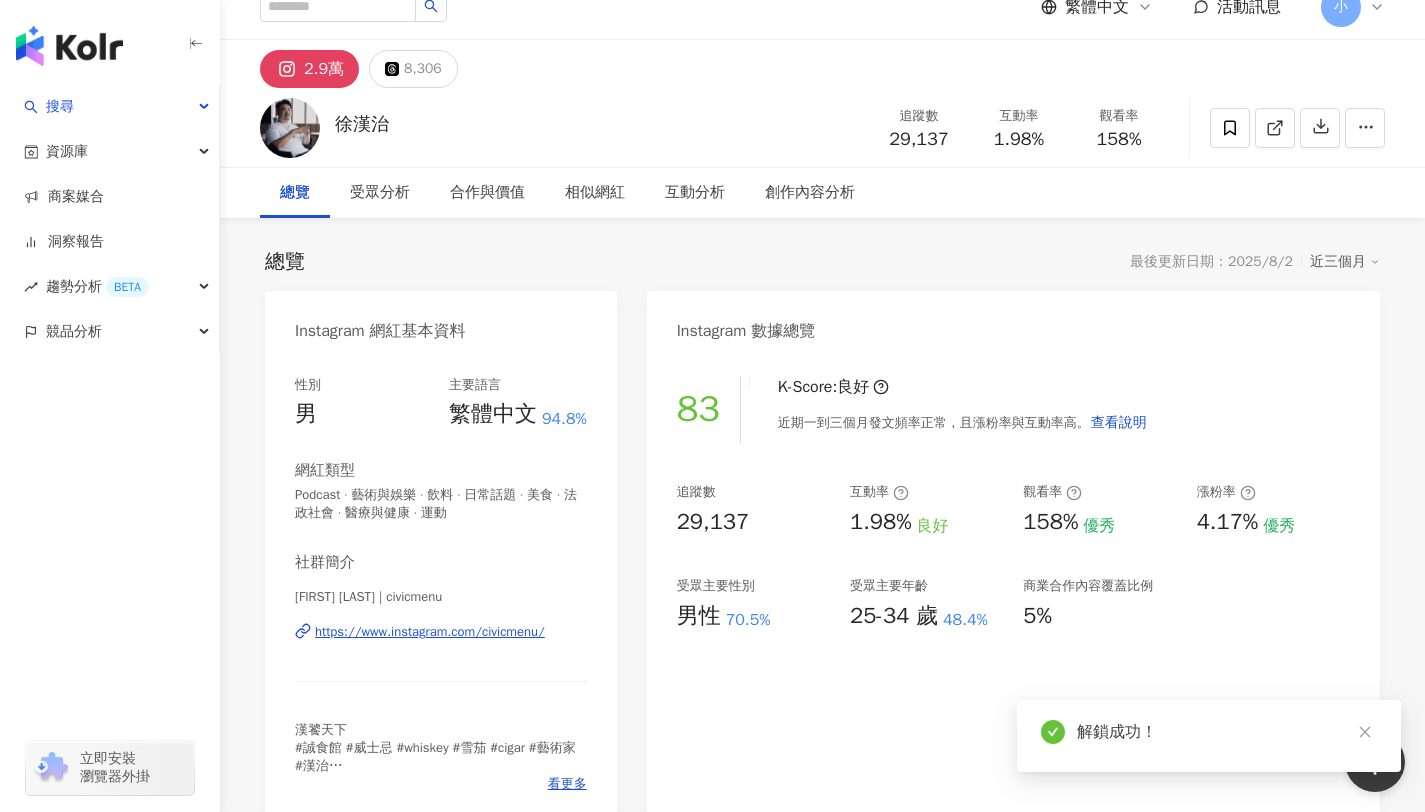 scroll, scrollTop: 72, scrollLeft: 0, axis: vertical 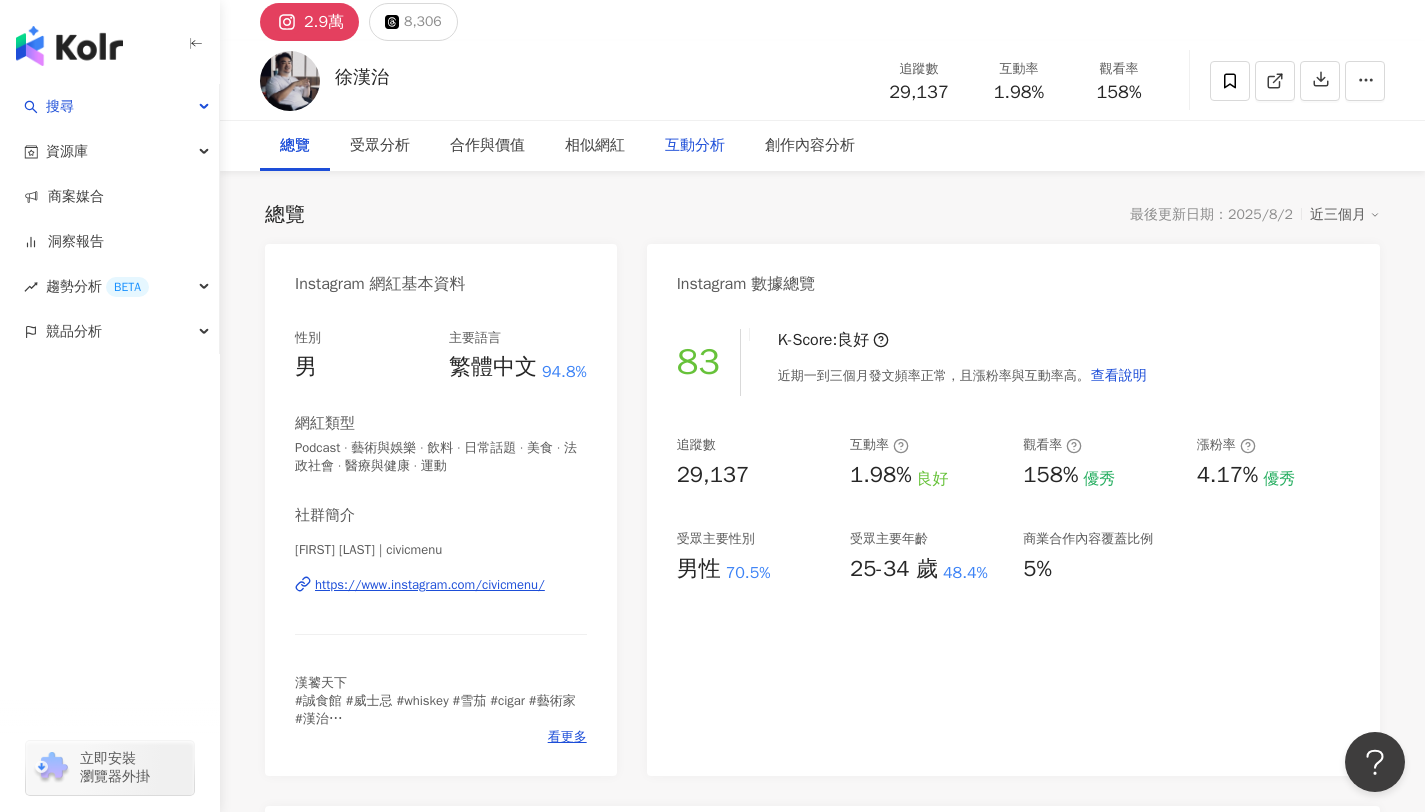 click on "互動分析" at bounding box center [695, 146] 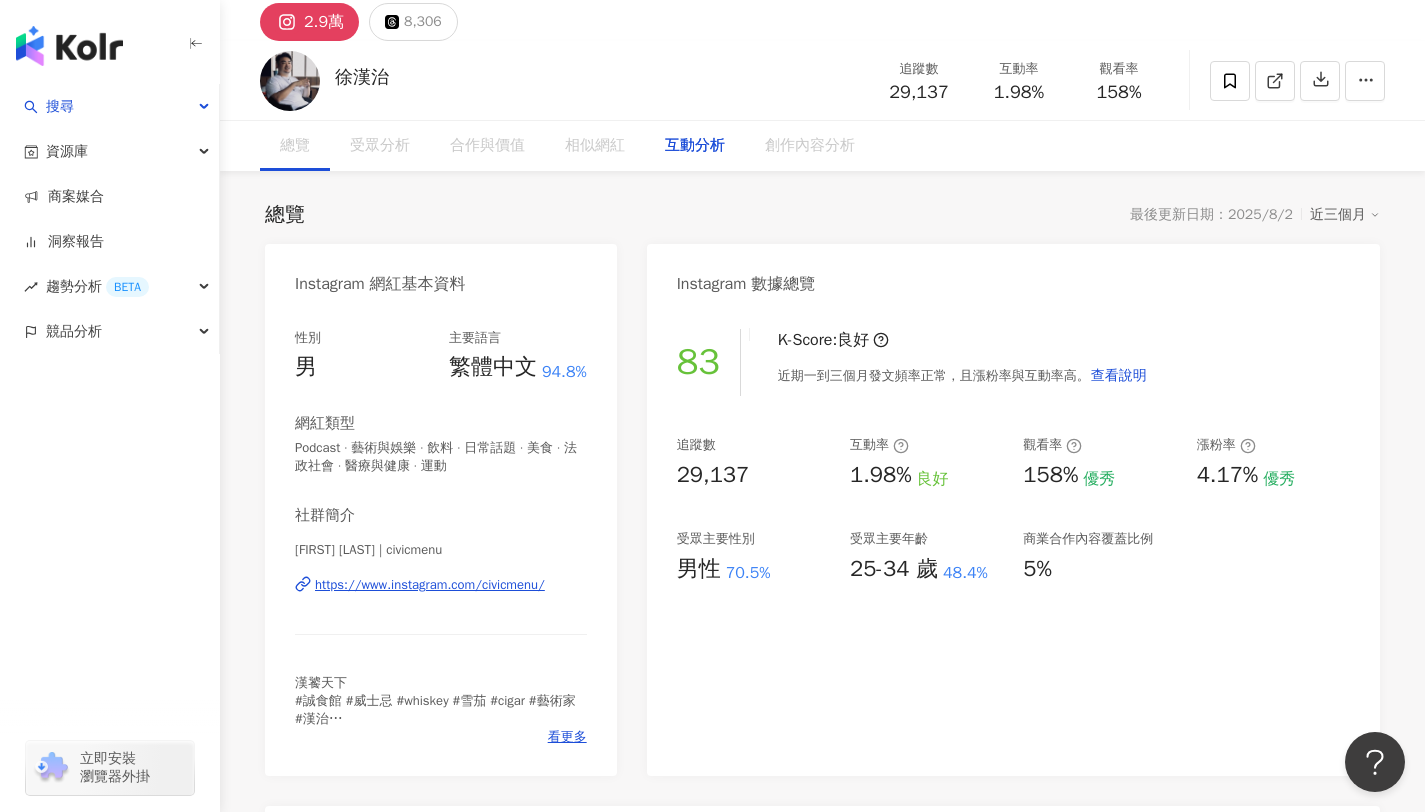 scroll, scrollTop: 3764, scrollLeft: 0, axis: vertical 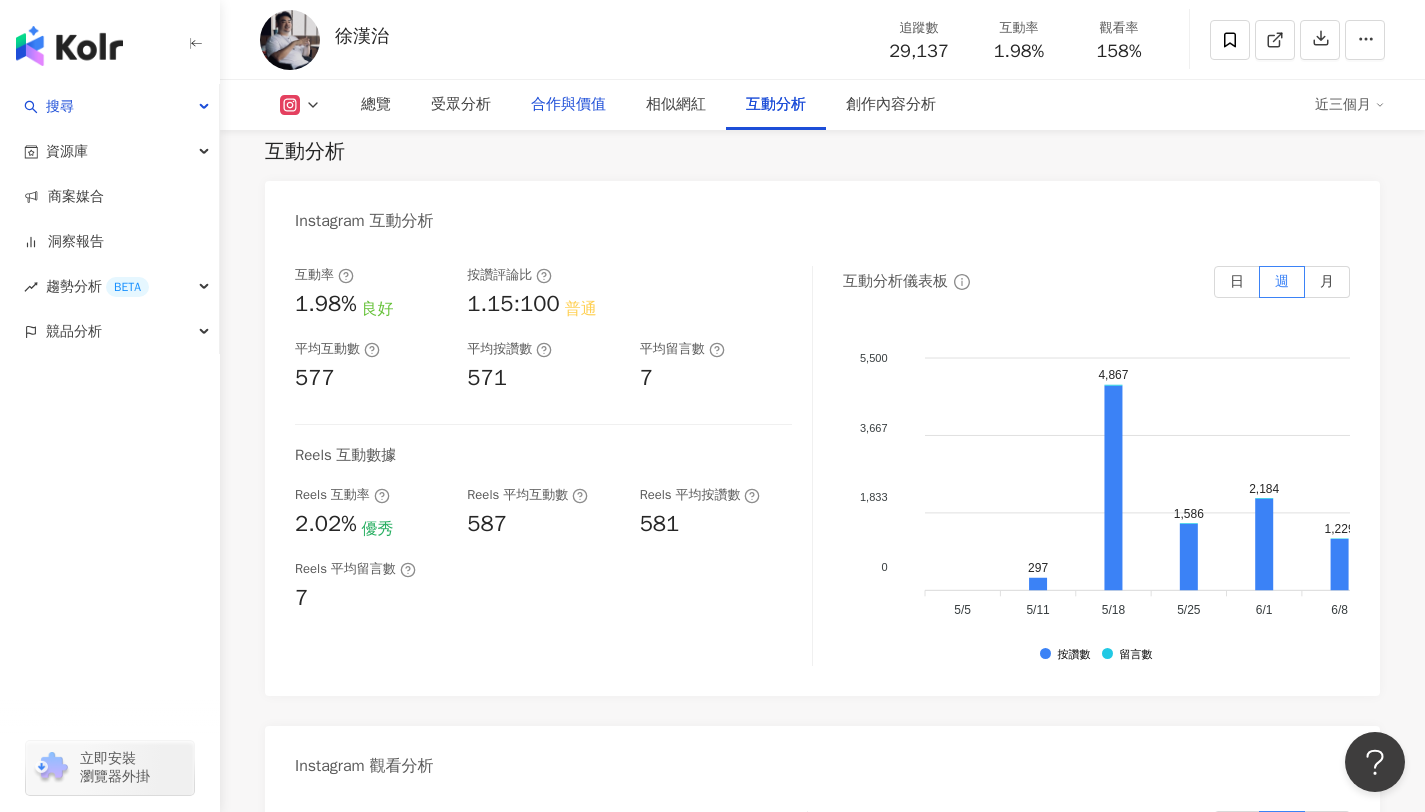 click on "合作與價值" at bounding box center (568, 105) 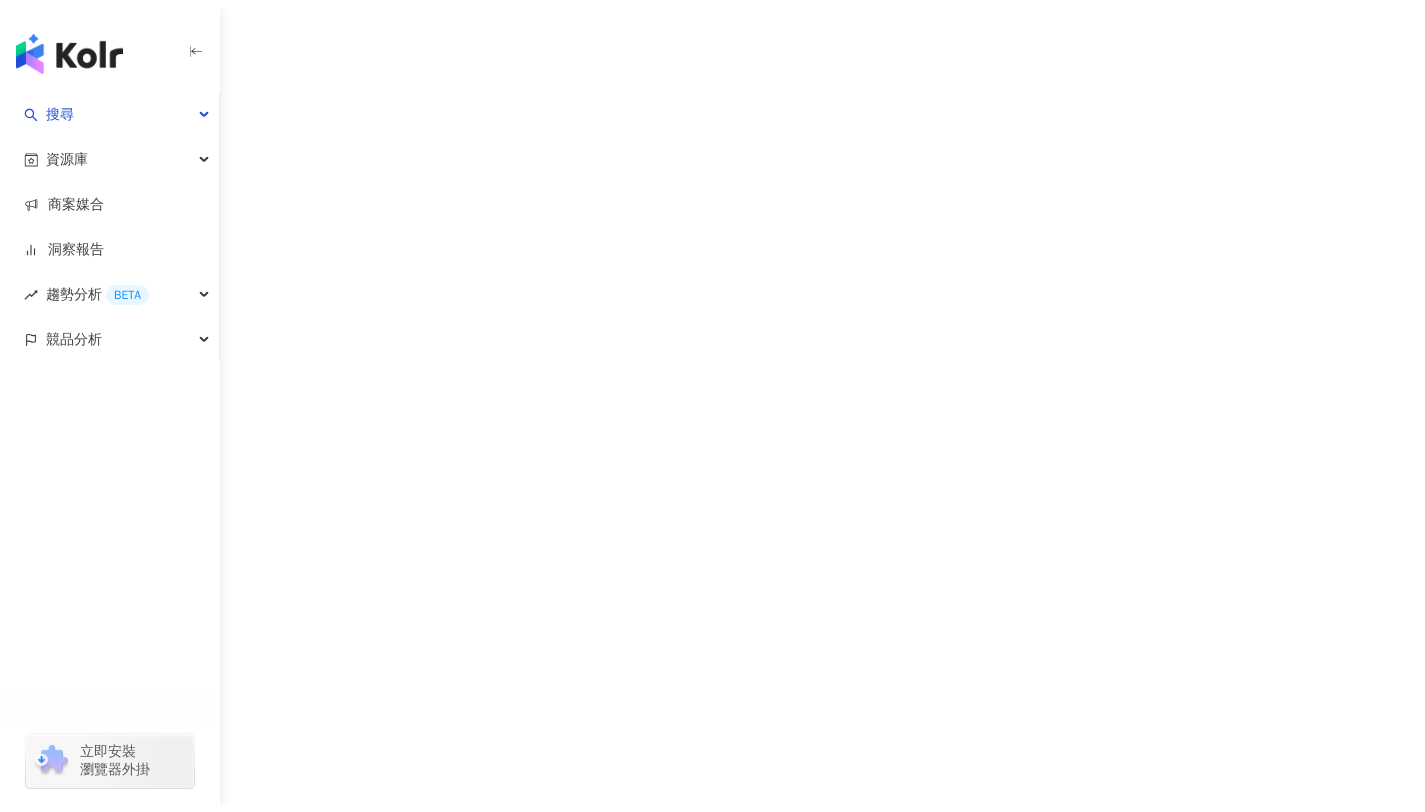 scroll, scrollTop: 0, scrollLeft: 0, axis: both 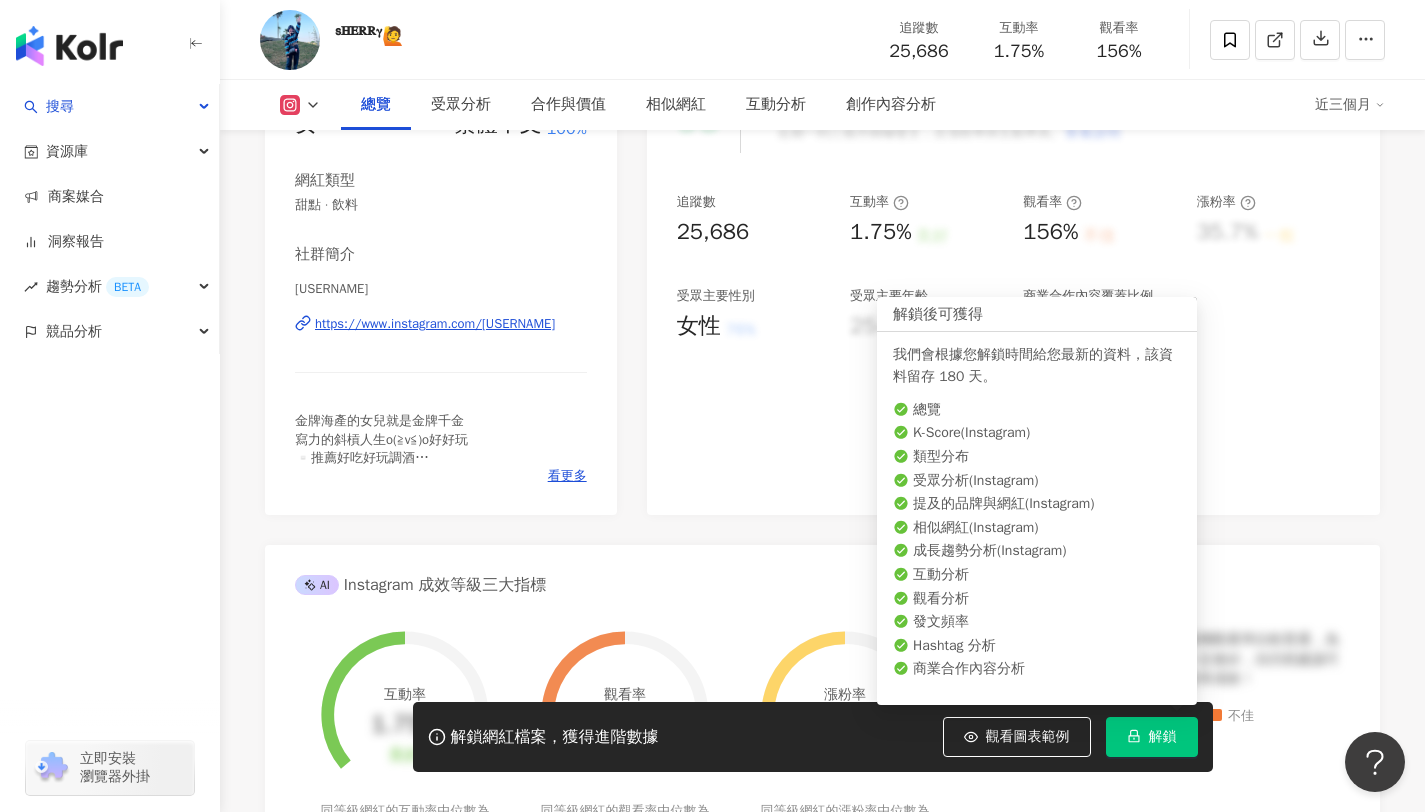 click on "解鎖" at bounding box center (1152, 737) 